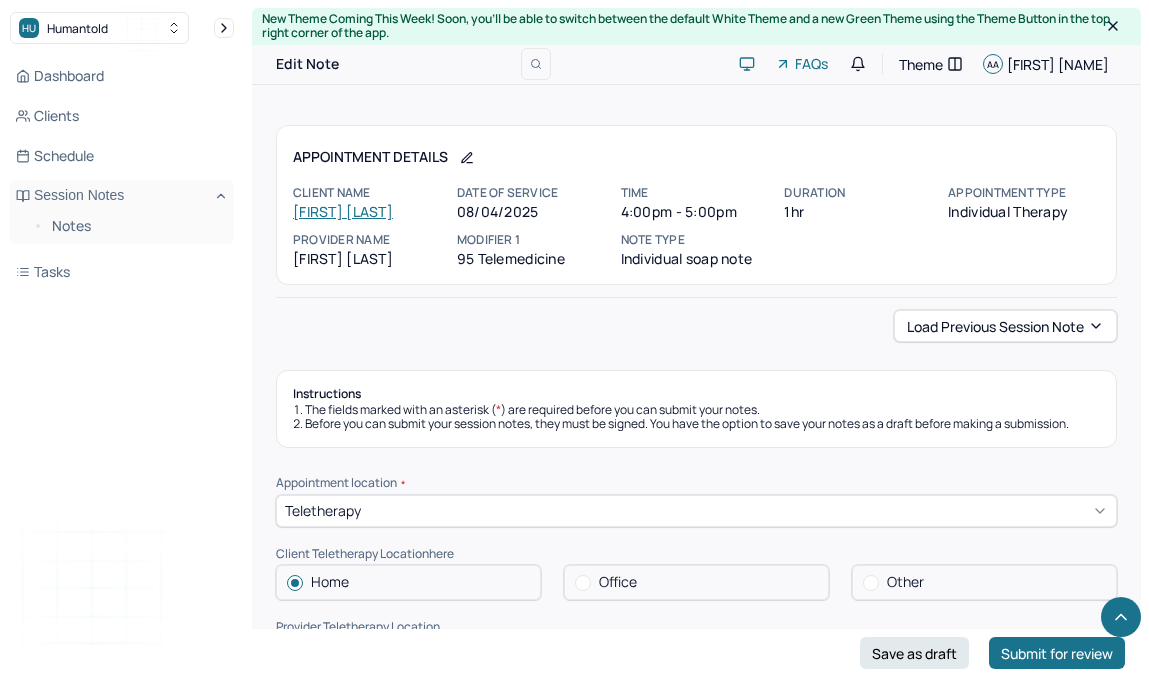 scroll, scrollTop: 1845, scrollLeft: 0, axis: vertical 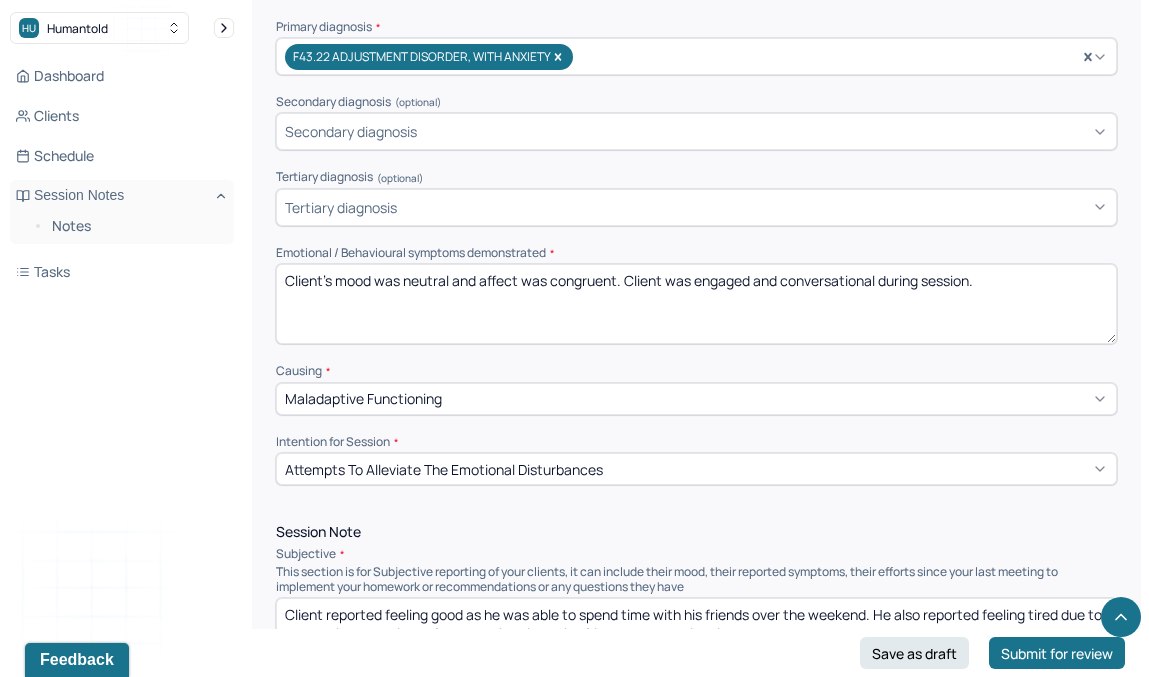 drag, startPoint x: 986, startPoint y: 283, endPoint x: 381, endPoint y: 280, distance: 605.00745 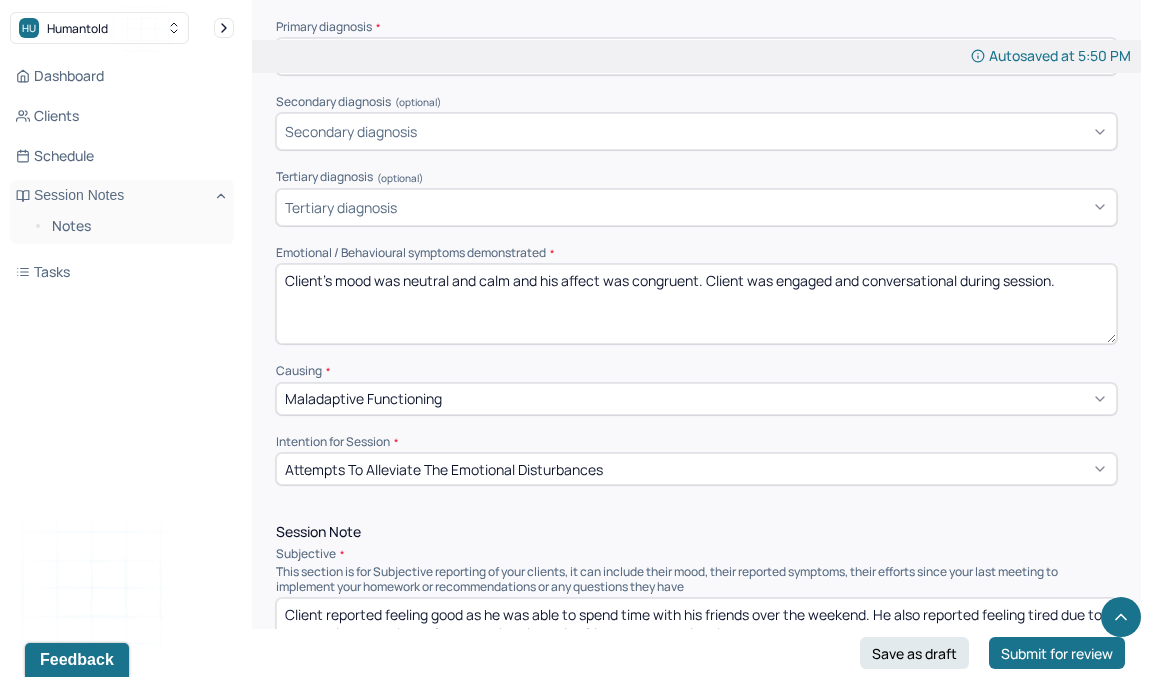 click on "Client's mood was neutral and calm and his affect was congruent. Client was engaged and conversational during session." at bounding box center (696, 304) 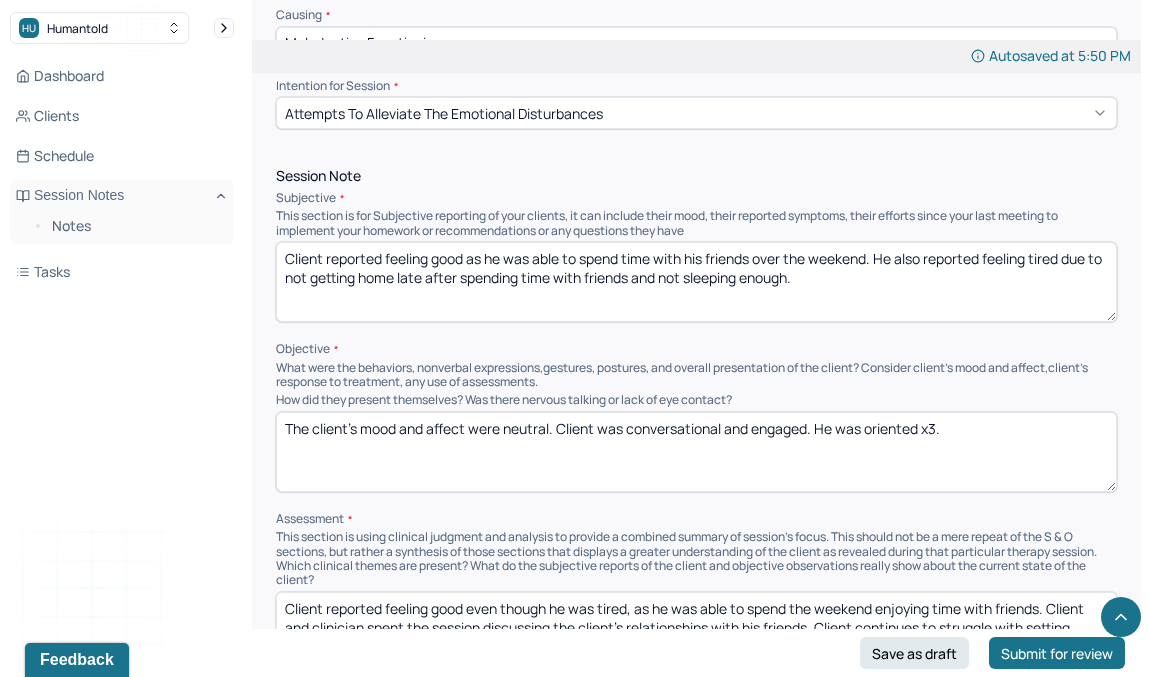 scroll, scrollTop: 1097, scrollLeft: 0, axis: vertical 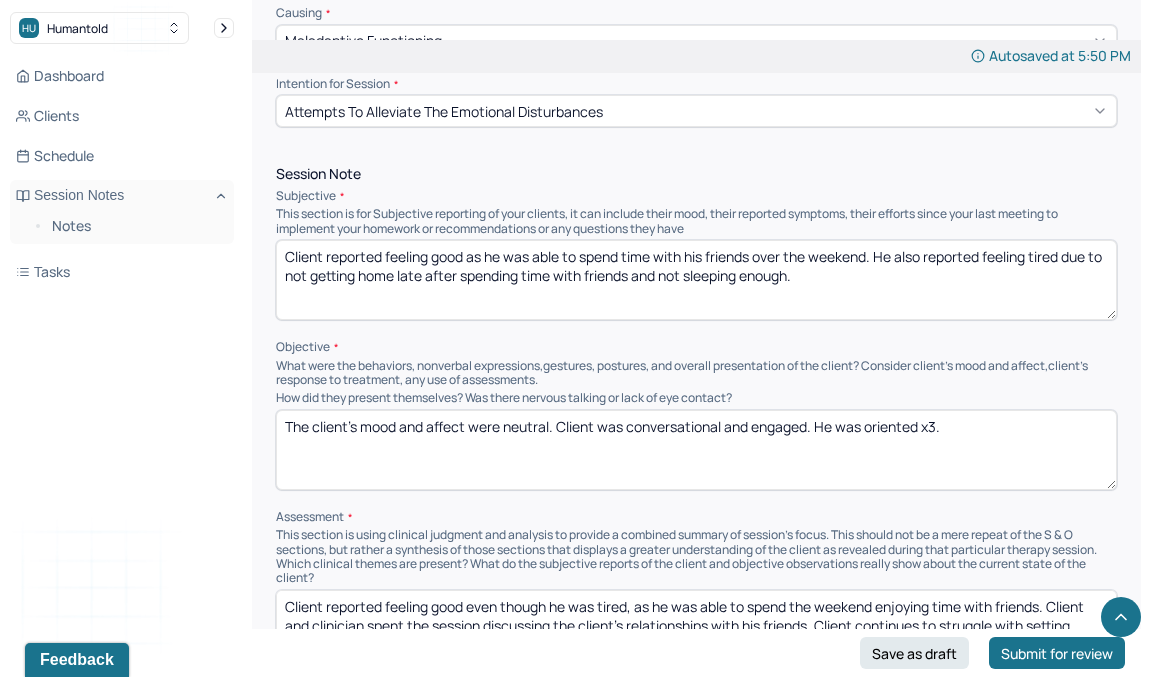 type on "Client's mood was neutral and calm and his affect was congruent. Client was engaged throughout the session." 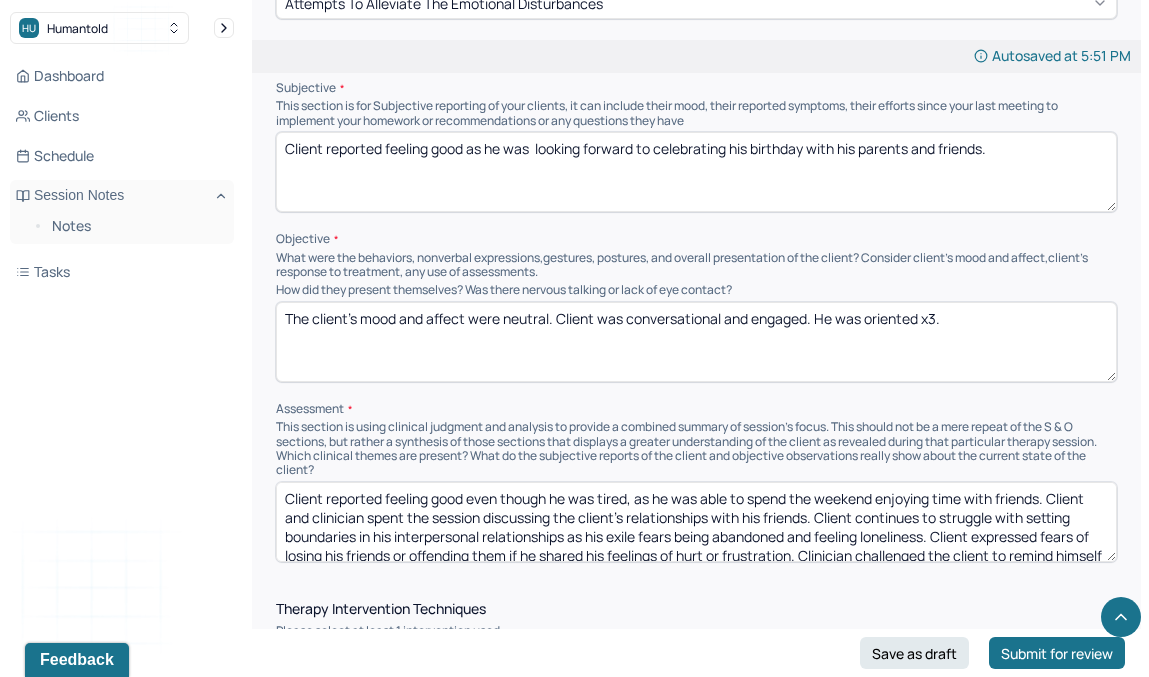 scroll, scrollTop: 1208, scrollLeft: 0, axis: vertical 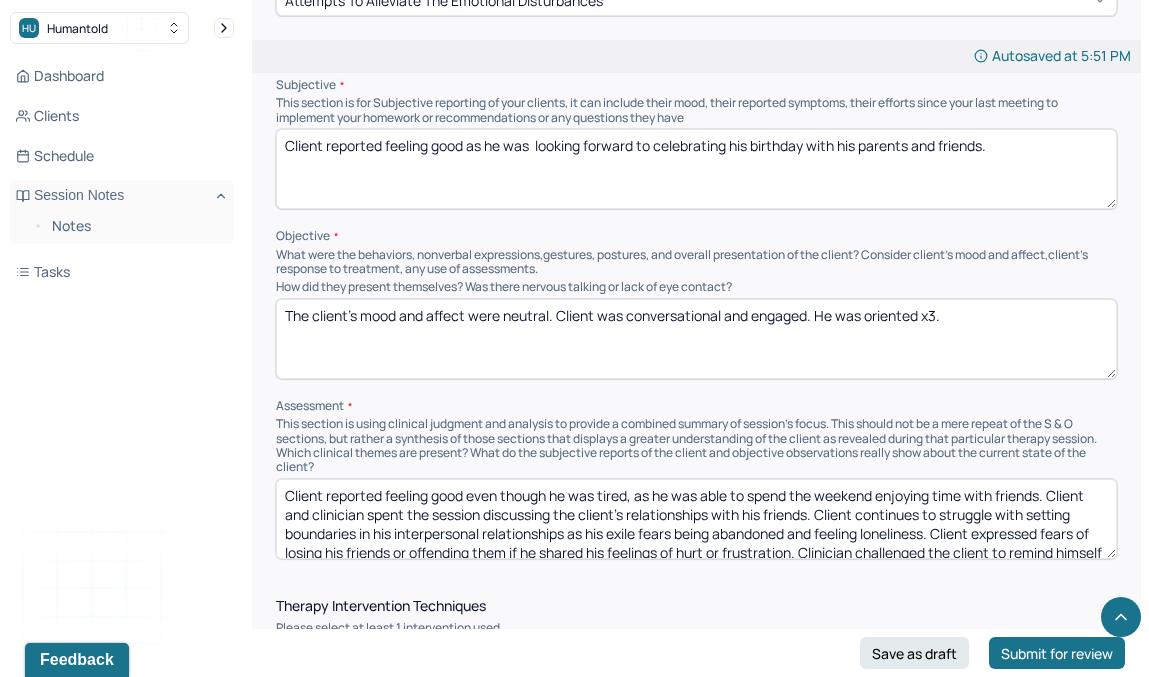 type on "Client reported feeling good as he was  looking forward to celebrating his birthday with his parents and friends." 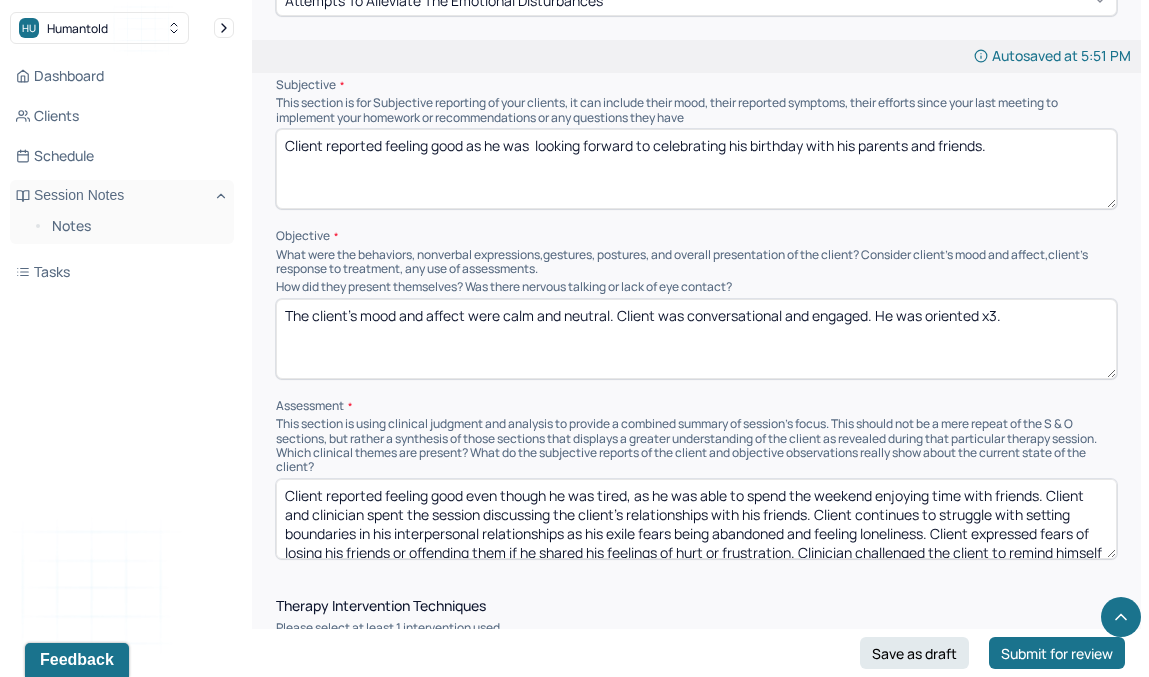 click on "The client's mood and affect were calm and neutral. Client was conversational and engaged. He was oriented x3." at bounding box center [696, 339] 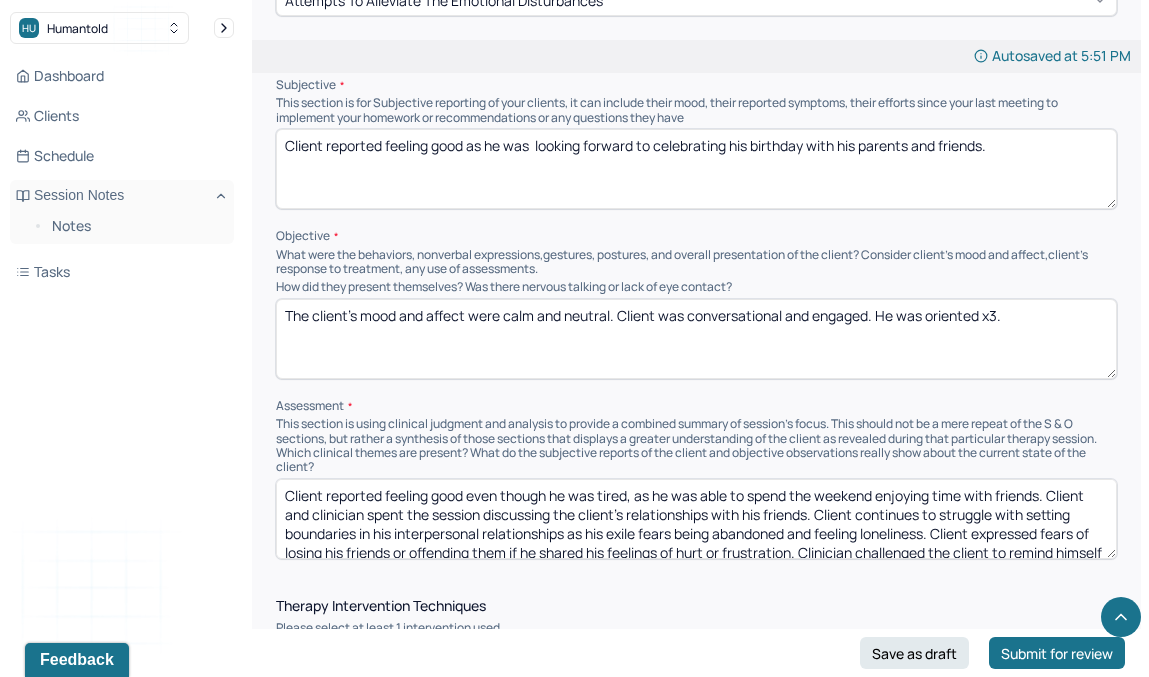 drag, startPoint x: 616, startPoint y: 304, endPoint x: 893, endPoint y: 313, distance: 277.14618 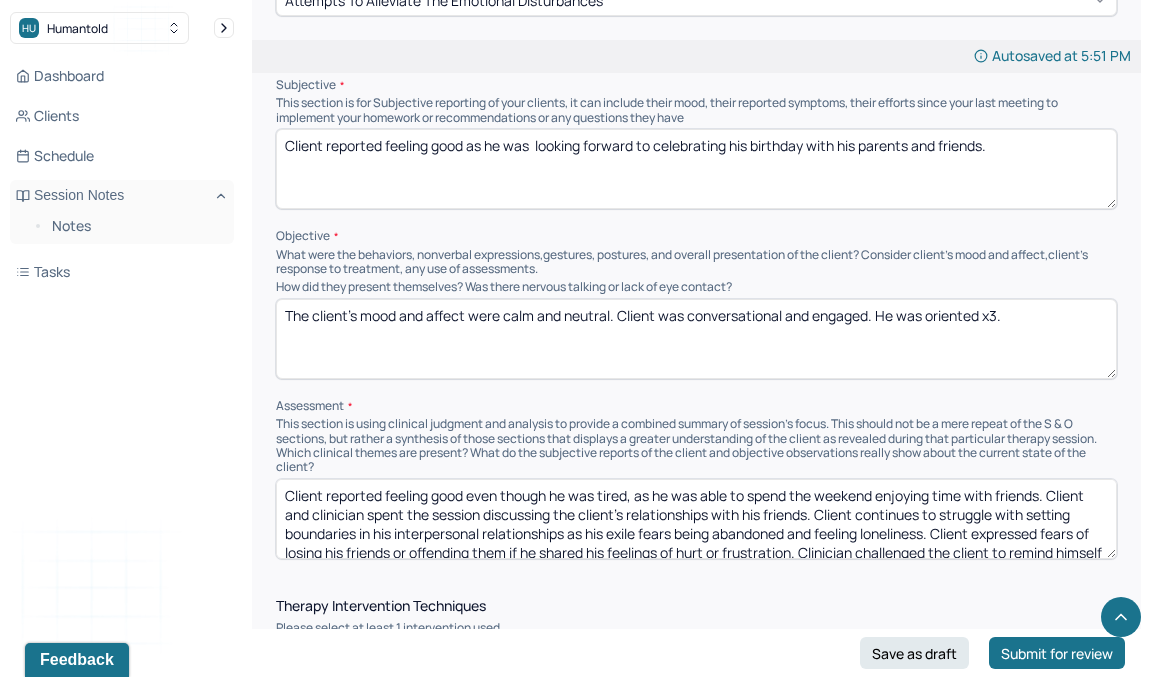 click on "The client's mood and affect were calm and neutral. Client was conversational and engaged. He was oriented x3." at bounding box center (696, 339) 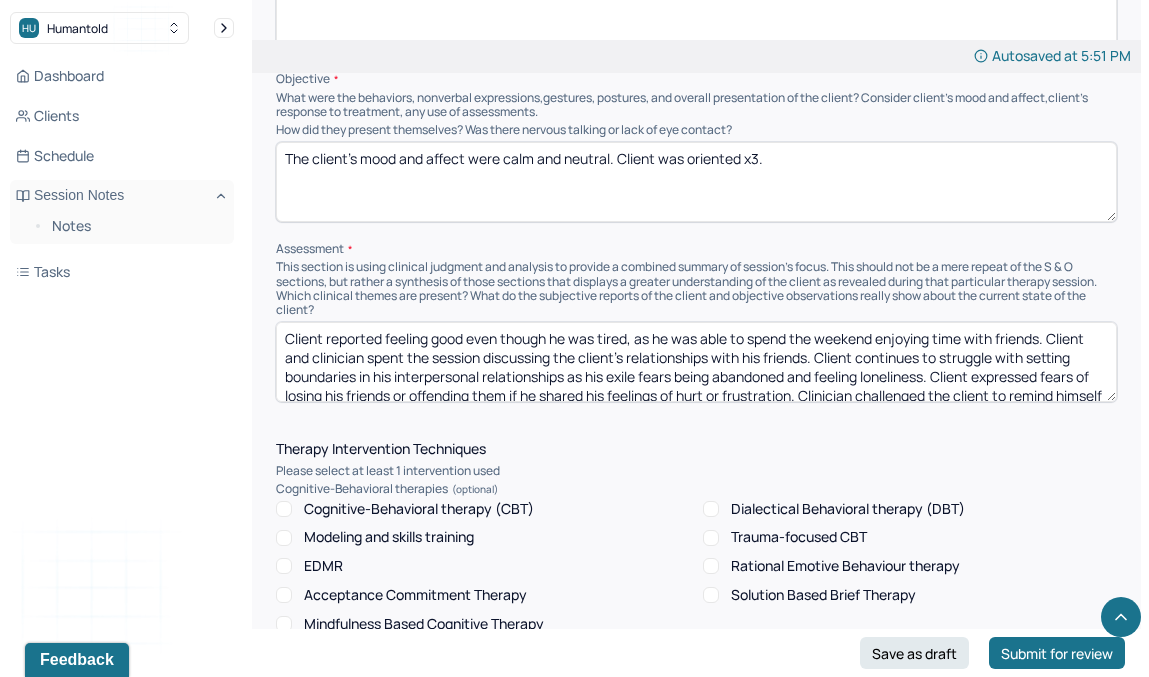 scroll, scrollTop: 1371, scrollLeft: 0, axis: vertical 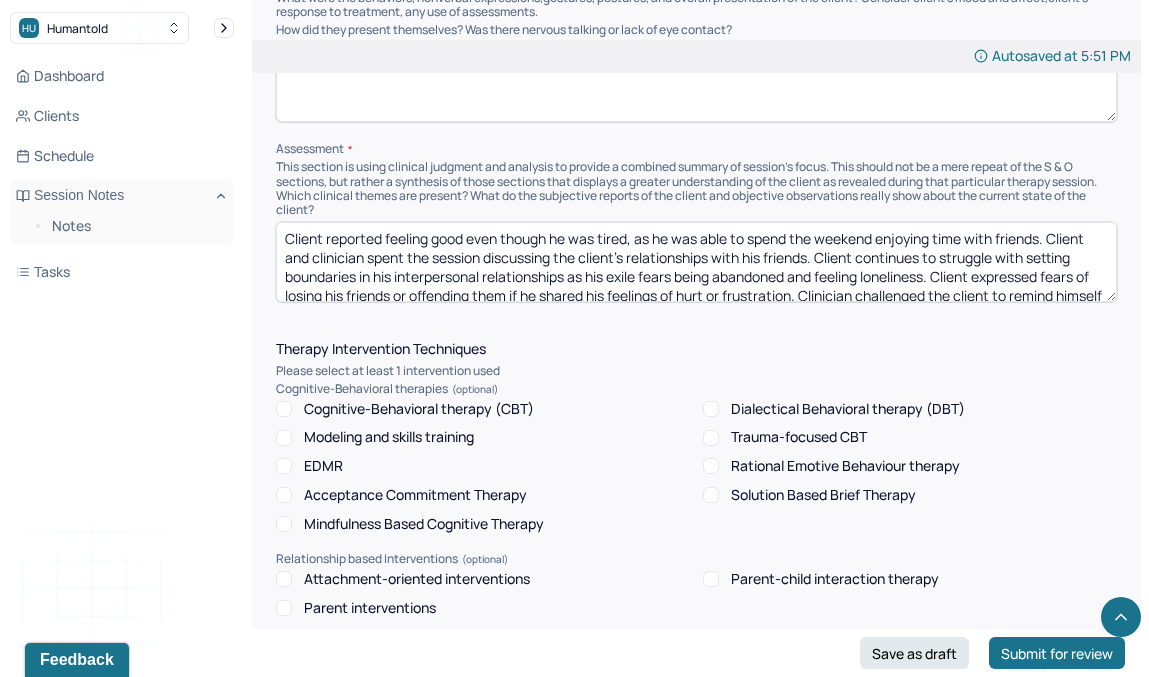 type on "The client's mood and affect were calm and neutral. Client was oriented x3." 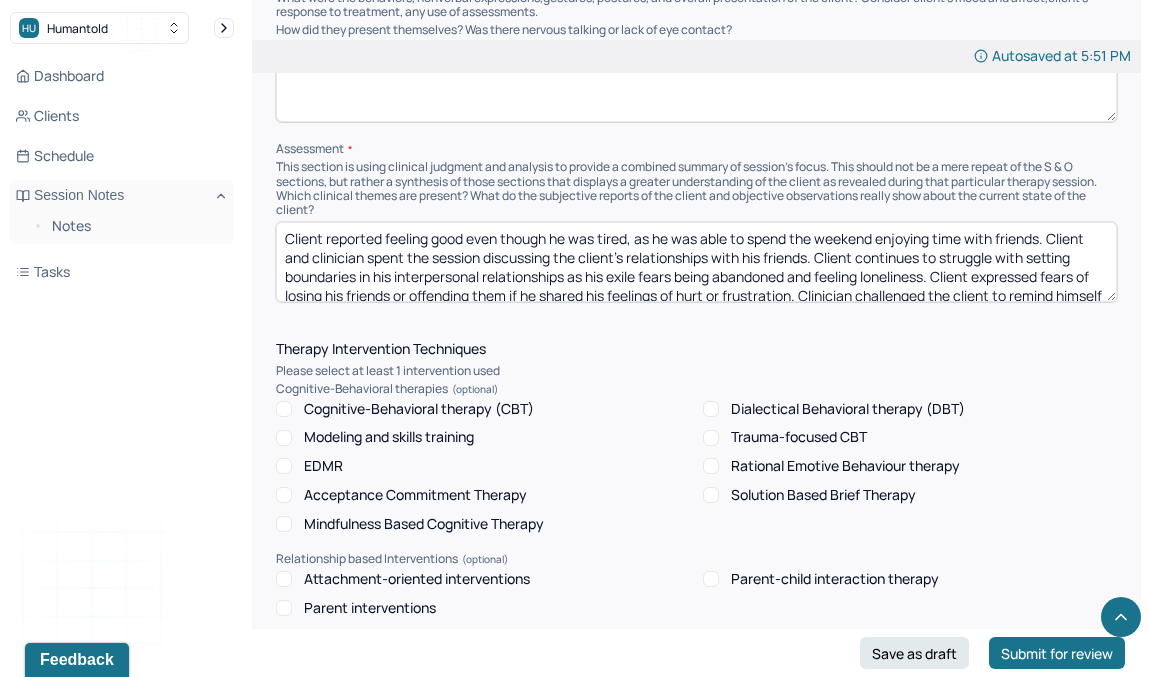 scroll, scrollTop: 66, scrollLeft: 0, axis: vertical 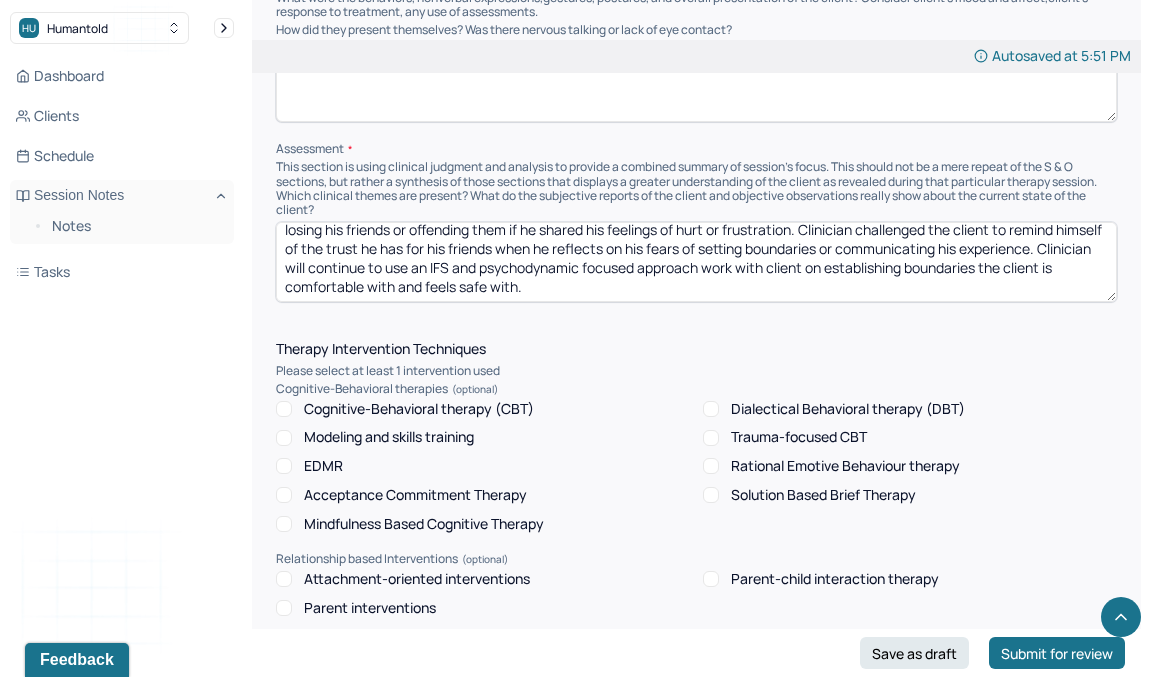 drag, startPoint x: 431, startPoint y: 235, endPoint x: 1096, endPoint y: 245, distance: 665.0752 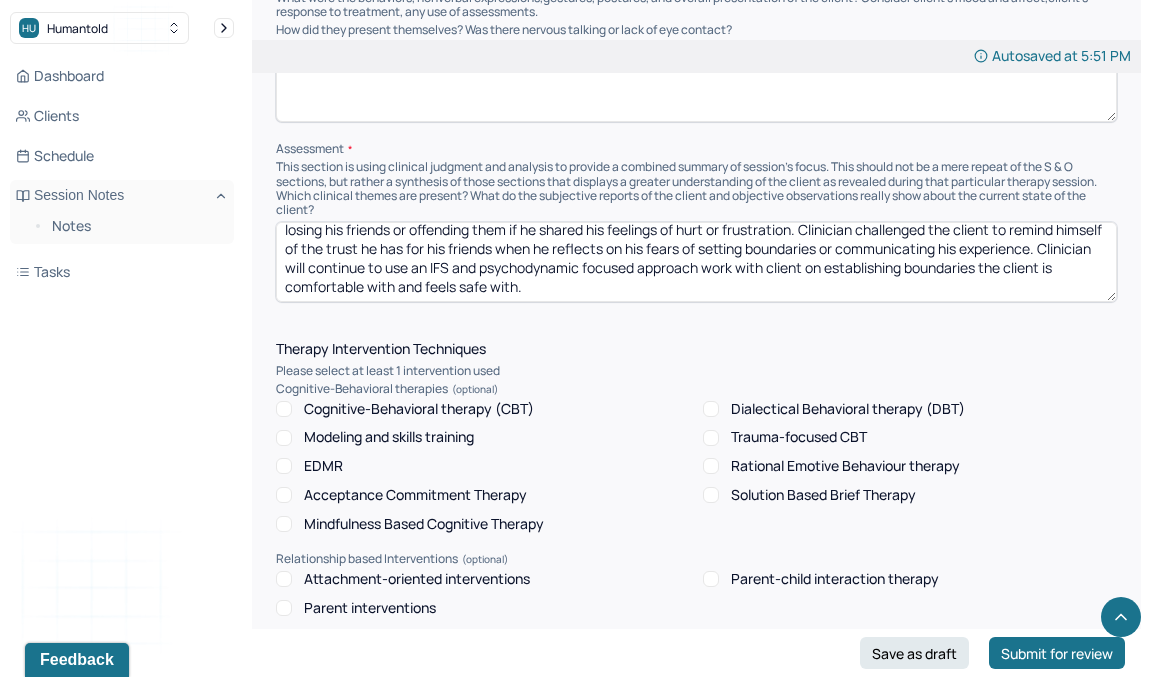 click on "Client reported feeling good even though he was tired, as he was able to spend the weekend enjoying time with friends. Client and clinician spent the session discussing the client's relationships with his friends. Client continues to struggle with setting boundaries in his interpersonal relationships as his exile fears being abandoned and feeling loneliness. Client expressed fears of losing his friends or offending them if he shared his feelings of hurt or frustration. Clinician challenged the client to remind himself of the trust he has for his friends when he reflects on his fears of setting boundaries or communicating his experience. Clinician will continue to use an IFS and psychodynamic focused approach work with client on establishing boundaries the client is comfortable with and feels safe with." at bounding box center (696, 262) 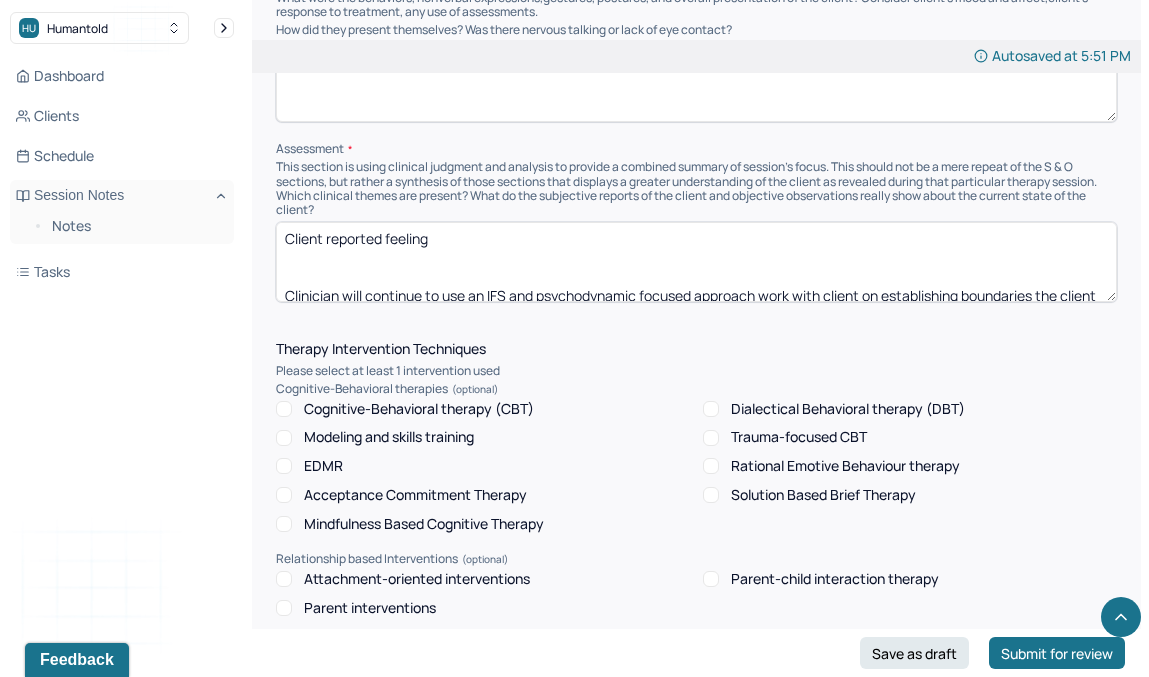 scroll, scrollTop: 3, scrollLeft: 0, axis: vertical 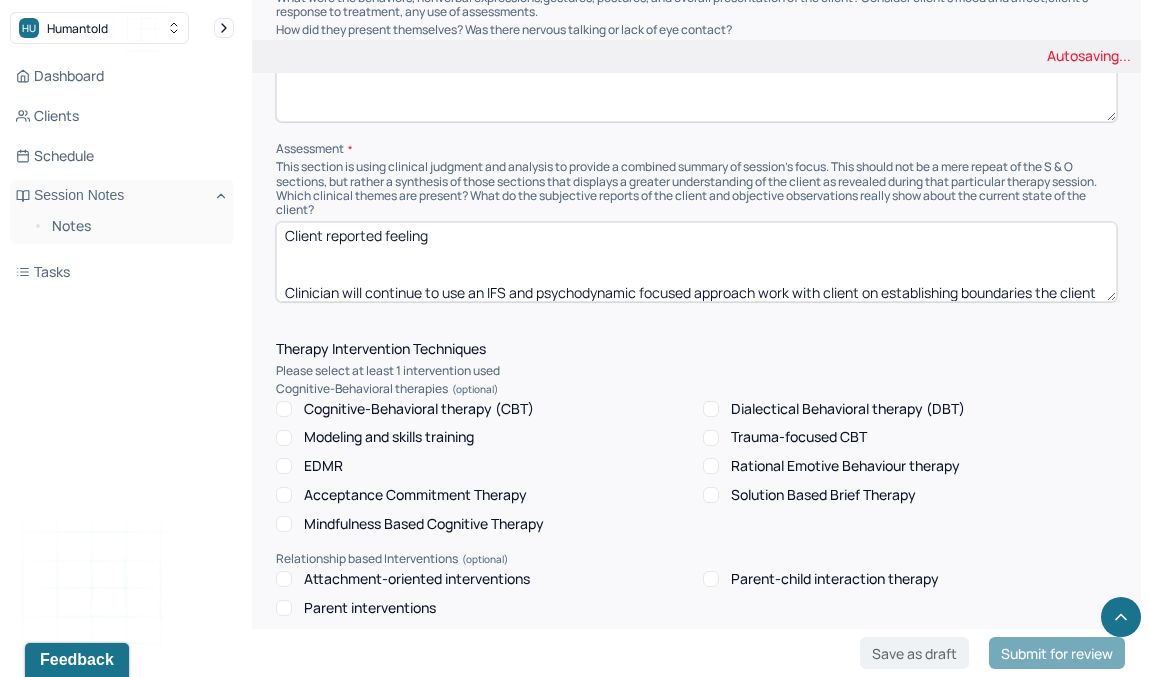 click on "Client reported feeling good even though he was tired, as he was able to spend the weekend enjoying time with friends. Client and clinician spent the session discussing the client's relationships with his friends. Client continues to struggle with setting boundaries in his interpersonal relationships as his exile fears being abandoned and feeling loneliness. Client expressed fears of losing his friends or offending them if he shared his feelings of hurt or frustration. Clinician challenged the client to remind himself of the trust he has for his friends when he reflects on his fears of setting boundaries or communicating his experience. Clinician will continue to use an IFS and psychodynamic focused approach work with client on establishing boundaries the client is comfortable with and feels safe with." at bounding box center [696, 262] 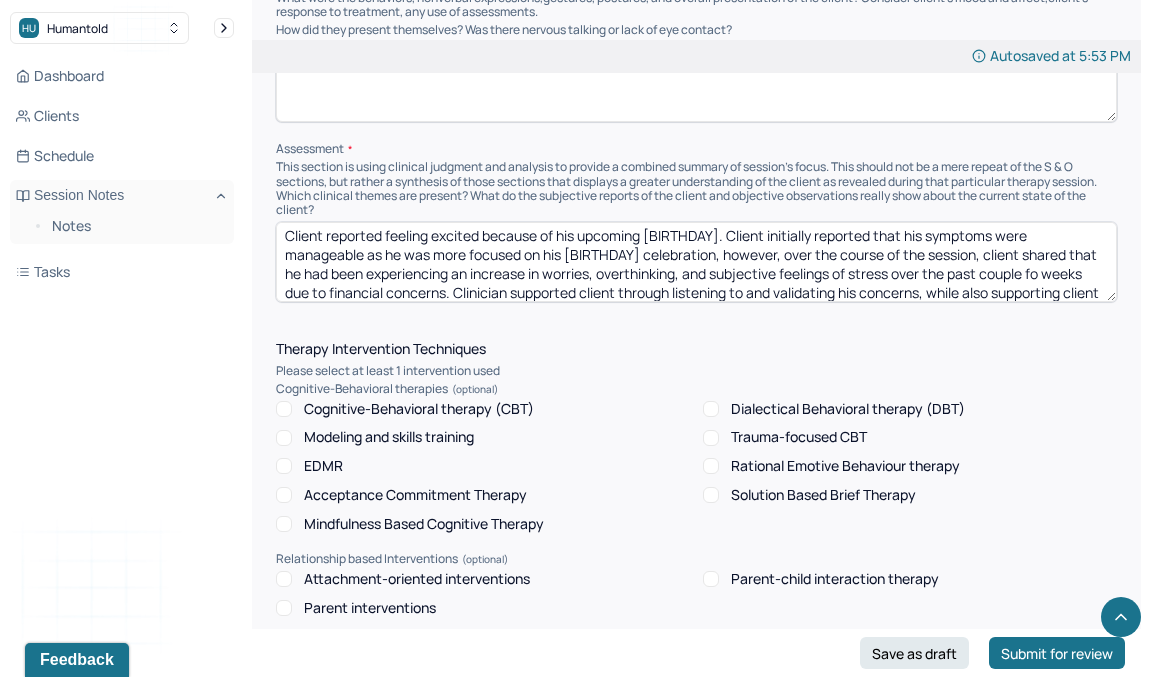 scroll, scrollTop: 22, scrollLeft: 0, axis: vertical 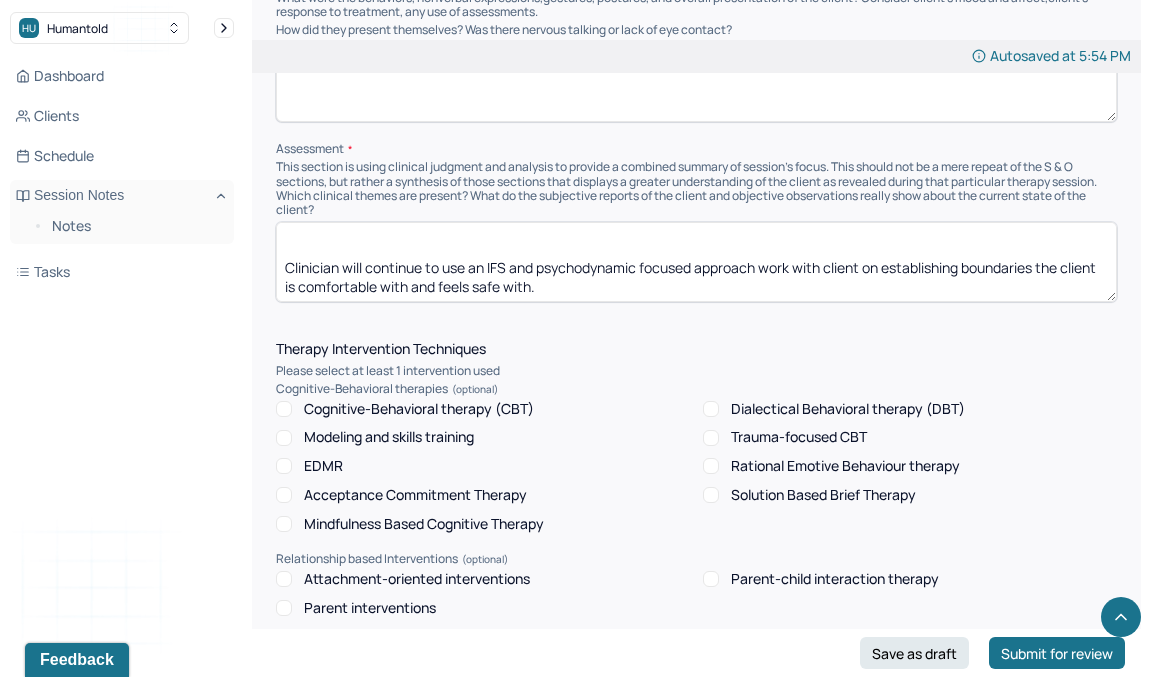 click on "Client reported feeling excited because of his upcoming birthday. Client initially reported that his symptoms were manageable as he was more focused on his birthday celebration, however, over the course of the session, client shared that he had been experiencing an increase in worries, overthinking, and subjective feelings of stress over the past couple fo weeks due to financial concerns. Clinician supported client through listening to and validating his concerns, while also supporting client in creating a plan to focus on budgeting and reduce procrastination.
Clinician will continue to use an IFS and psychodynamic focused approach work with client on establishing boundaries the client is comfortable with and feels safe with." at bounding box center [696, 262] 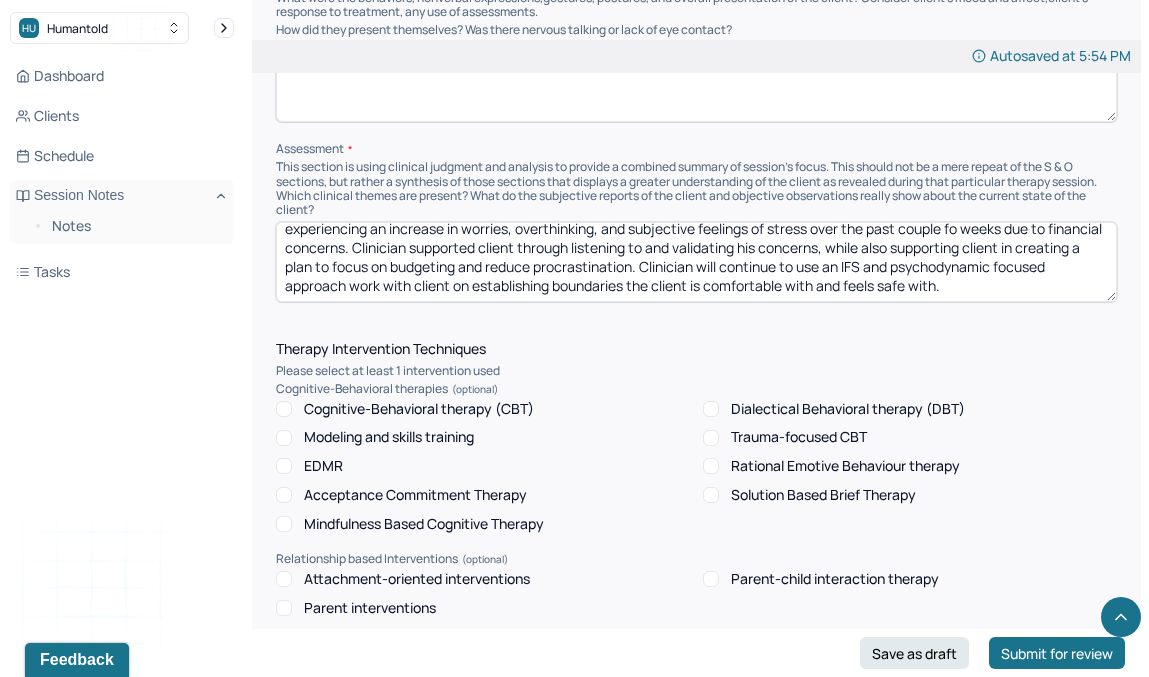 scroll, scrollTop: 47, scrollLeft: 0, axis: vertical 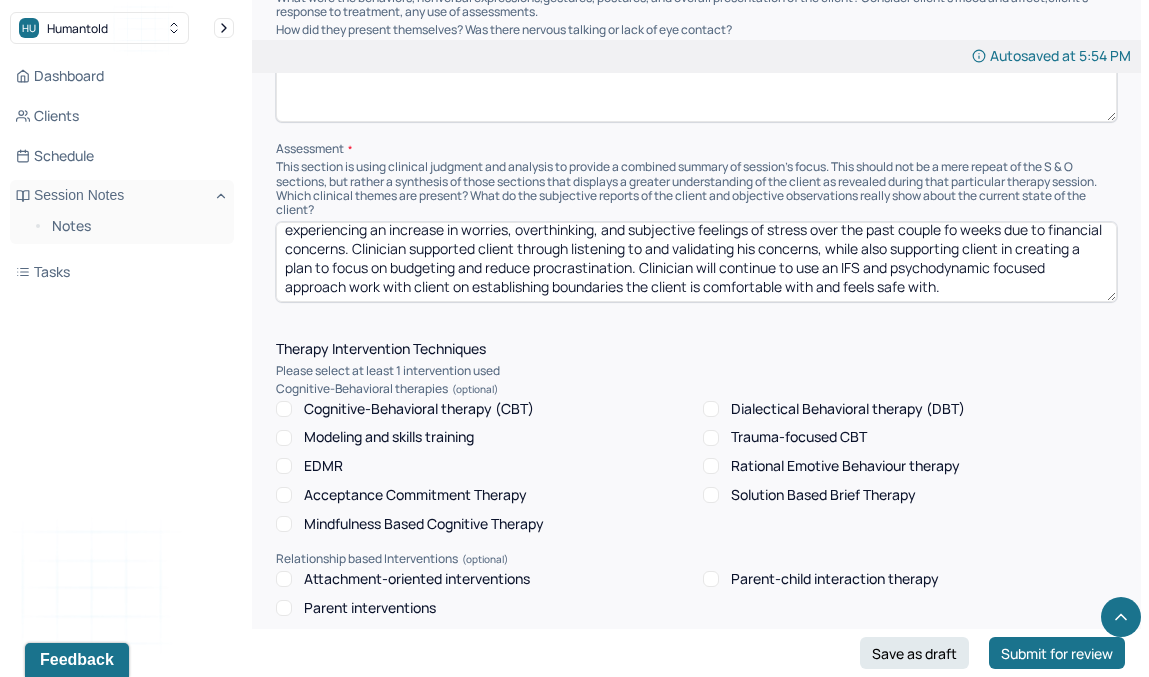 drag, startPoint x: 451, startPoint y: 285, endPoint x: 1023, endPoint y: 280, distance: 572.02185 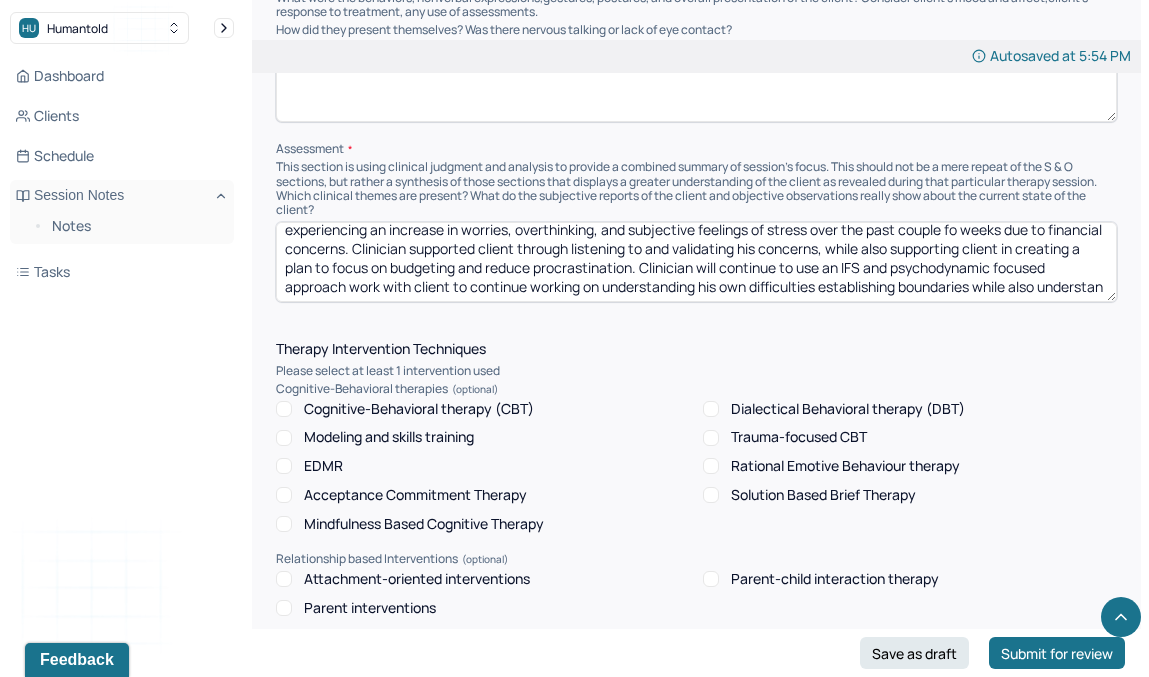 scroll, scrollTop: 60, scrollLeft: 0, axis: vertical 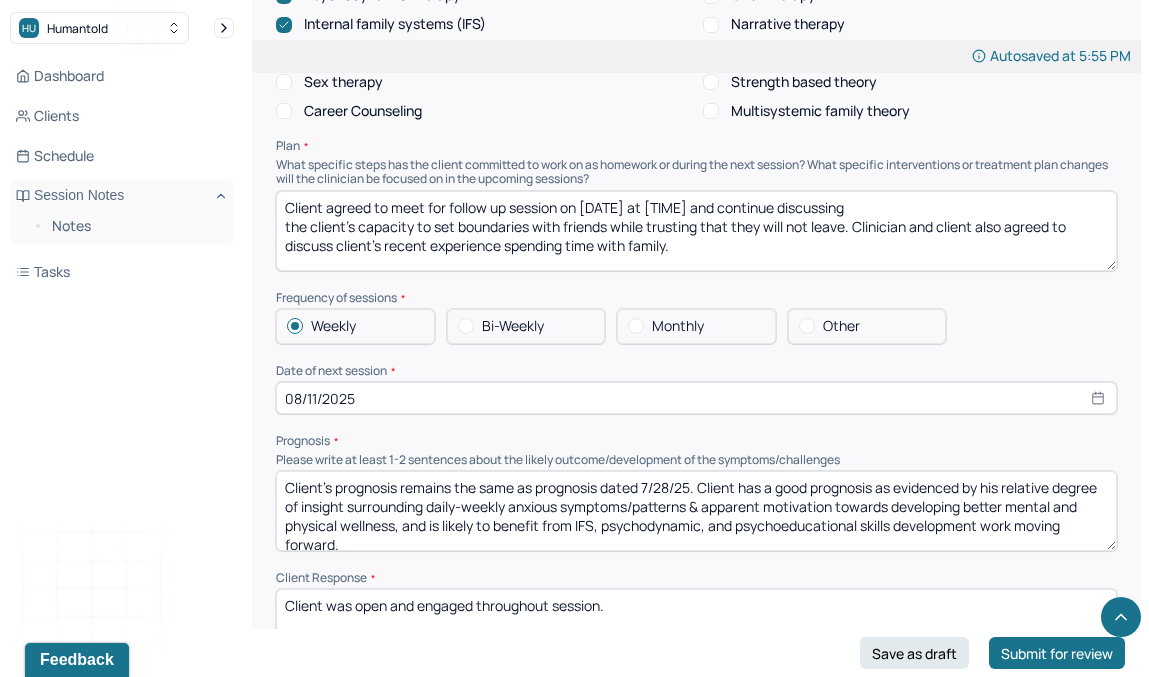 type on "Client reported feeling excited because of his upcoming [BIRTHDAY]. Client initially reported that his symptoms were manageable as he was more focused on his [BIRTHDAY] celebration, however, over the course of the session, client shared that he had been experiencing an increase in worries, overthinking, and subjective feelings of stress over the past couple fo weeks due to financial concerns. Clinician supported client through listening to and validating his concerns, while also supporting client in creating a plan to focus on budgeting and reduce procrastination. Clinician will continue to use an IFS and psychodynamic focused approach work with client to continue working on understanding his own difficulties establishing boundaries while also understanding the client's relationship to money and challenges with asking for financial help." 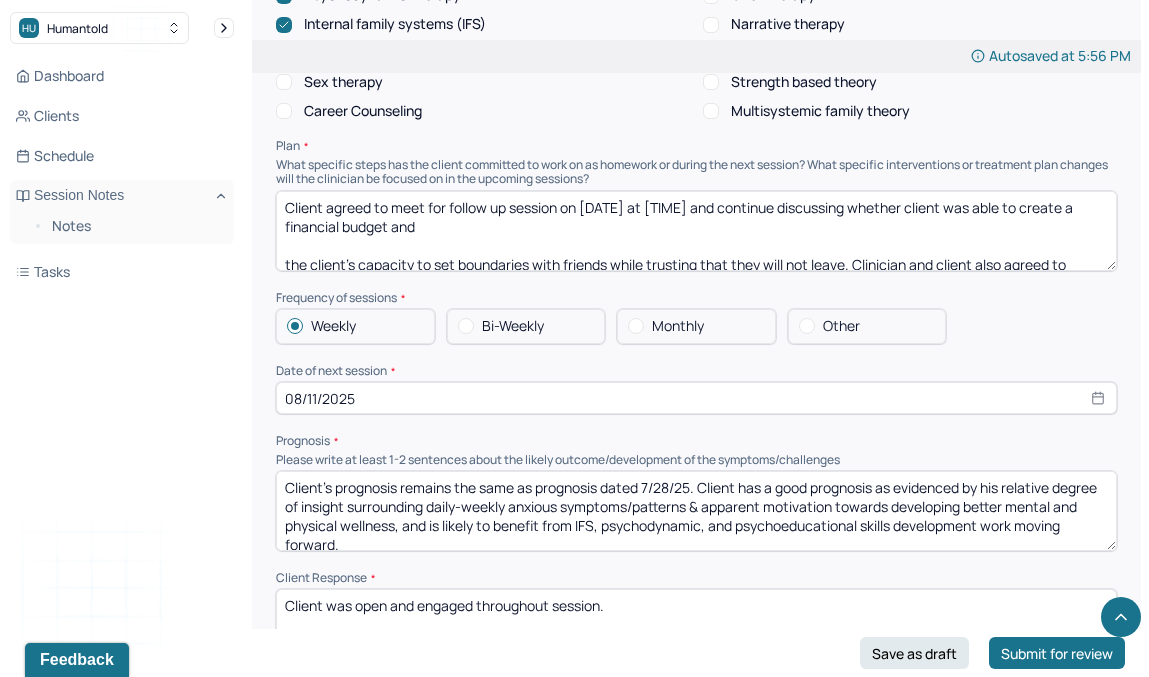 click on "Client's prognosis remains the same as prognosis dated 7/28/25. Client has a good prognosis as evidenced by his relative degree of insight surrounding daily-weekly anxious symptoms/patterns & apparent motivation towards developing better mental and physical wellness, and is likely to benefit from IFS, psychodynamic, and psychoeducational skills development work moving forward." at bounding box center (696, 511) 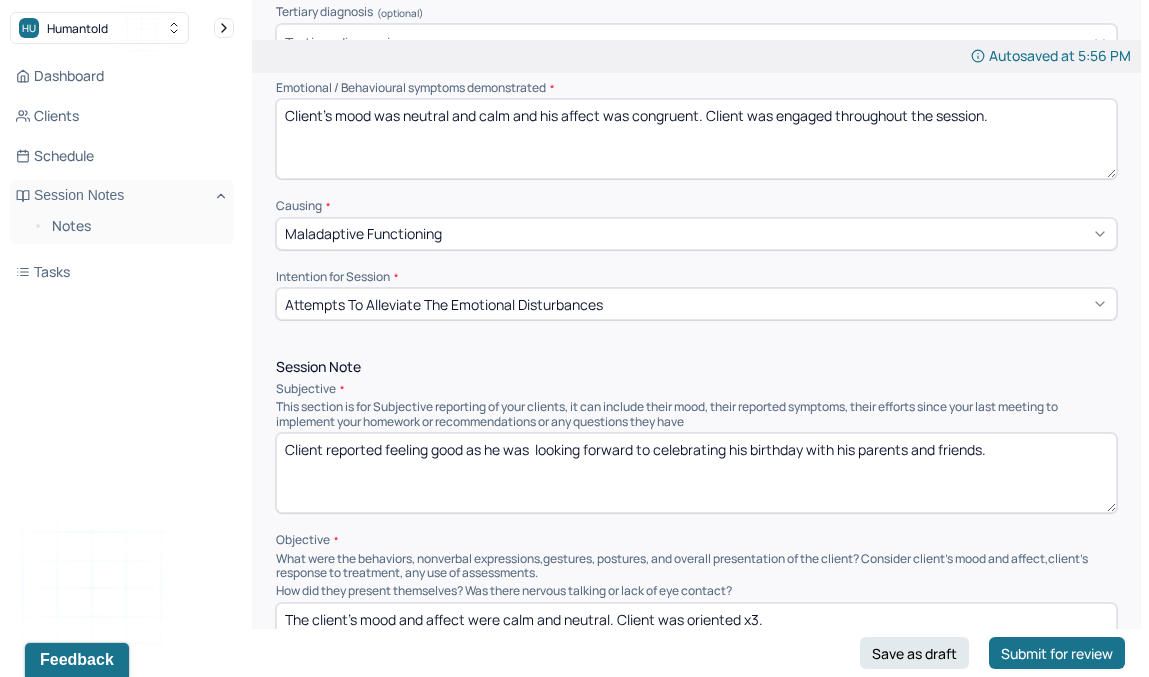 scroll, scrollTop: 0, scrollLeft: 0, axis: both 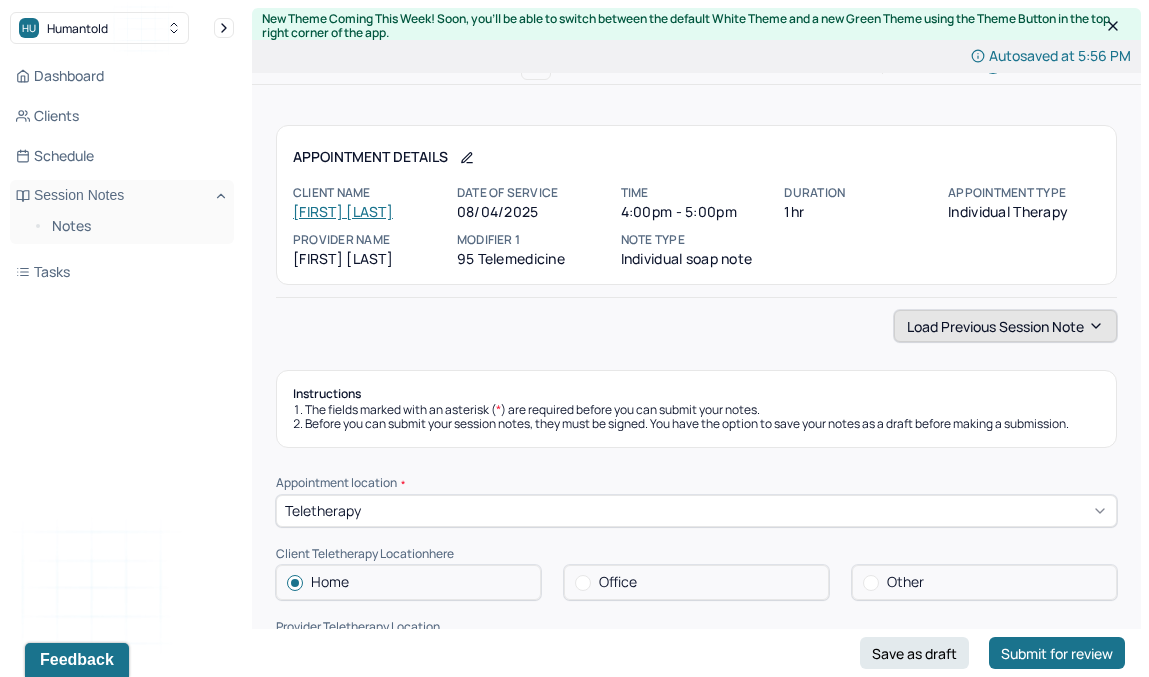 click on "Load previous session note" at bounding box center (1005, 326) 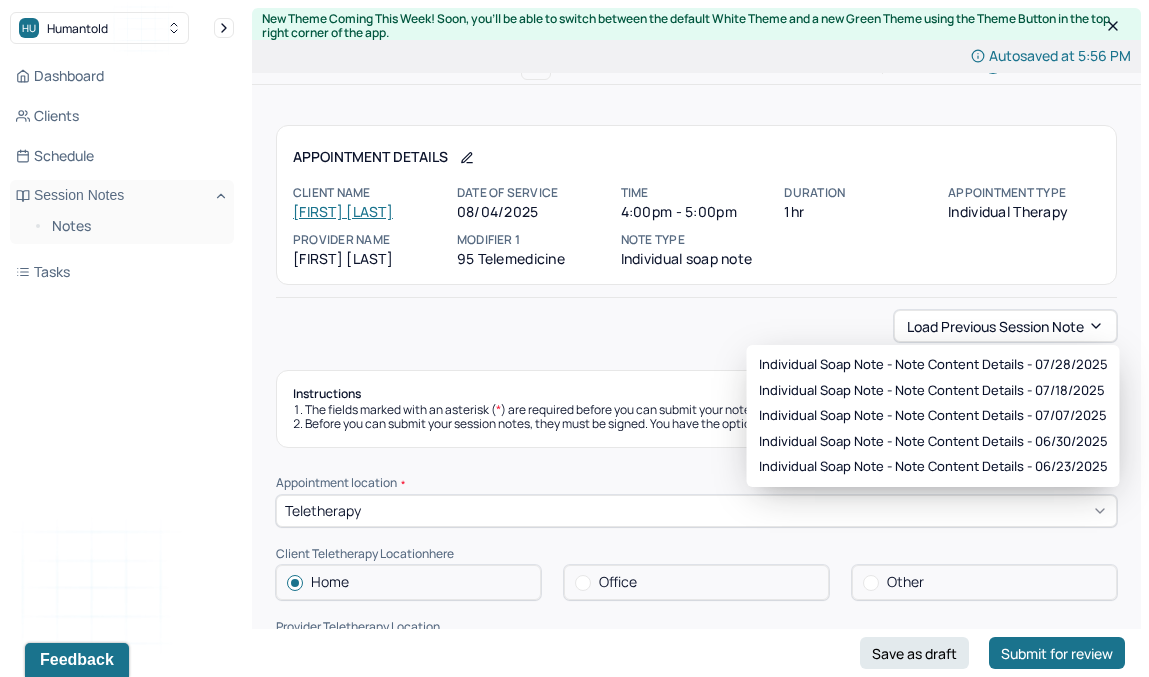 click on "Load previous session note" at bounding box center (696, 326) 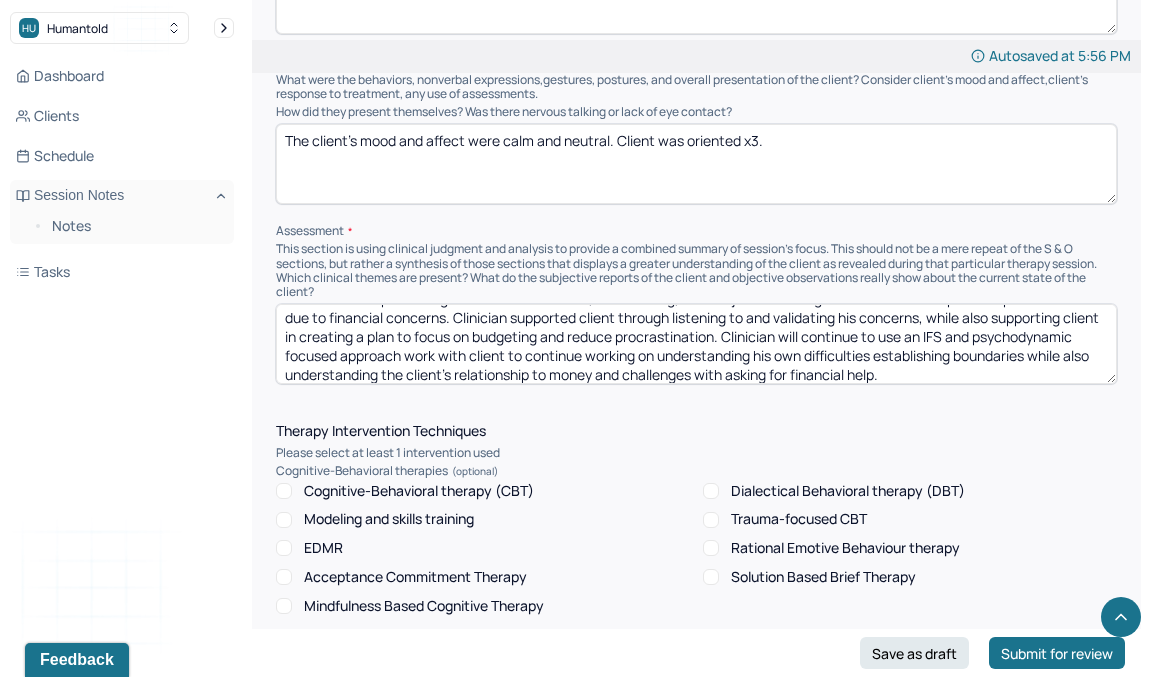 scroll, scrollTop: 1354, scrollLeft: 0, axis: vertical 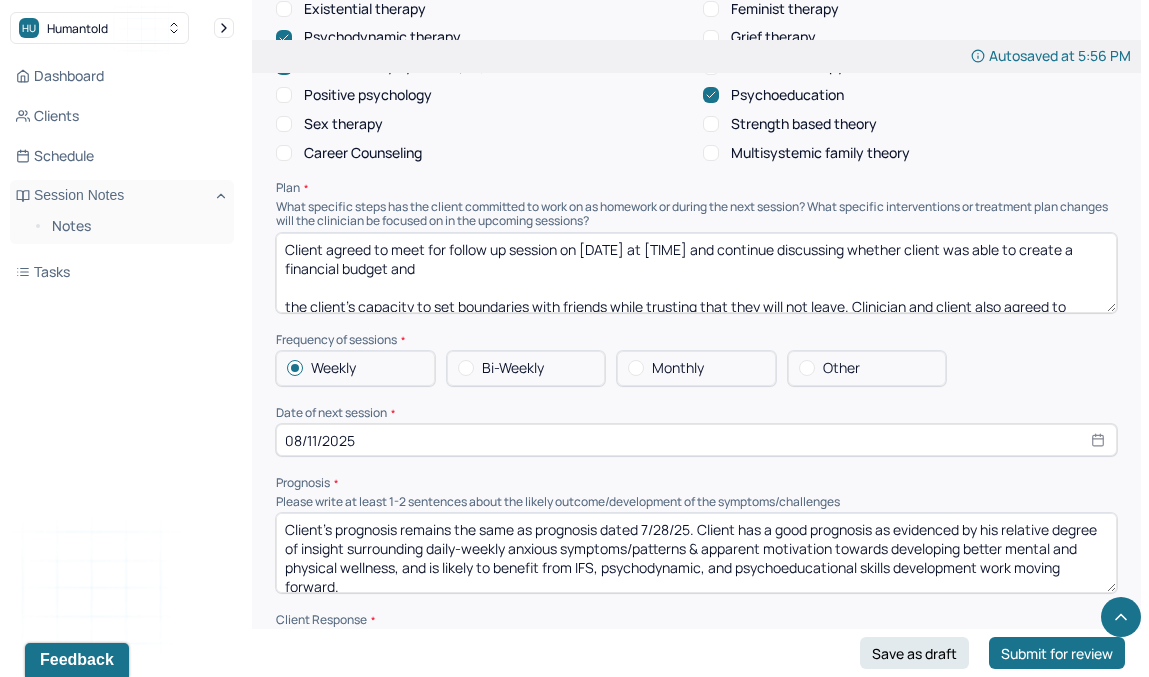 click on "Client agreed to meet for follow up session on [DATE] at [TIME] and continue discussing whether client was able to create a financial budget and
the client's capacity to set boundaries with friends while trusting that they will not leave. Clinician and client also agreed to discuss client's recent experience spending time with family." at bounding box center (696, 273) 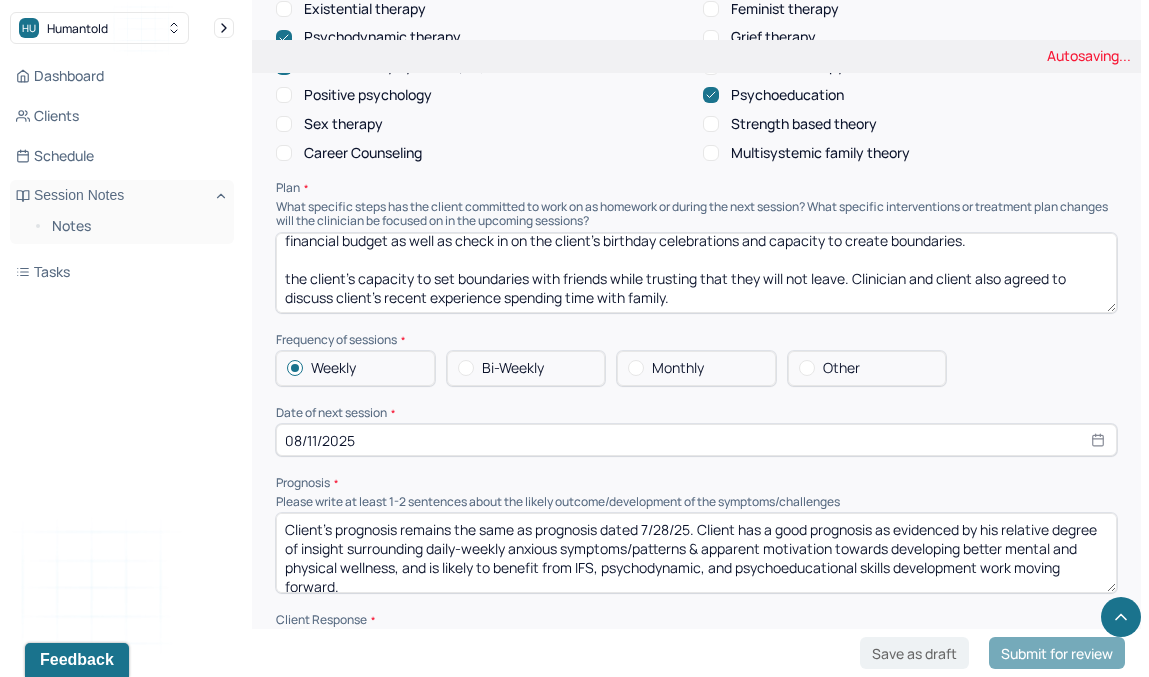 drag, startPoint x: 333, startPoint y: 290, endPoint x: 727, endPoint y: 465, distance: 431.116 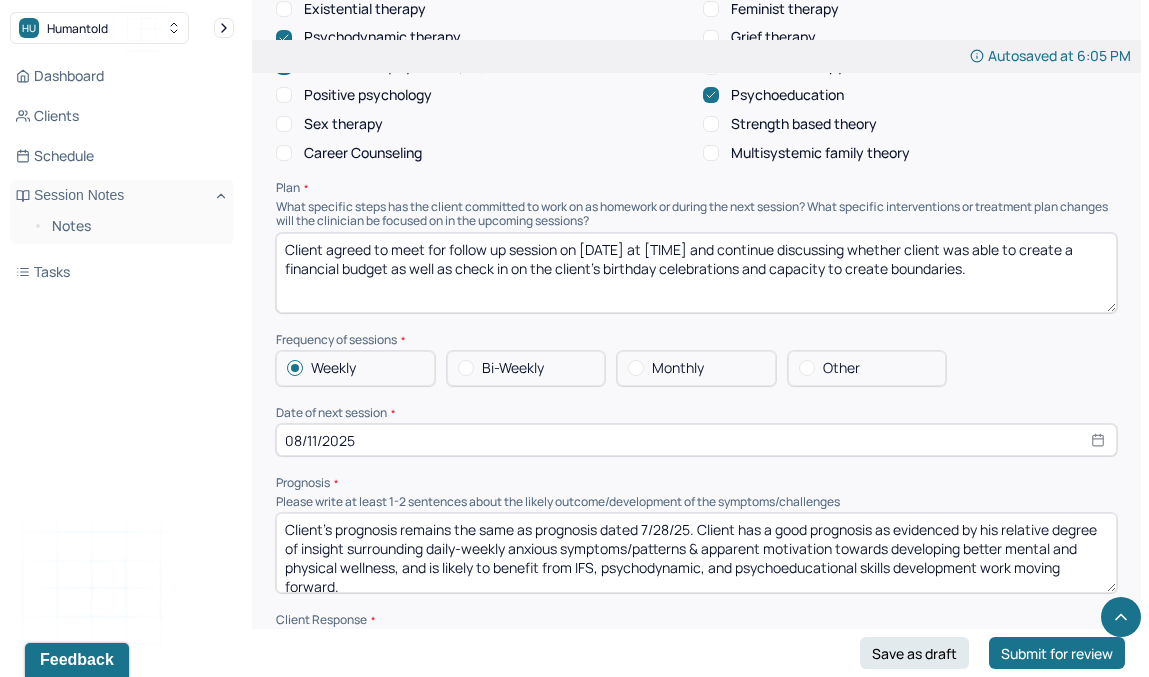 scroll, scrollTop: 0, scrollLeft: 0, axis: both 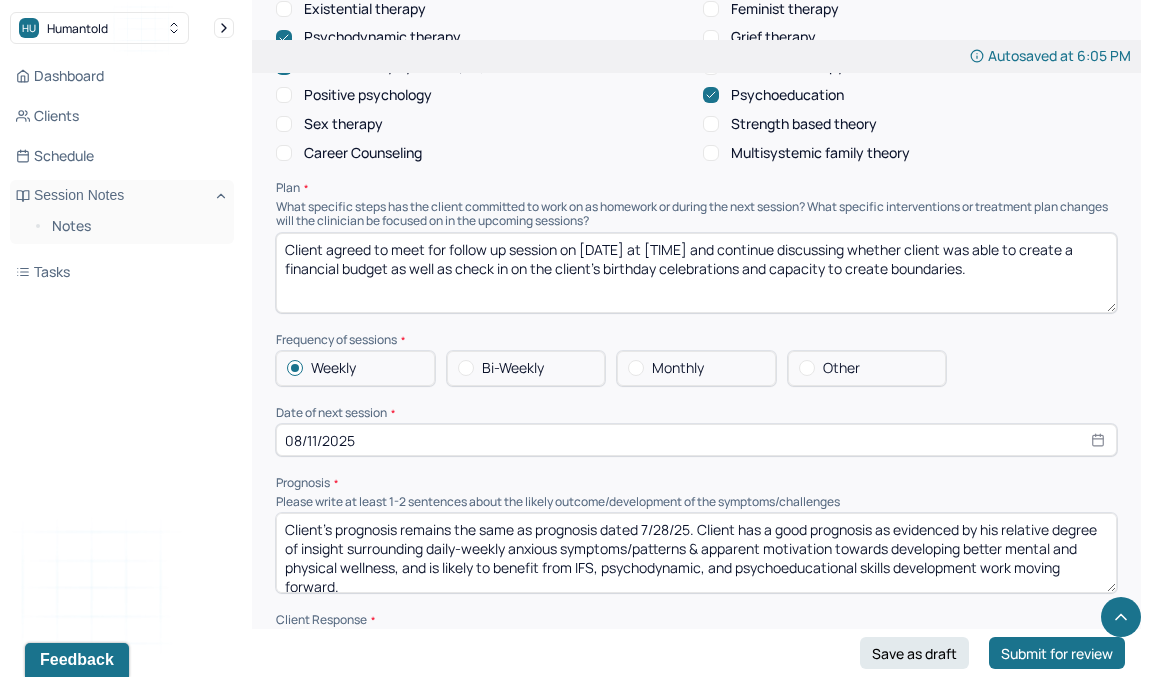 click on "Client agreed to meet for follow up session on [DATE] at [TIME] and continue discussing whether client was able to create a financial budget as well as check in on the client's birthday celebrations and capacity to create boundaries.
the client's capacity to set boundaries with friends while trusting that they will not leave. Clinician and client also agreed to discuss client's recent experience spending time with family." at bounding box center (696, 273) 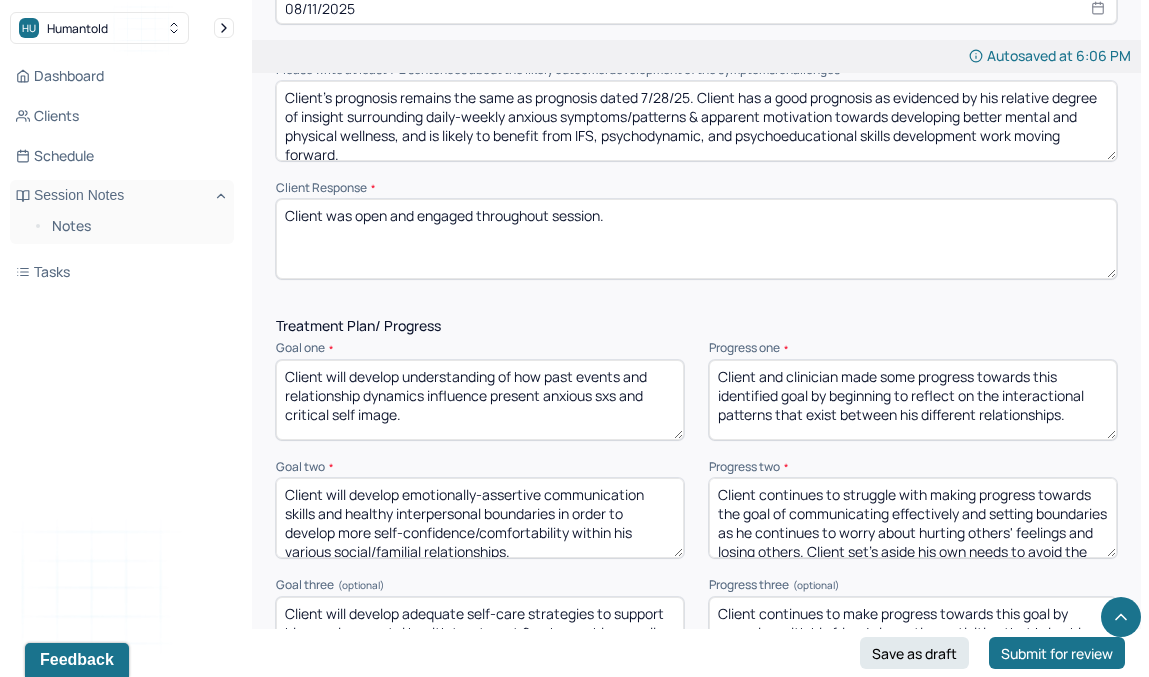 scroll, scrollTop: 2584, scrollLeft: 0, axis: vertical 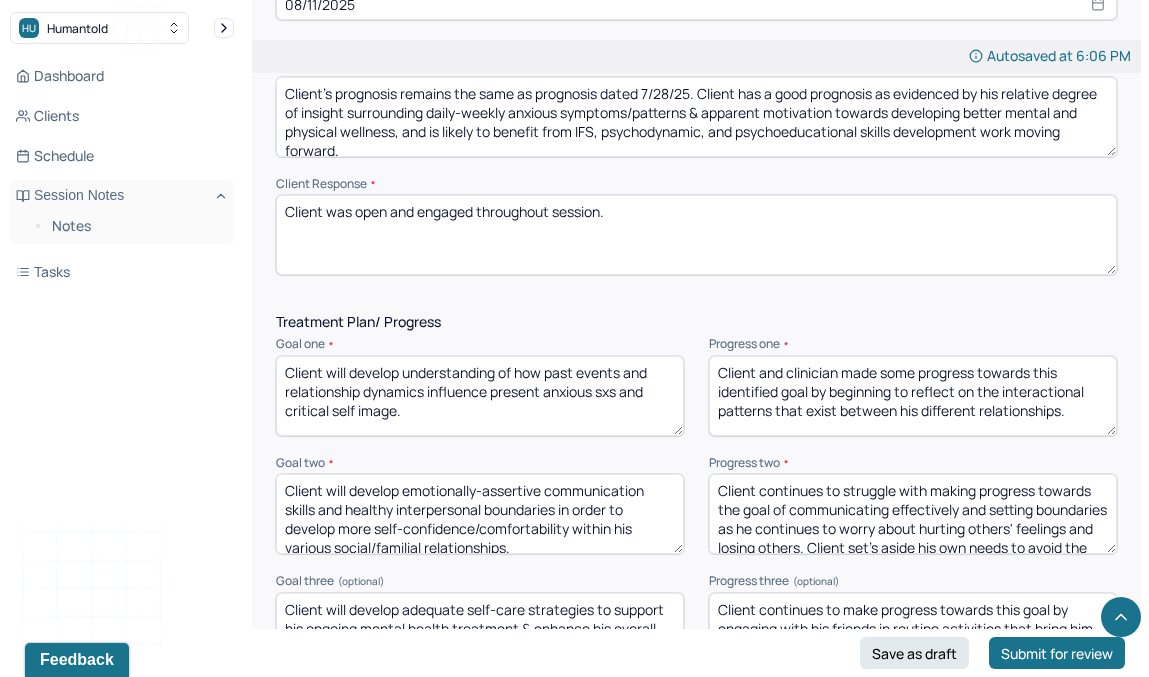 type on "Client agreed to meet for follow up session on [DATE] at [TIME] and continue discussing whether client was able to create a financial budget as well as check in on the client's birthday celebrations and capacity to create boundaries." 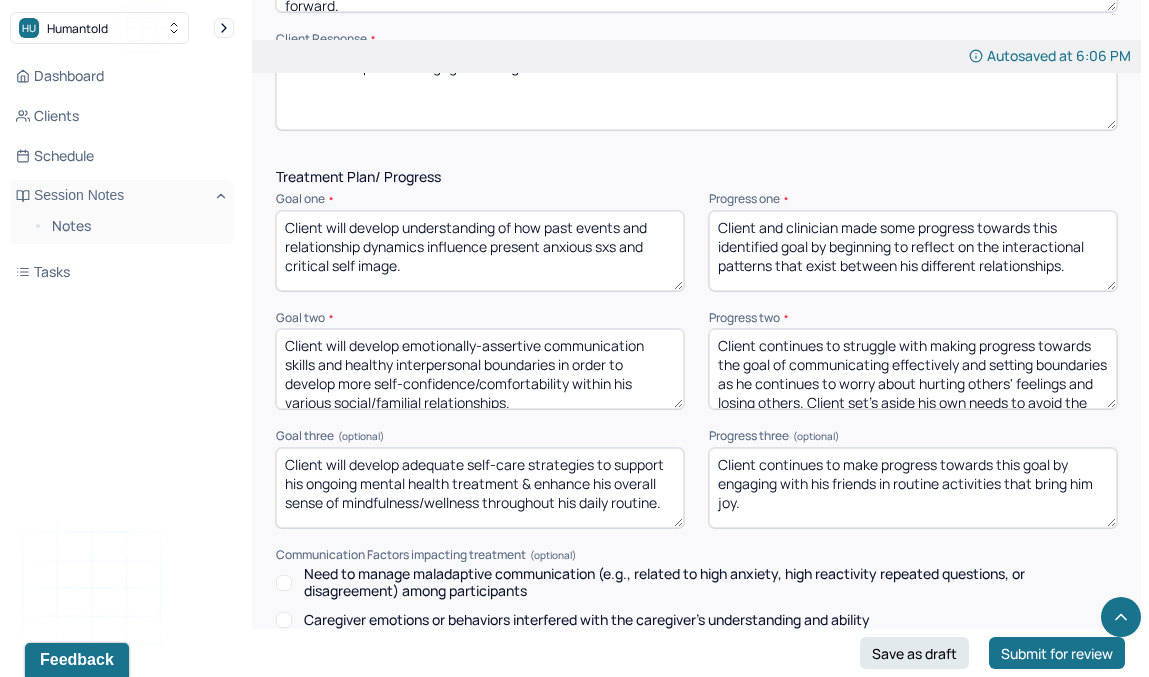 scroll, scrollTop: 2733, scrollLeft: 0, axis: vertical 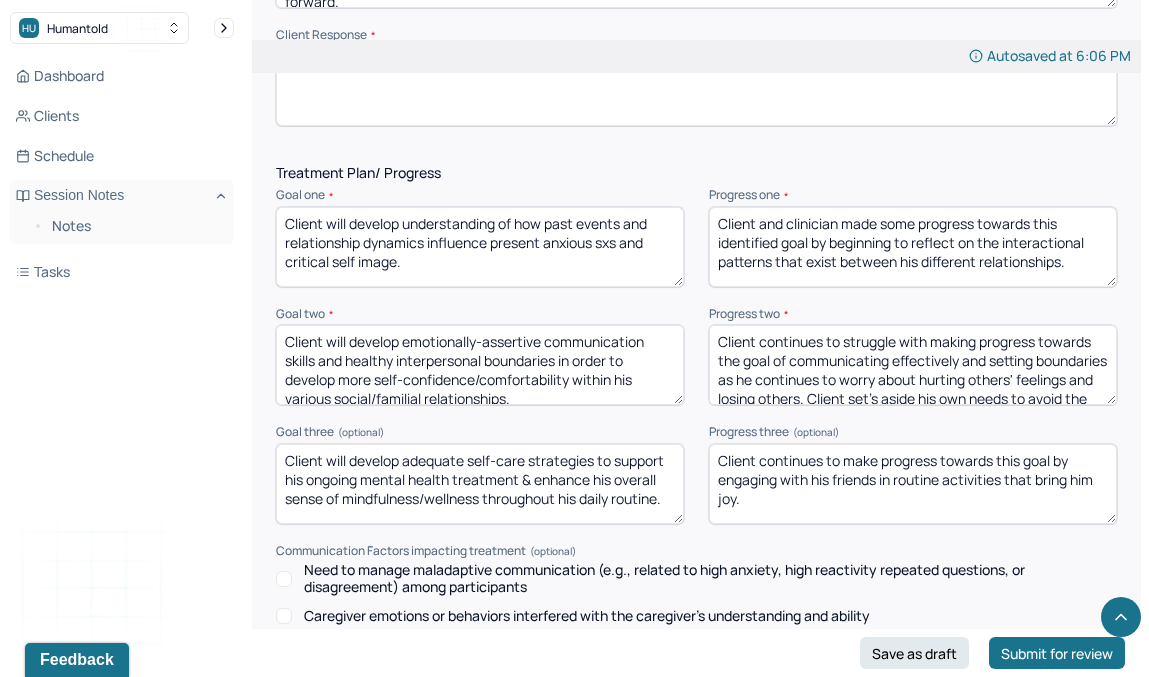 click on "Client and clinician made some progress towards this identified goal by beginning to reflect on the interactional patterns that exist between his different relationships." at bounding box center (913, 247) 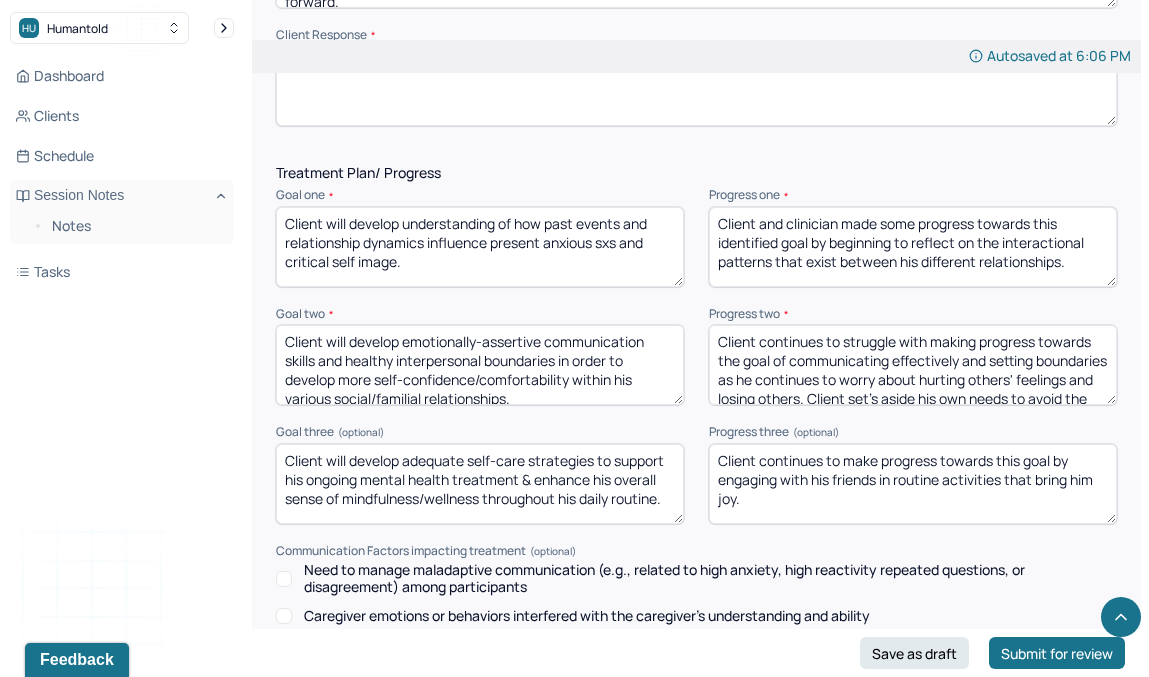 drag, startPoint x: 716, startPoint y: 239, endPoint x: 837, endPoint y: 280, distance: 127.75758 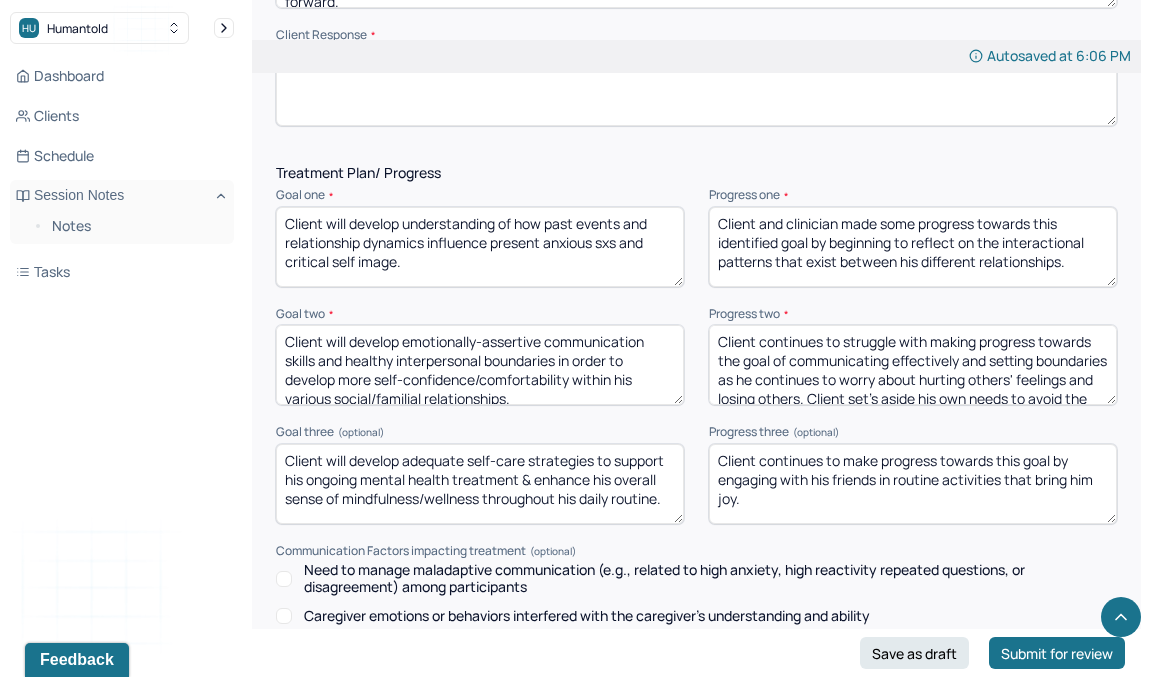 click on "Treatment Plan/ Progress Goal one * Client will develop understanding of how past events and relationship dynamics influence present anxious sxs and critical self image. Progress one * Client and clinician made some progress towards this identified goal by beginning to reflect on the interactional patterns that exist between his different relationships.  Goal two * Client will develop emotionally-assertive communication skills and healthy interpersonal boundaries in order to develop more self-confidence/comfortability within his various social/familial relationships. Progress two * Client continues to struggle with making progress towards the goal of communicating effectively and setting boundaries as he continues to worry about hurting others' feelings and losing others. Client set's aside his own needs to avoid the above potential outcome.  Goal three (optional) Progress three (optional) Communication Factors impacting treatment Details around communication factors impacting treatment" at bounding box center [696, 528] 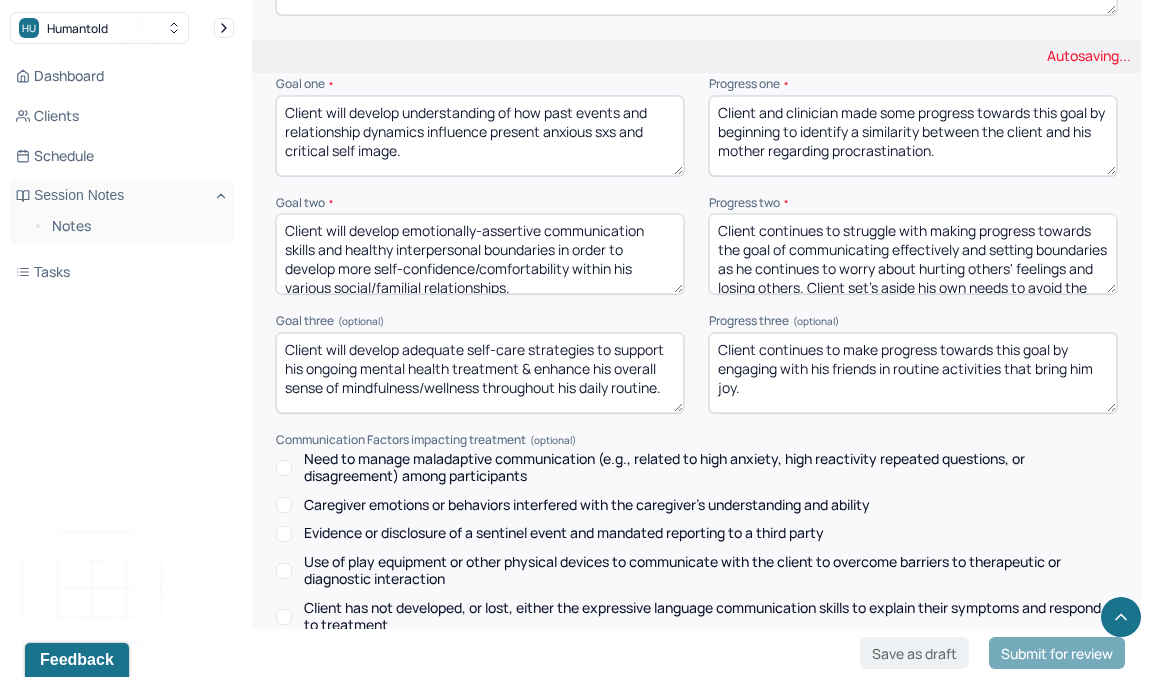 scroll, scrollTop: 2849, scrollLeft: 0, axis: vertical 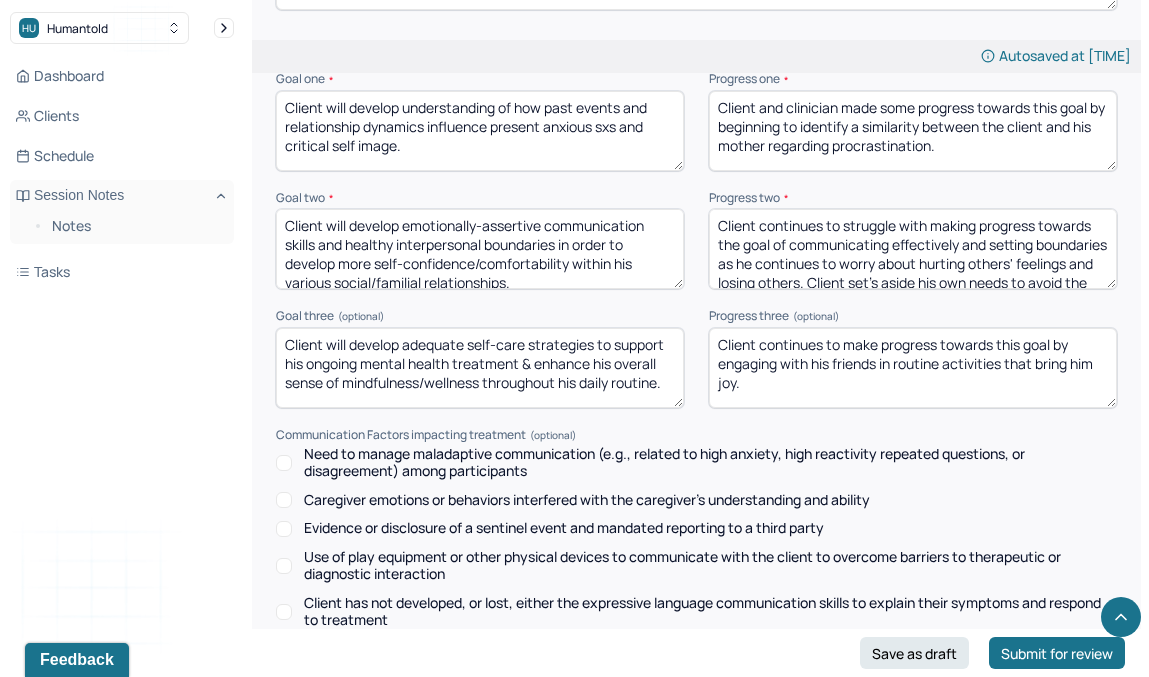 type on "Client and clinician made some progress towards this goal by beginning to identify a similarity between the client and his mother regarding procrastination." 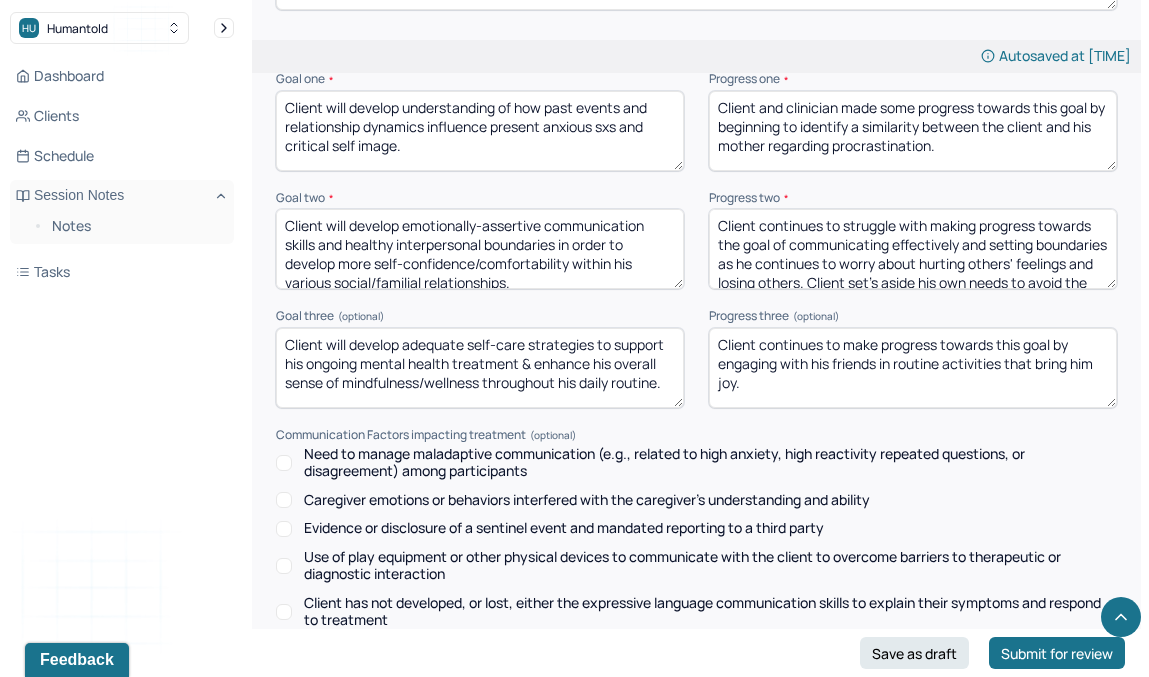 scroll, scrollTop: 28, scrollLeft: 0, axis: vertical 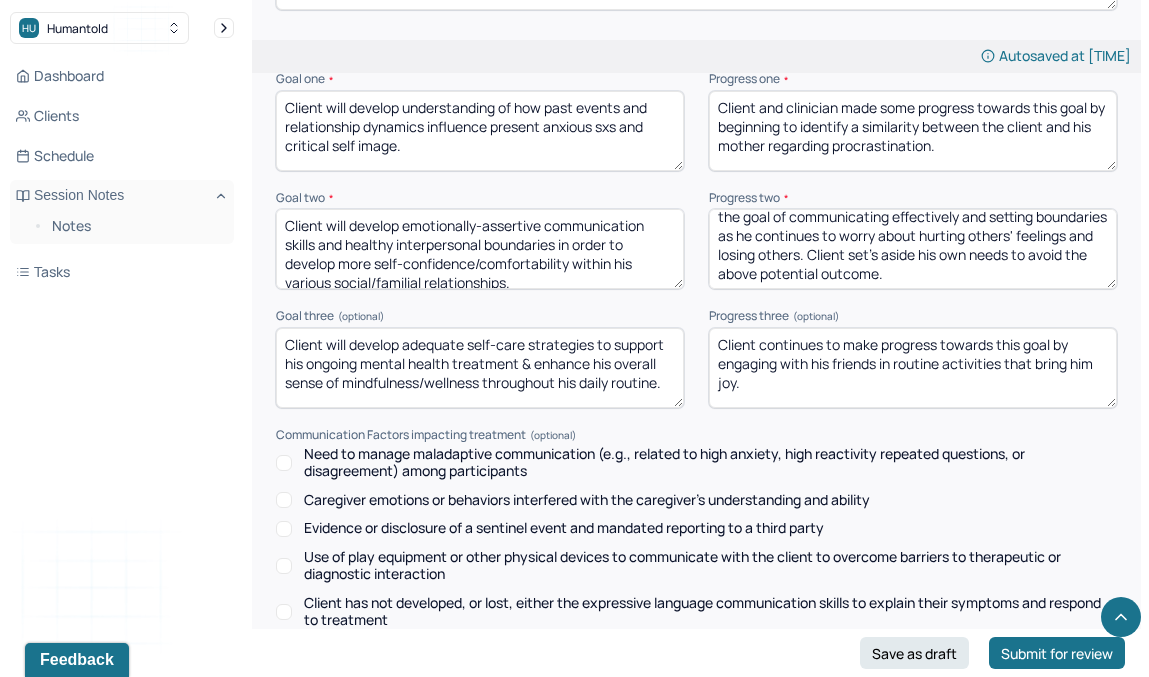 drag, startPoint x: 794, startPoint y: 232, endPoint x: 1046, endPoint y: 281, distance: 256.7197 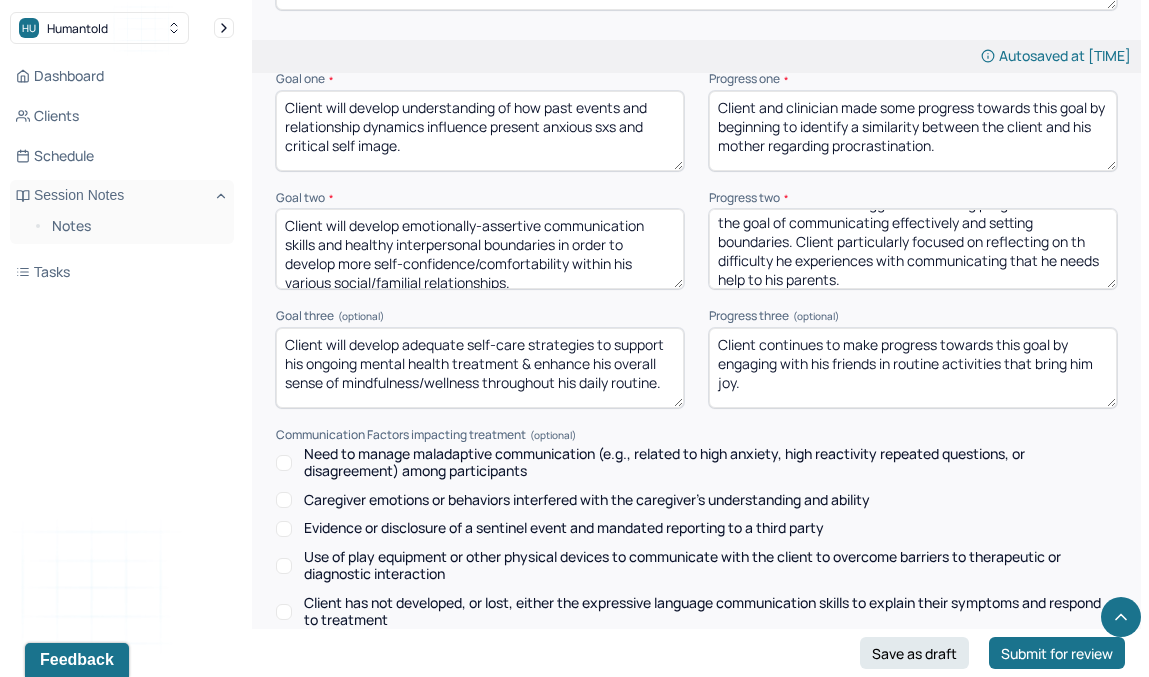 scroll, scrollTop: 28, scrollLeft: 0, axis: vertical 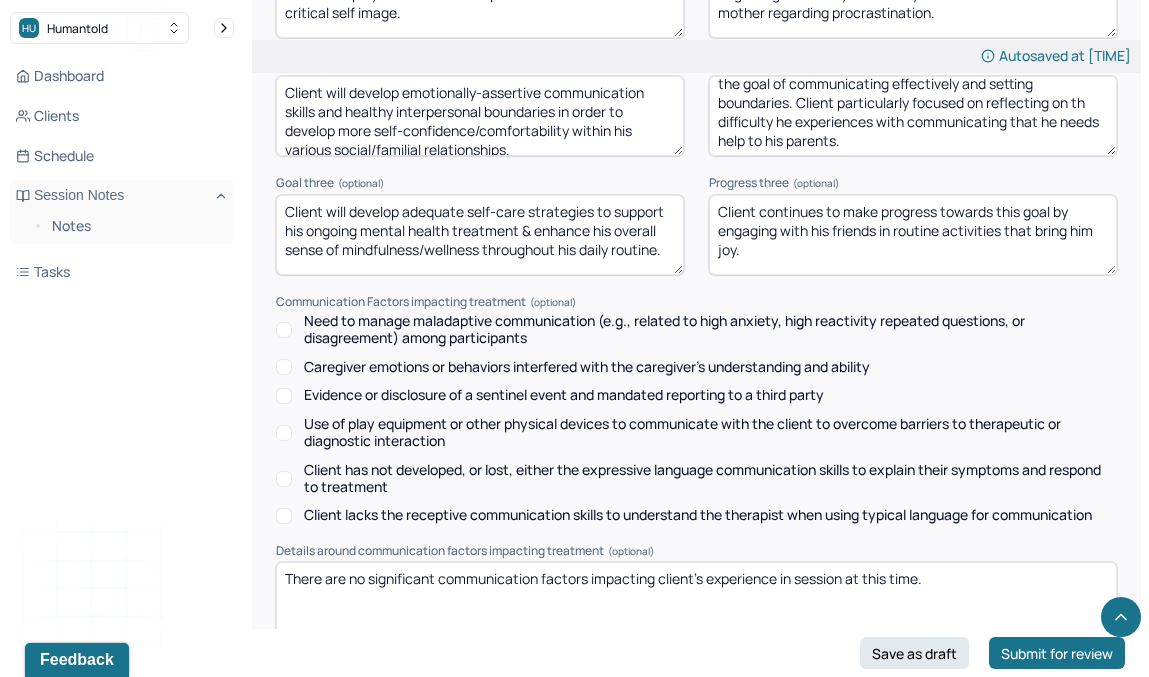 type on "Client continues to struggle with making progress towards the goal of communicating effectively and setting boundaries. Client particularly focused on reflecting on th difficulty he experiences with communicating that he needs help to his parents." 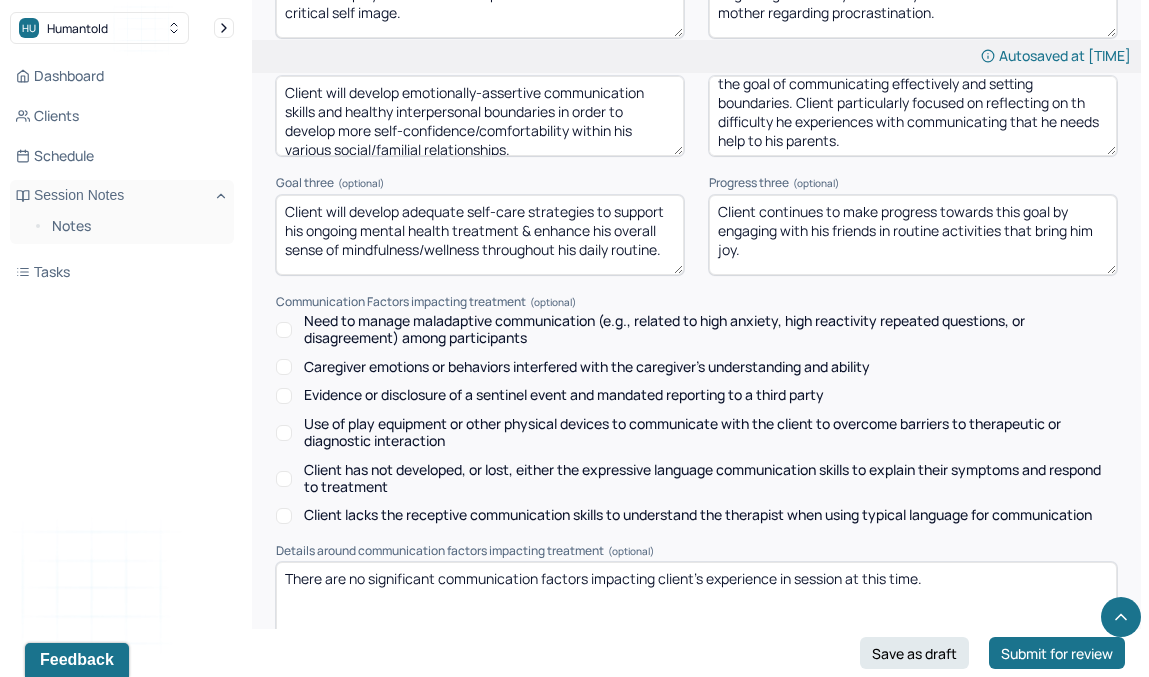 drag, startPoint x: 760, startPoint y: 207, endPoint x: 810, endPoint y: 260, distance: 72.862885 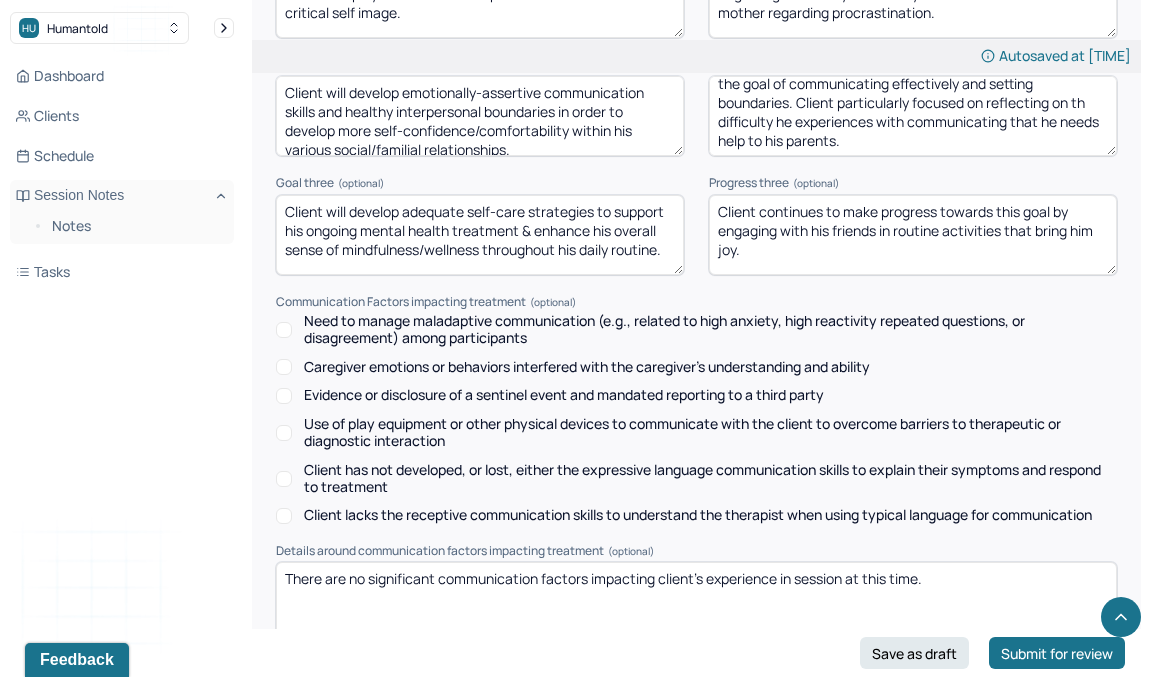 click on "Client continues to make progress towards this goal by engaging with his friends in routine activities that bring him joy." at bounding box center (913, 235) 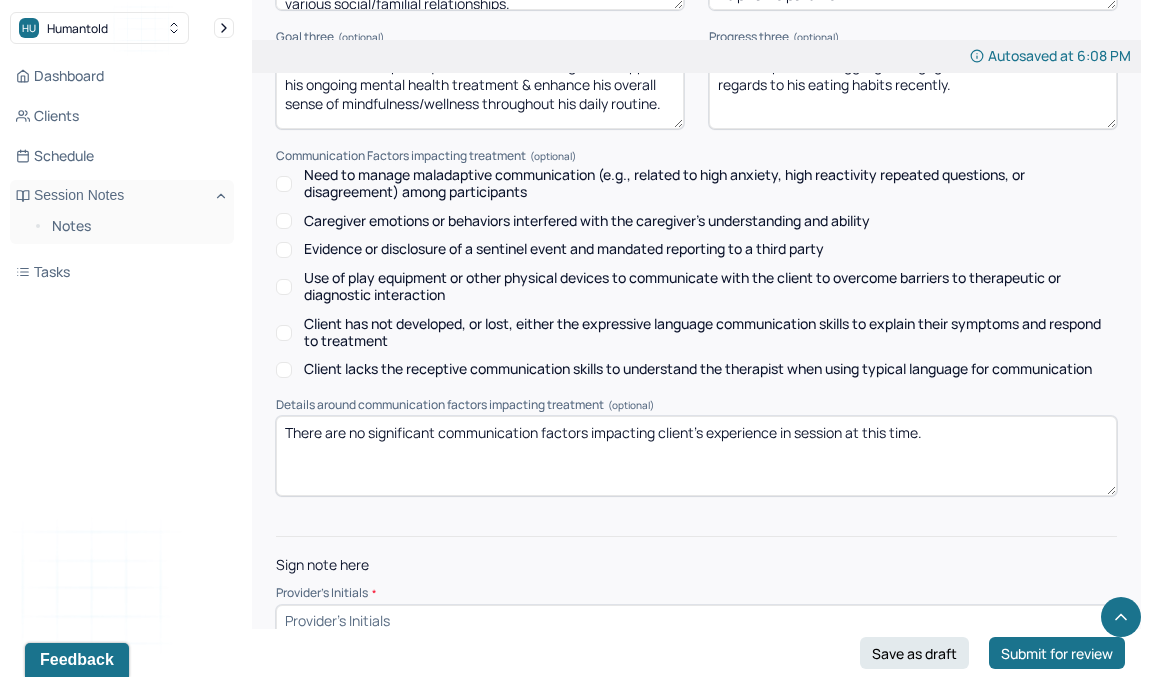 scroll, scrollTop: 3156, scrollLeft: 0, axis: vertical 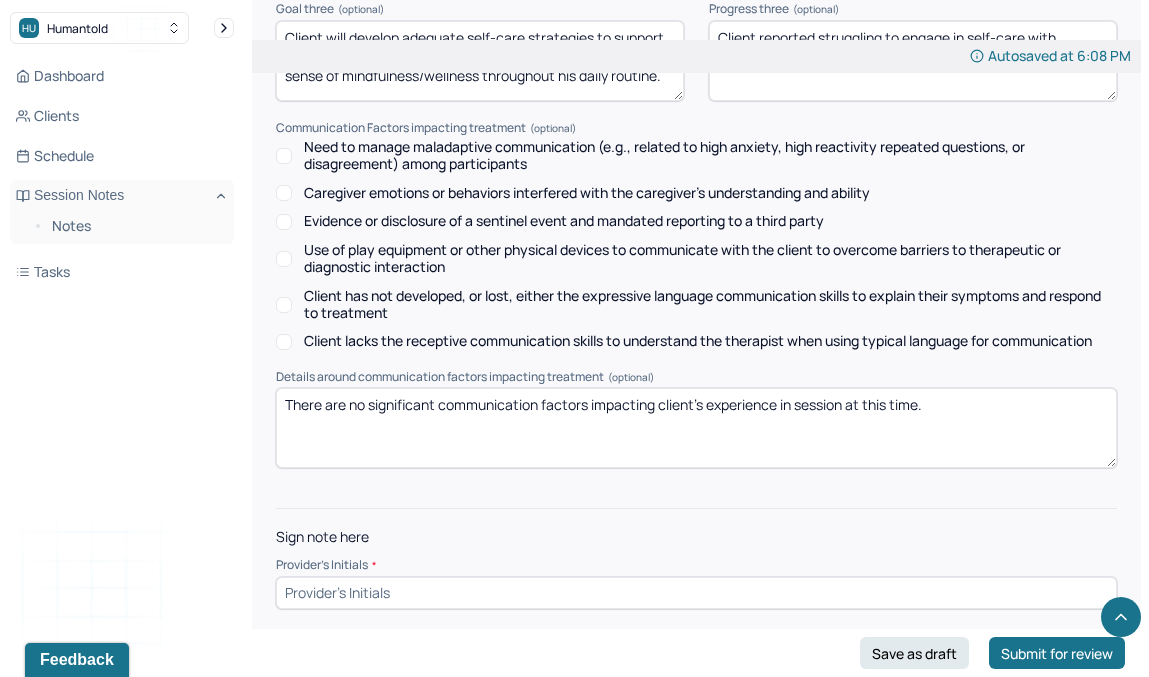 type on "Client reported struggling to engage in self-care with regards to his eating habits recently." 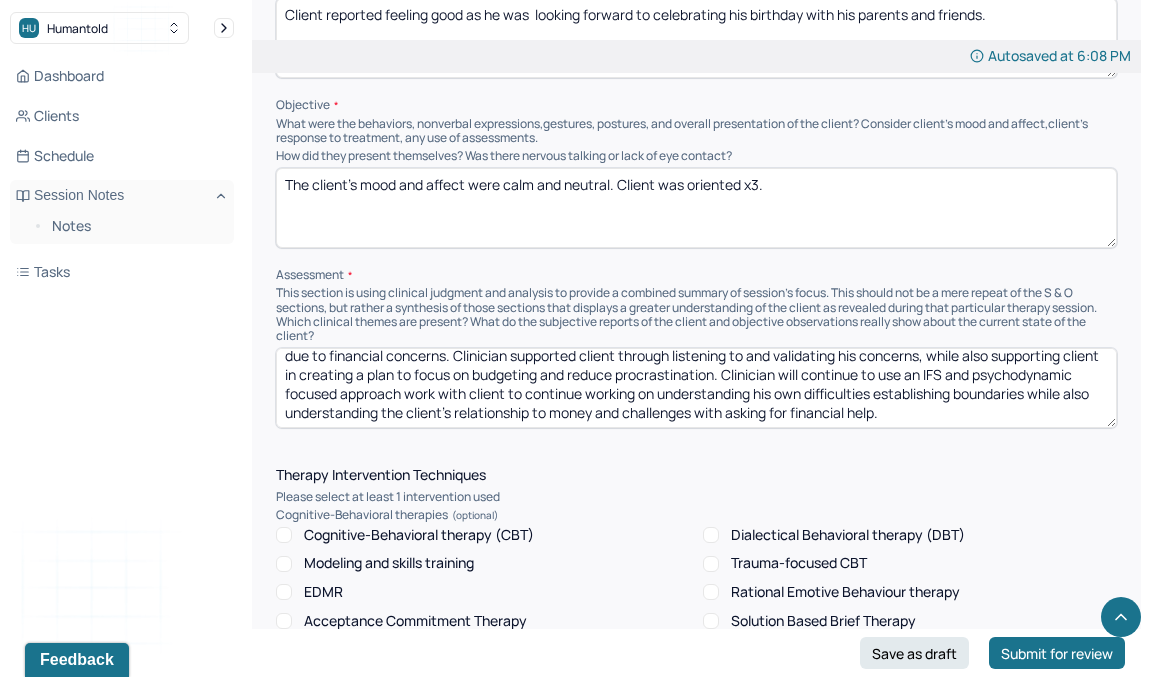 scroll, scrollTop: 1165, scrollLeft: 0, axis: vertical 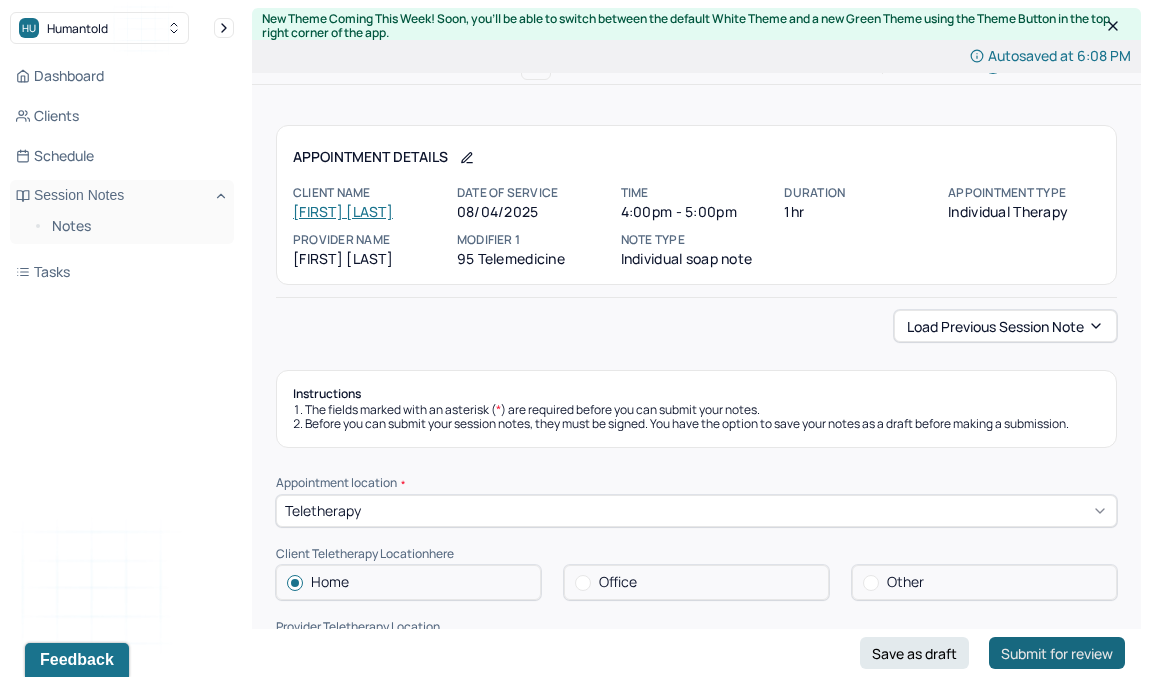 type on "AA" 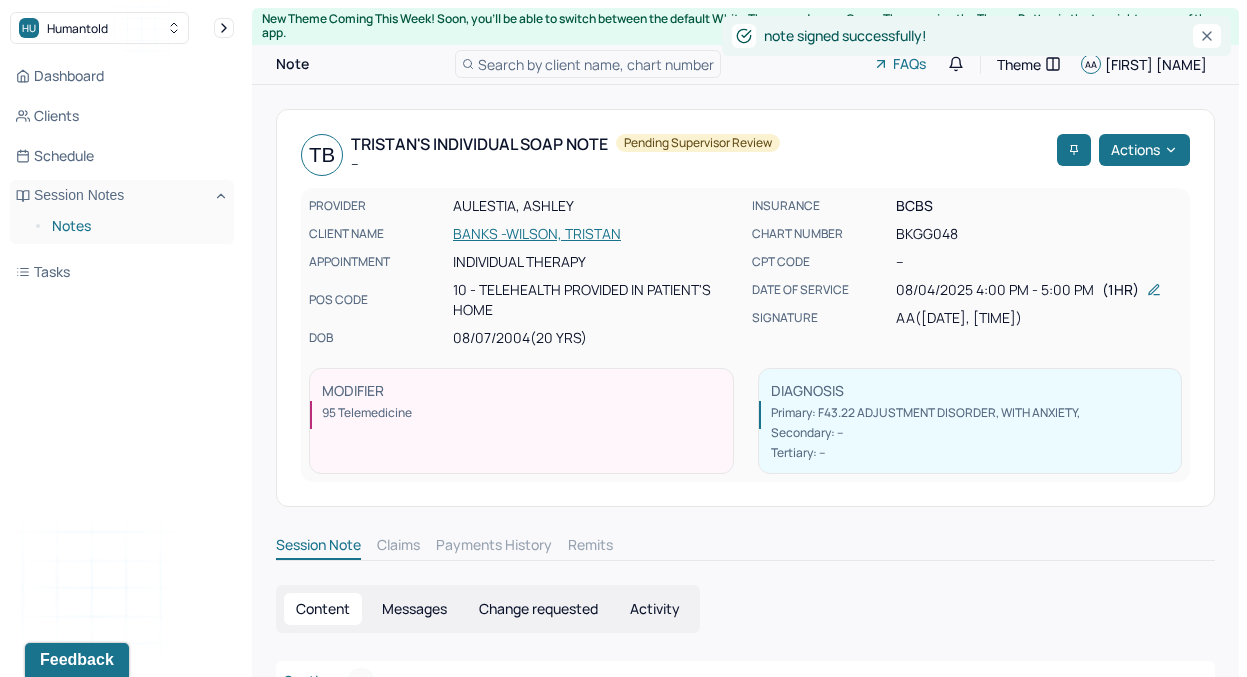 click on "Notes" at bounding box center [135, 226] 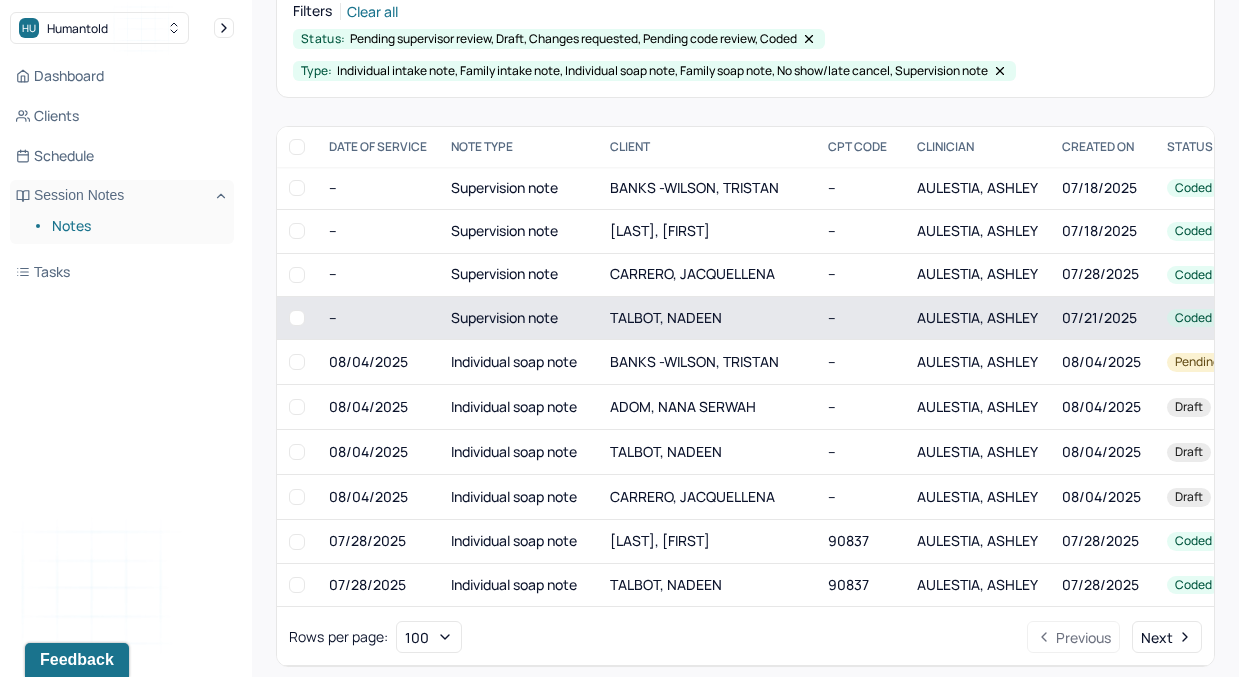 scroll, scrollTop: 261, scrollLeft: 0, axis: vertical 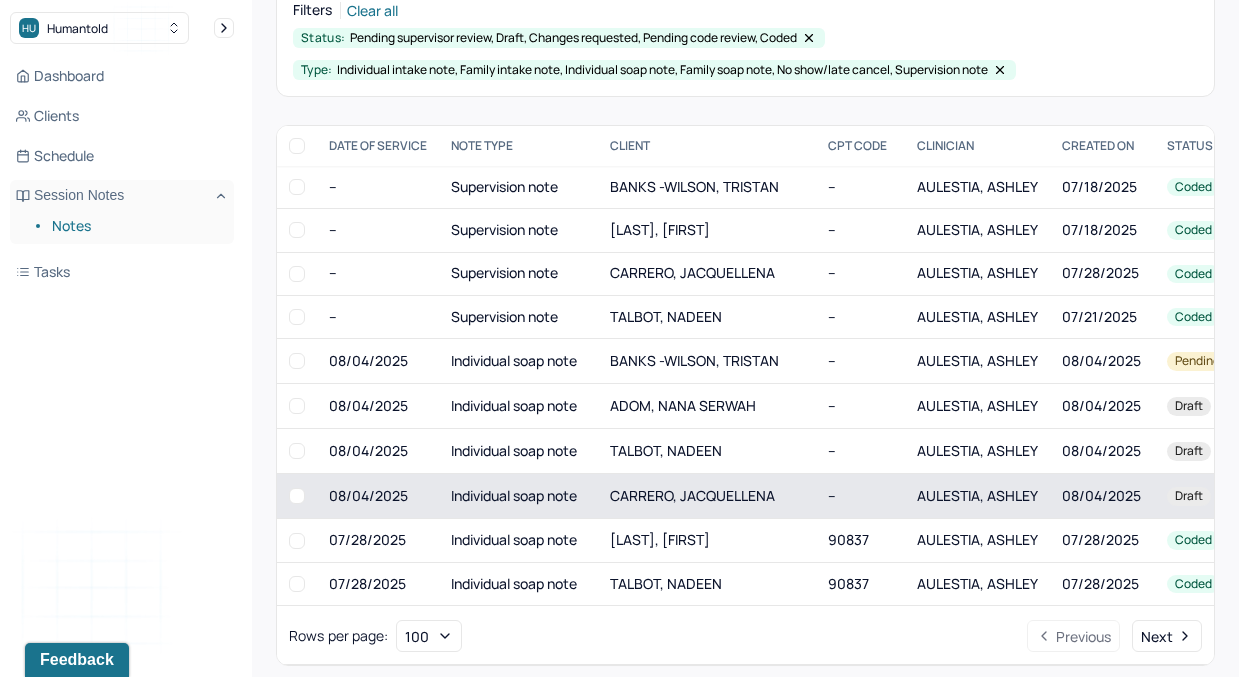 click on "CARRERO, JACQUELLENA" at bounding box center [707, 496] 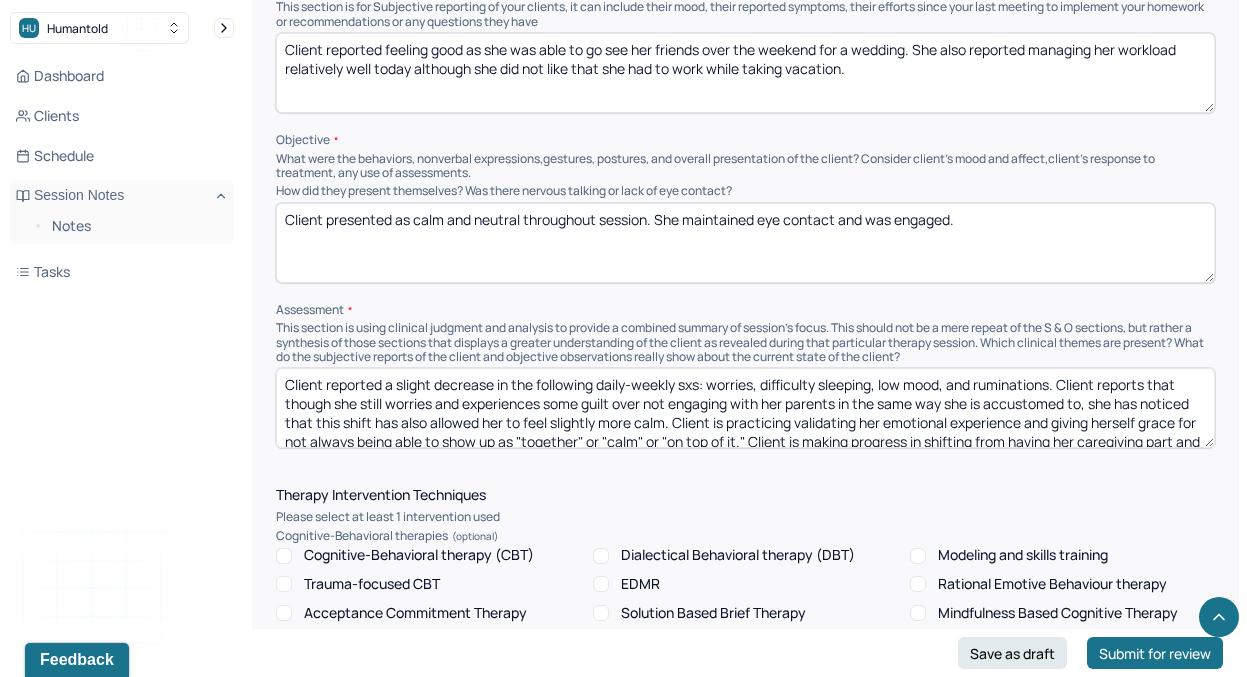 scroll, scrollTop: 1310, scrollLeft: 0, axis: vertical 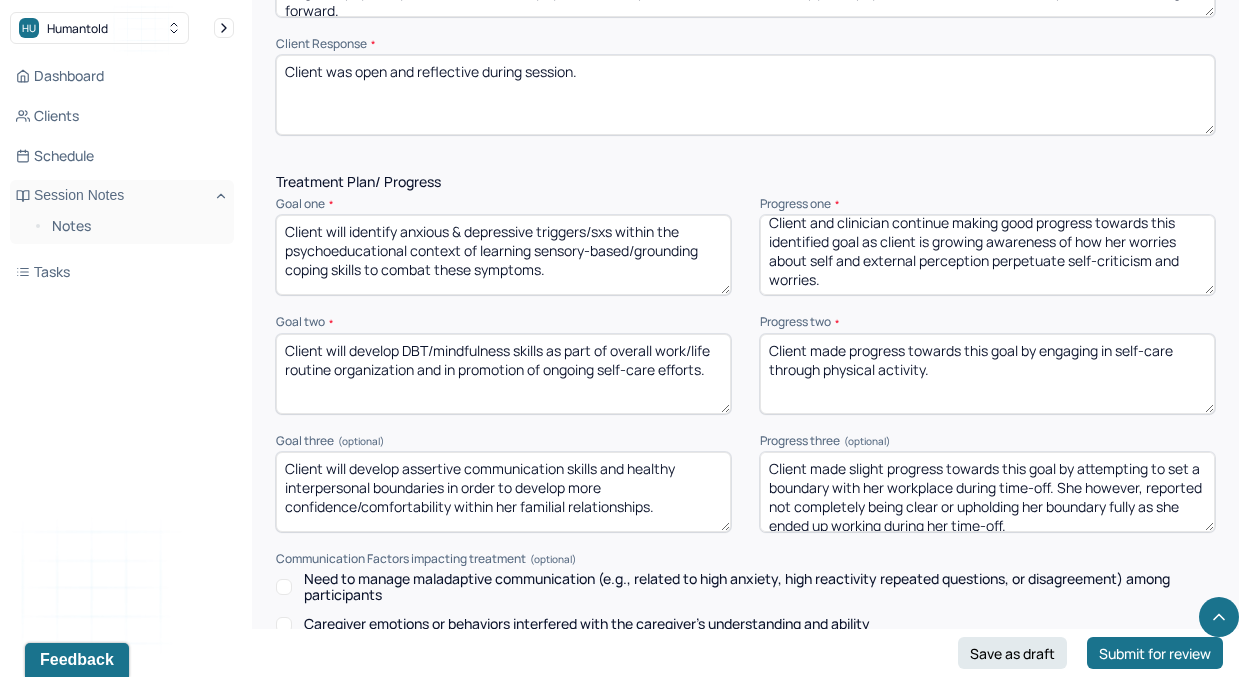 drag, startPoint x: 766, startPoint y: 245, endPoint x: 876, endPoint y: 287, distance: 117.74549 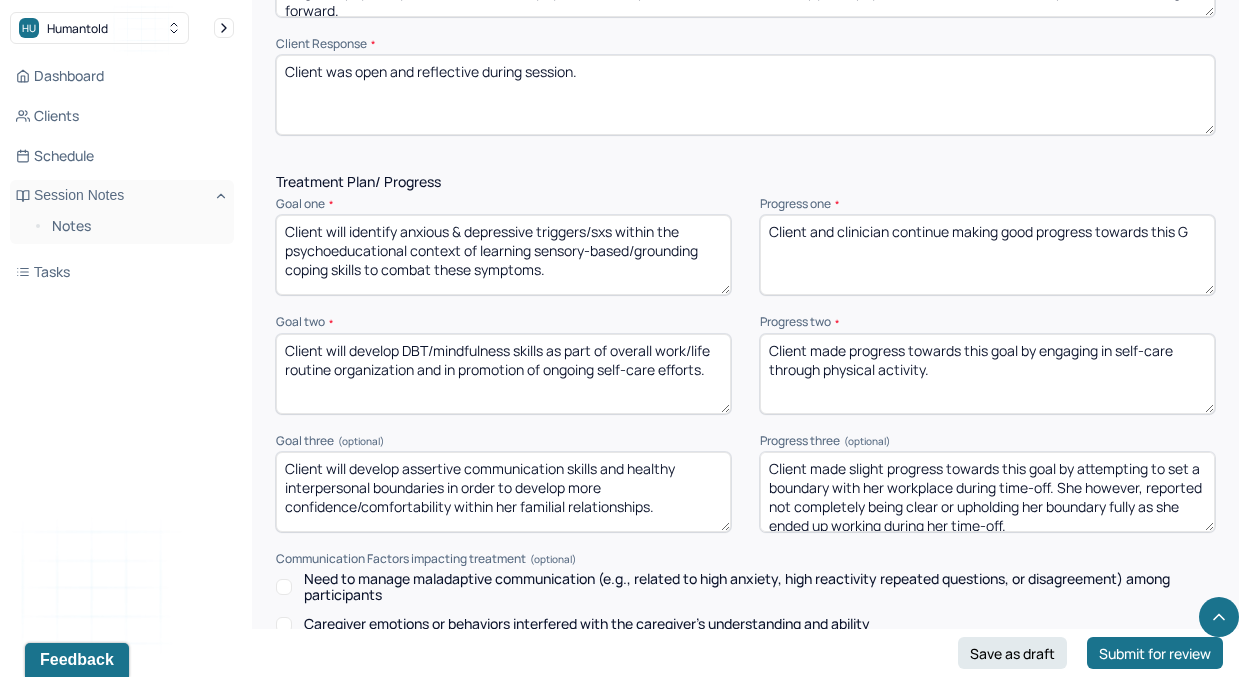 scroll, scrollTop: 0, scrollLeft: 0, axis: both 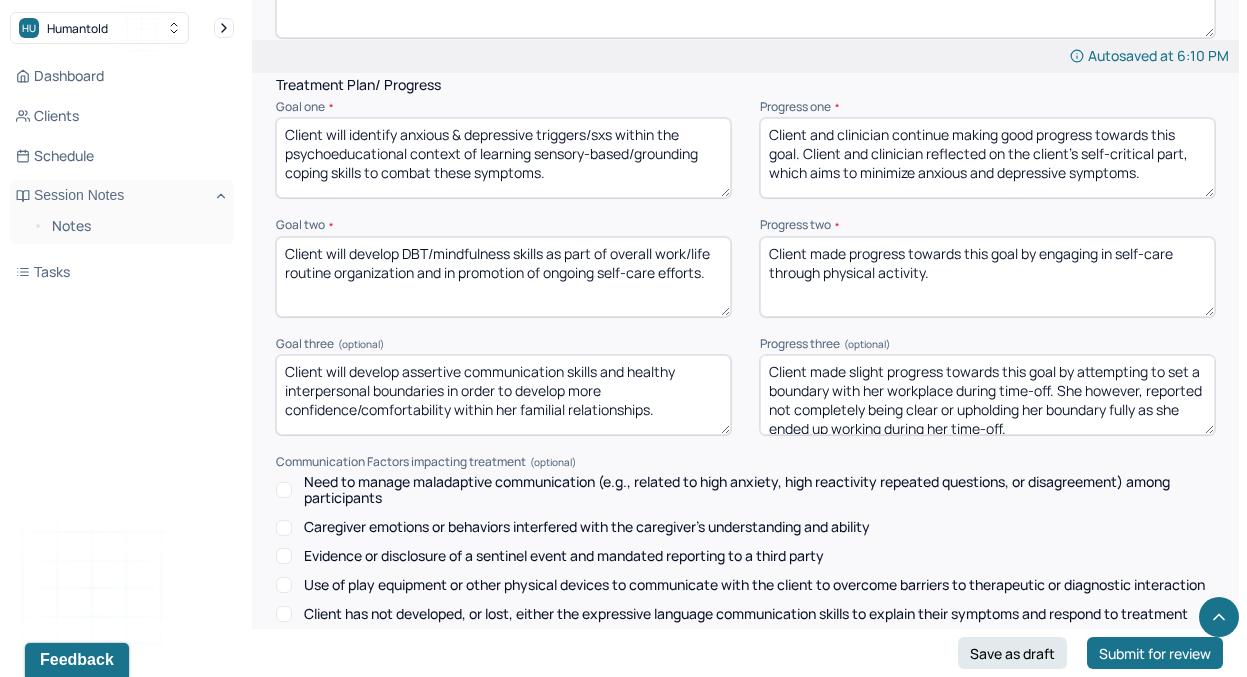 type on "Client and clinician continue making good progress towards this goal. Client and clinician reflected on the client's self-critical part, which aims to minimize anxious and depressive symptoms." 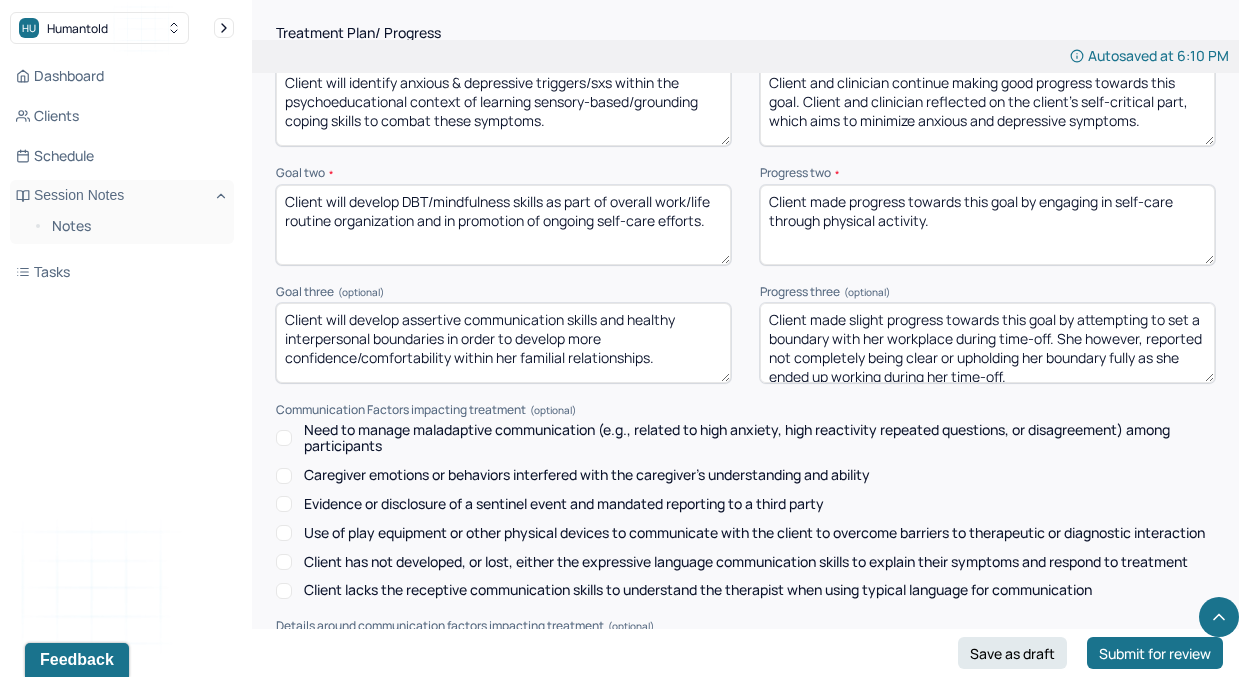 scroll, scrollTop: 2716, scrollLeft: 0, axis: vertical 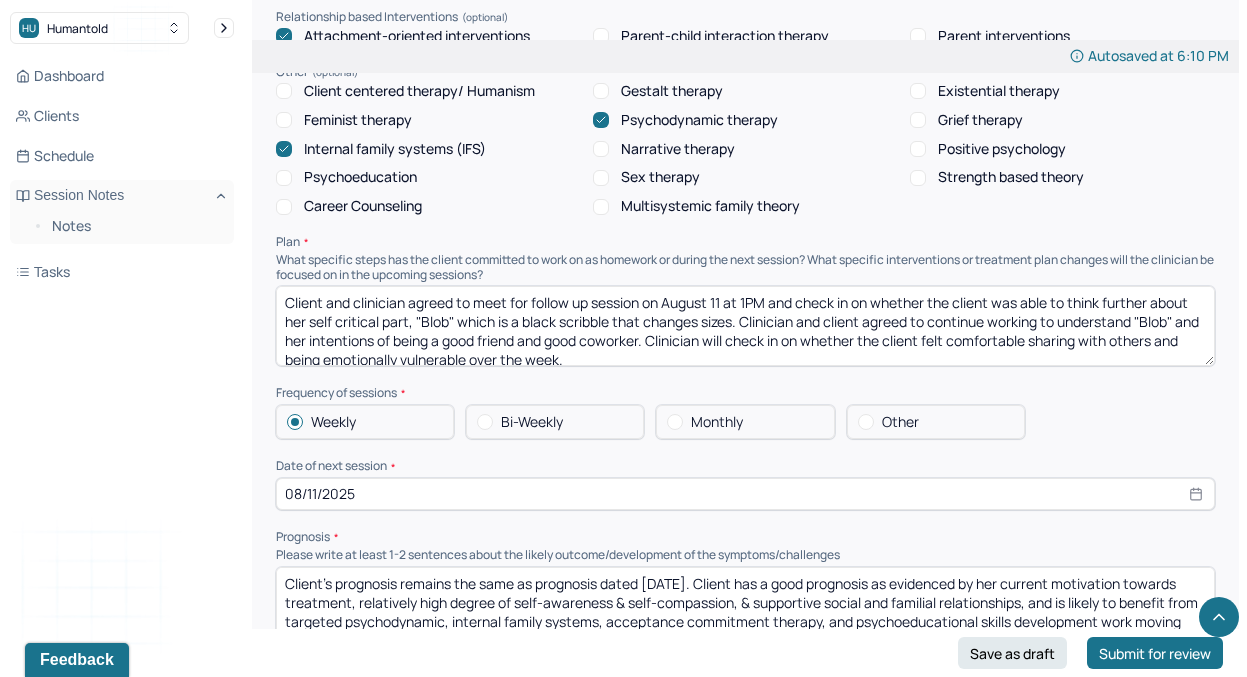 click on "Client and clinician agreed to meet for follow up session on August 11 at 1PM and check in on whether the client was able to think further about her self critical part, "Blob" which is a black scribble that changes sizes. Clinician and client agreed to continue working to understand "Blob" and her intentions of being a good friend and good coworker. Clinician will check in on whether the client felt comfortable sharing with others and being emotionally vulnerable over the week." at bounding box center (745, 326) 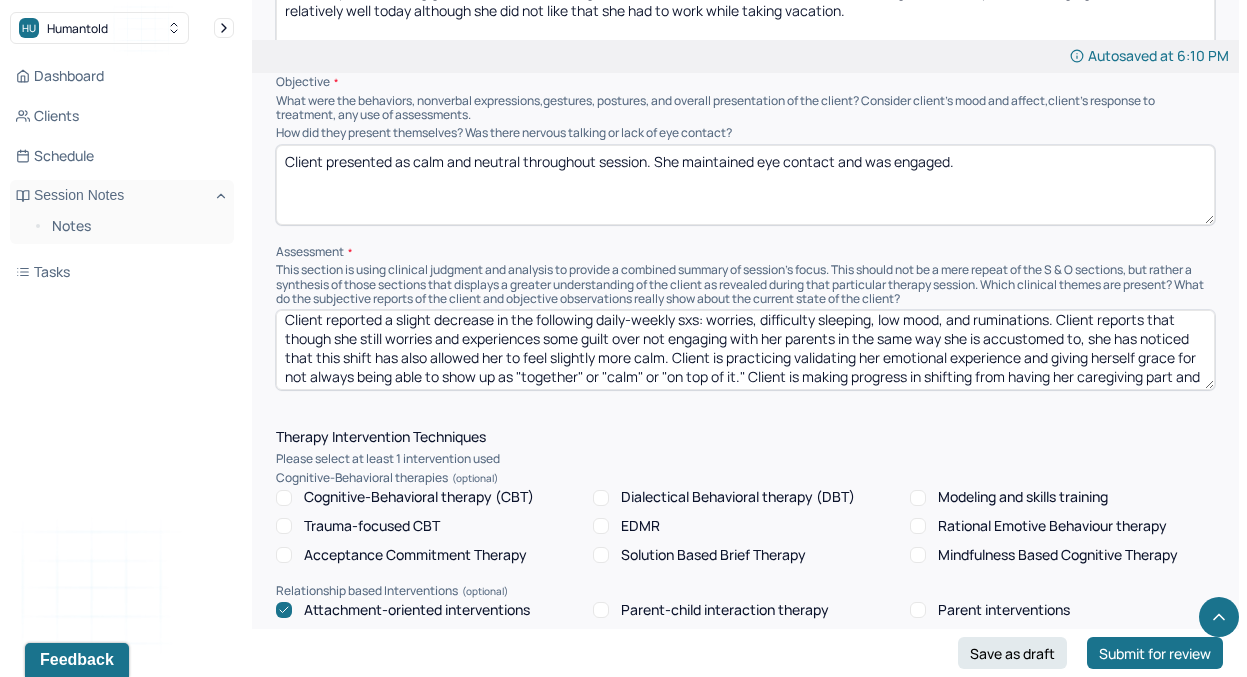 scroll, scrollTop: 1355, scrollLeft: 0, axis: vertical 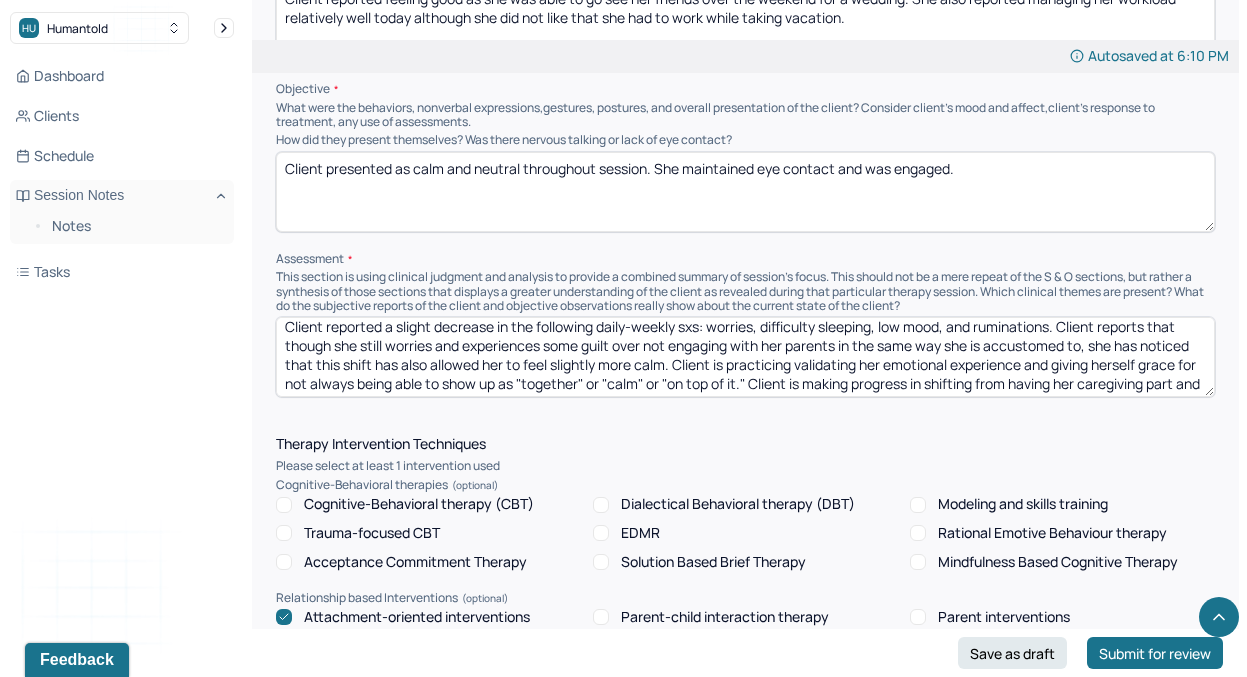click on "Client reported a slight decrease in the following daily-weekly sxs: worries, difficulty sleeping, low mood, and ruminations. Client reports that though she still worries and experiences some guilt over not engaging with her parents in the same way she is accustomed to, she has noticed that this shift has also allowed her to feel slightly more calm. Client is practicing validating her emotional experience and giving herself grace for not always being able to show up as "together" or "calm" or "on top of it." Client is making progress in shifting from having her caregiving part and perfectionist part take the lead to allowing the Self to take more of a lead.  In follow up session, clinician will continue to use IFS parts work and psychodynamic work with client to continue growing awareness of how her role as a caregiver has maintained a homeostasis that is currently shifting within her family." at bounding box center [745, 357] 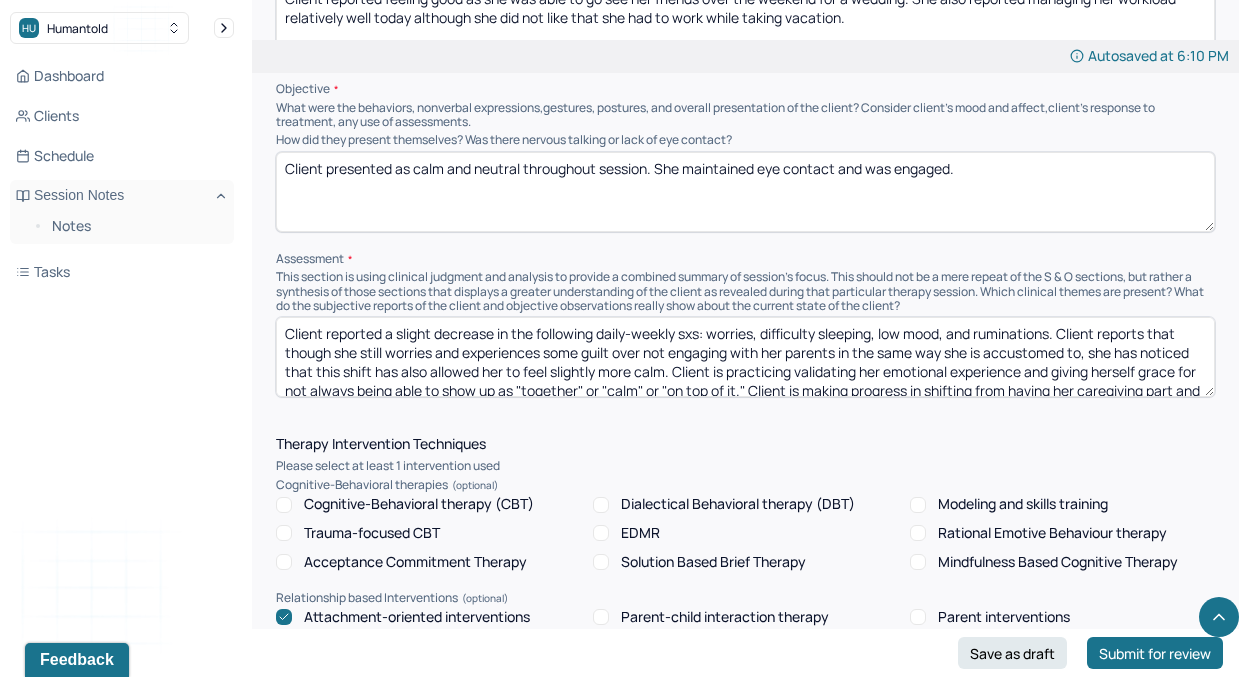scroll, scrollTop: 66, scrollLeft: 0, axis: vertical 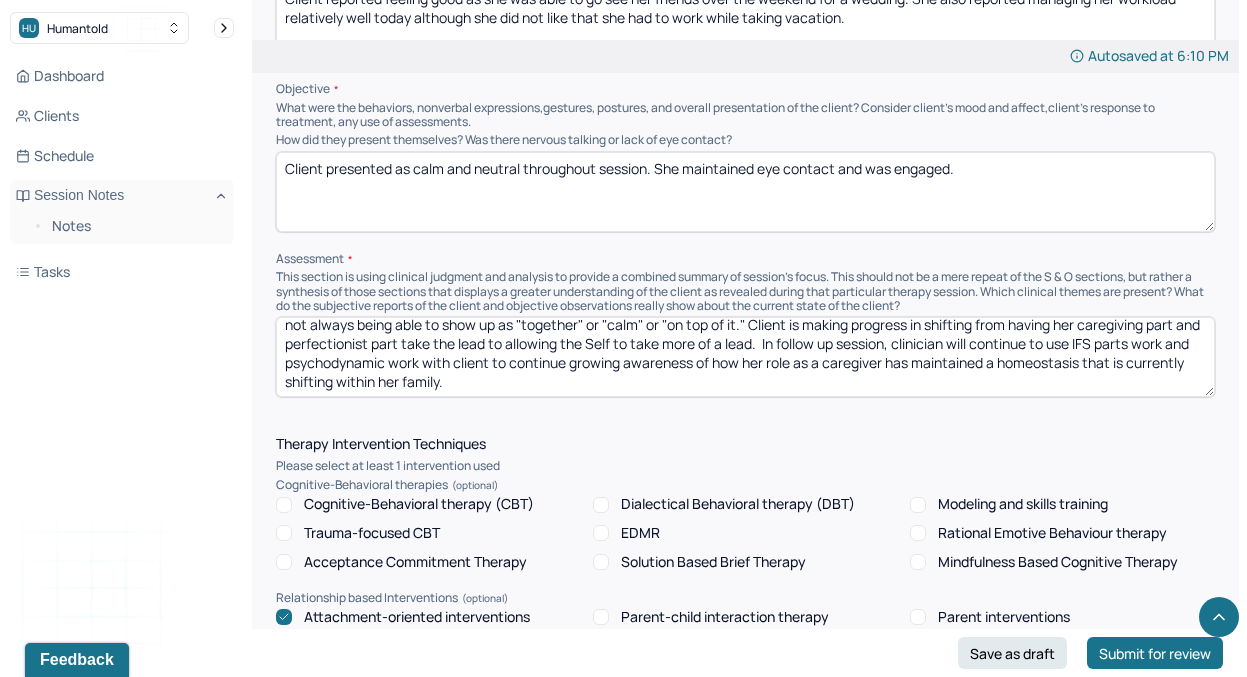 drag, startPoint x: 1060, startPoint y: 324, endPoint x: 753, endPoint y: 339, distance: 307.36624 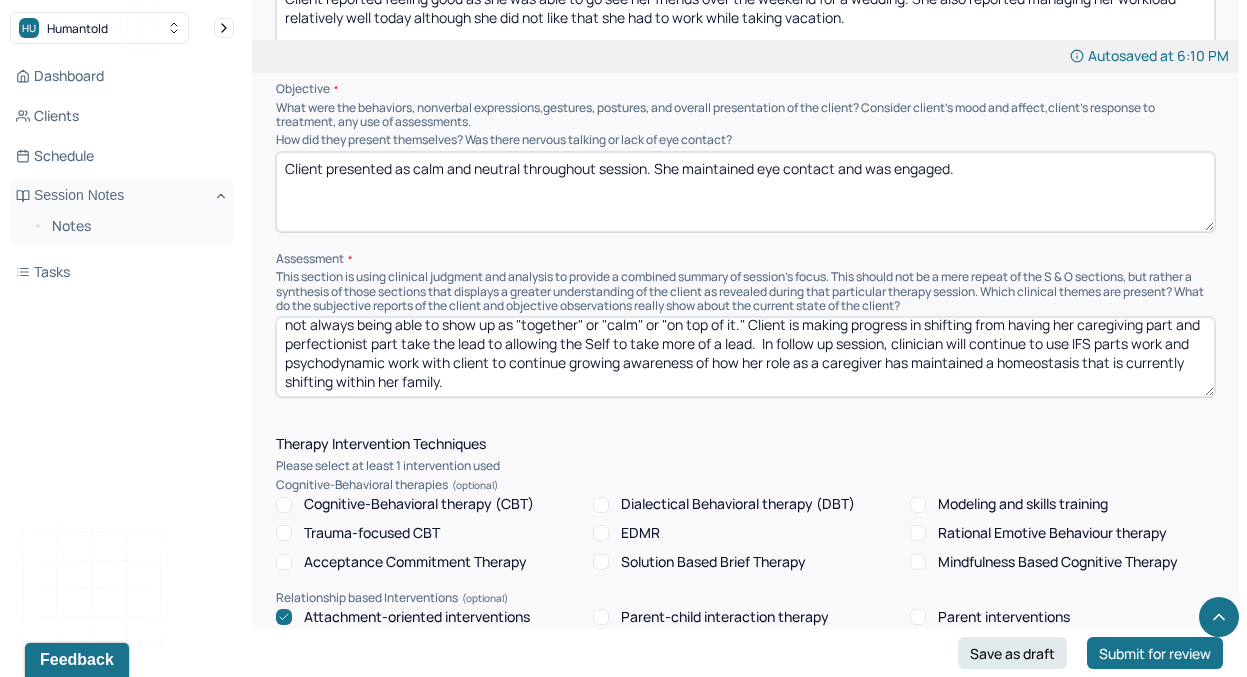 click on "Client reported a slight decrease in the following daily-weekly sxs: worries, difficulty sleeping, low mood, and ruminations. Client reports that though she still worries and experiences some guilt over not engaging with her parents in the same way she is accustomed to, she has noticed that this shift has also allowed her to feel slightly more calm. Client is practicing validating her emotional experience and giving herself grace for not always being able to show up as "together" or "calm" or "on top of it." Client is making progress in shifting from having her caregiving part and perfectionist part take the lead to allowing the Self to take more of a lead.  In follow up session, clinician will continue to use IFS parts work and psychodynamic work with client to continue growing awareness of how her role as a caregiver has maintained a homeostasis that is currently shifting within her family." at bounding box center (745, 357) 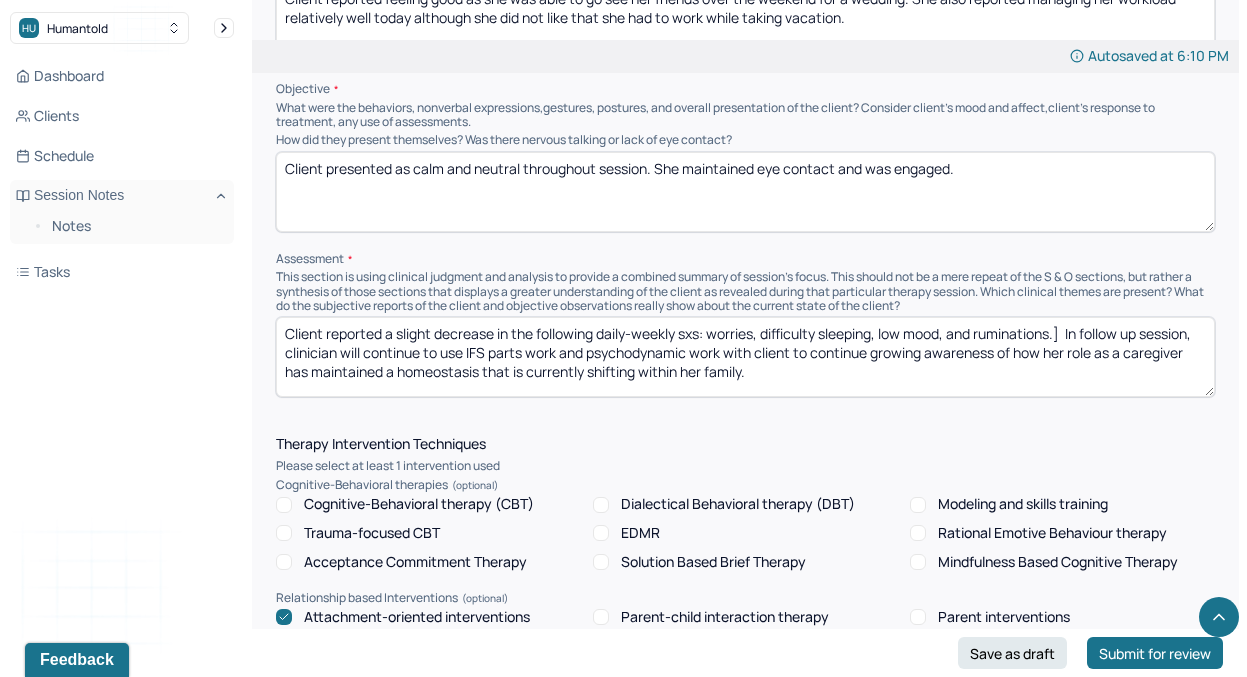scroll, scrollTop: 0, scrollLeft: 0, axis: both 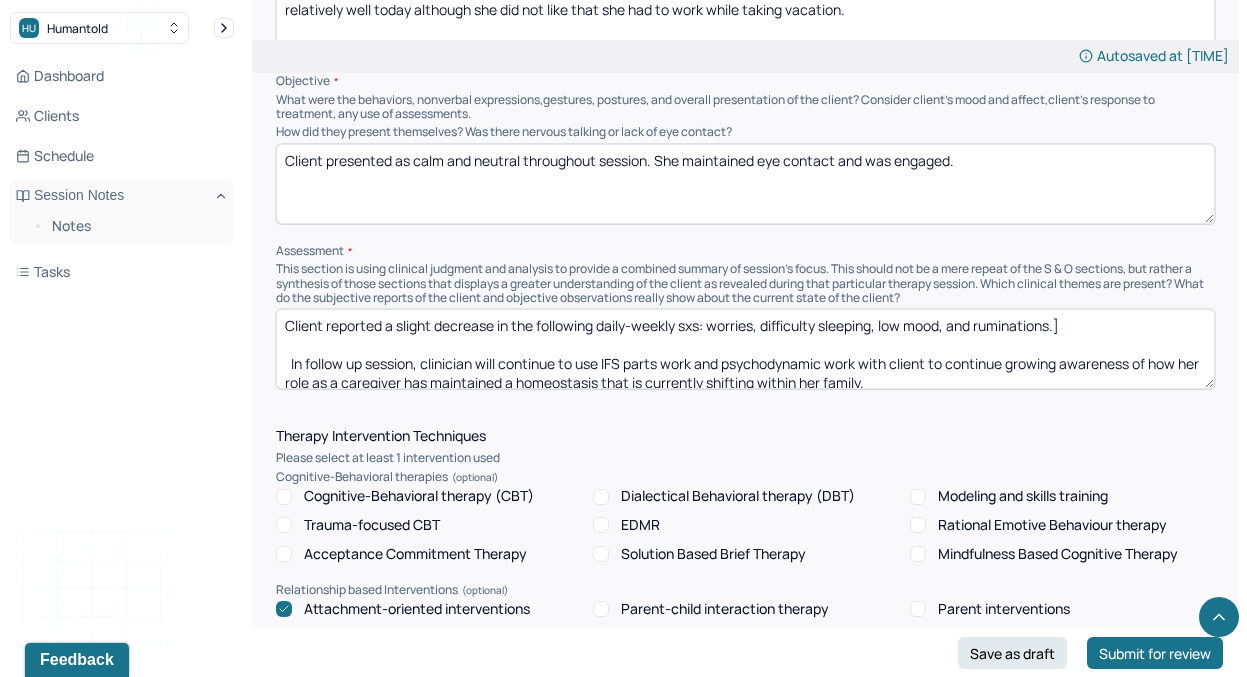 click on "Client reported a slight decrease in the following daily-weekly sxs: worries, difficulty sleeping, low mood, and ruminations.]  In follow up session, clinician will continue to use IFS parts work and psychodynamic work with client to continue growing awareness of how her role as a caregiver has maintained a homeostasis that is currently shifting within her family." at bounding box center (745, 349) 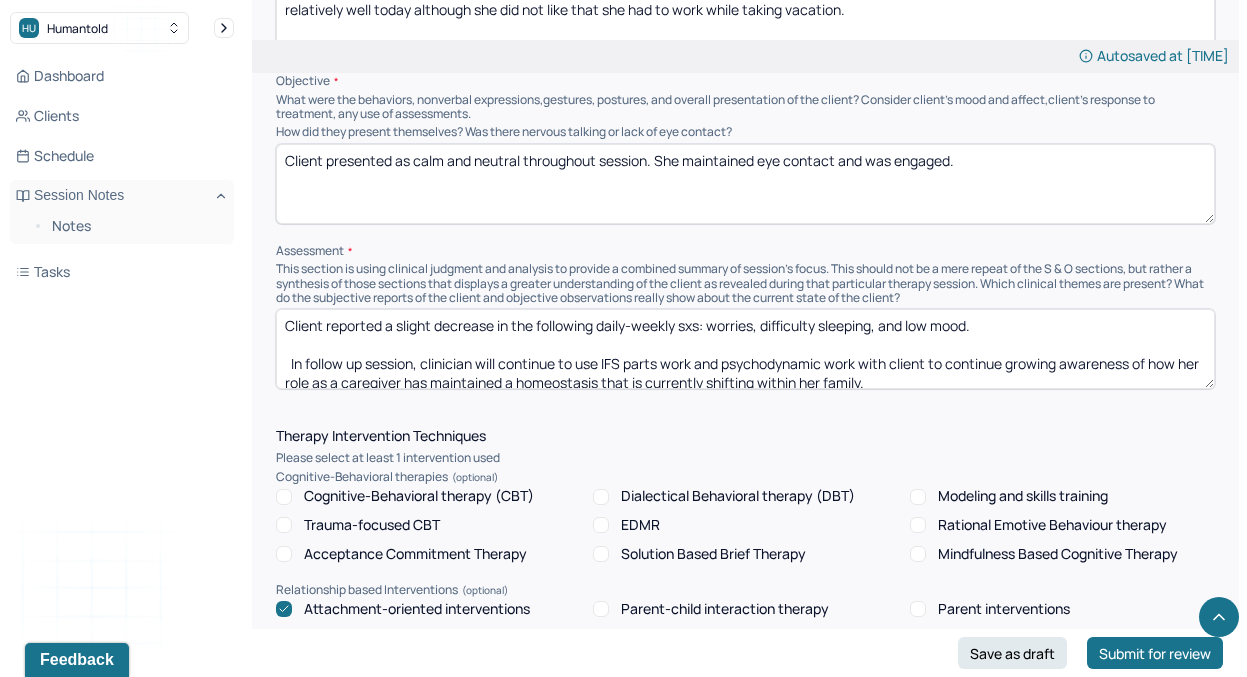 drag, startPoint x: 764, startPoint y: 318, endPoint x: 717, endPoint y: 317, distance: 47.010635 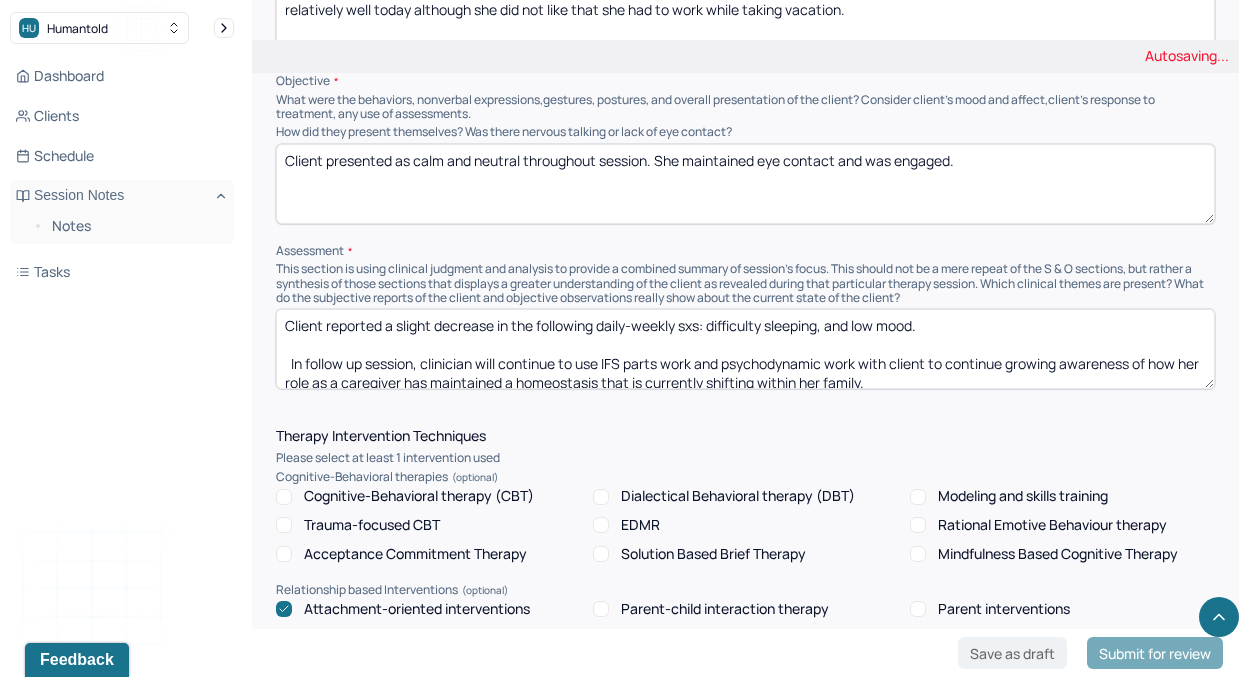 click on "Client reported a slight decrease in the following daily-weekly sxs: worries, difficulty sleeping, and low mood.
In follow up session, clinician will continue to use IFS parts work and psychodynamic work with client to continue growing awareness of how her role as a caregiver has maintained a homeostasis that is currently shifting within her family." at bounding box center [745, 349] 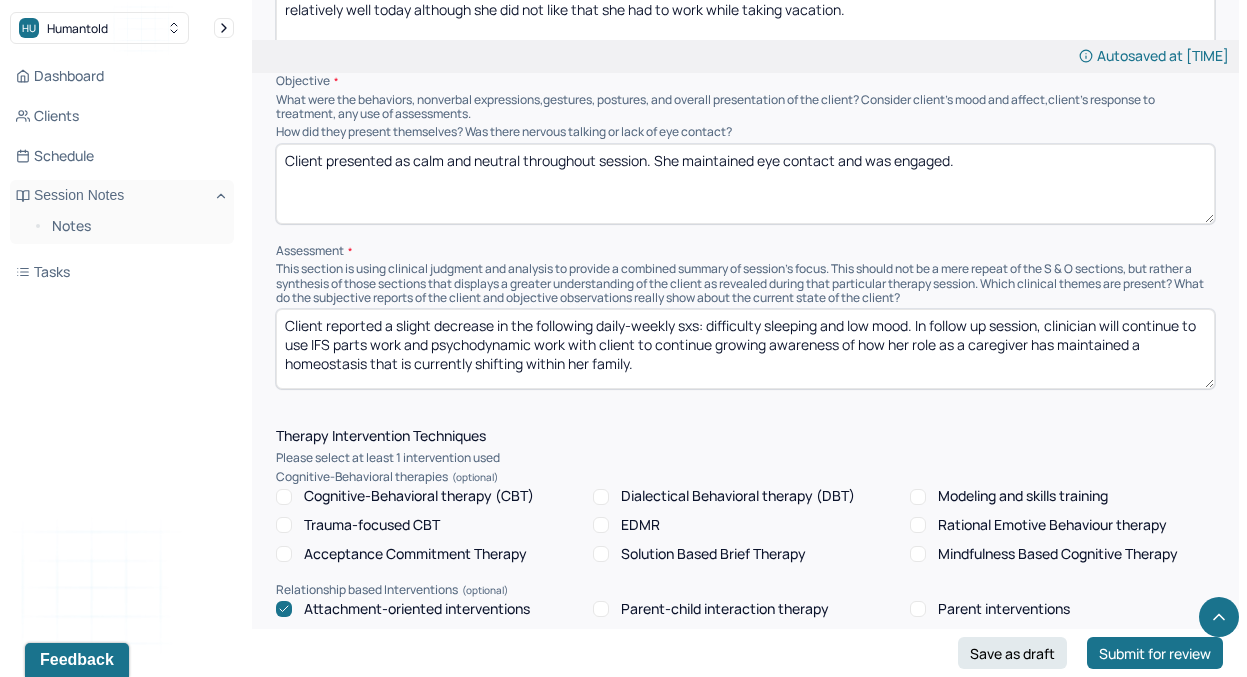 click on "Client reported a slight decrease in the following daily-weekly sxs: difficulty sleeping, and low mood.
In follow up session, clinician will continue to use IFS parts work and psychodynamic work with client to continue growing awareness of how her role as a caregiver has maintained a homeostasis that is currently shifting within her family." at bounding box center [745, 349] 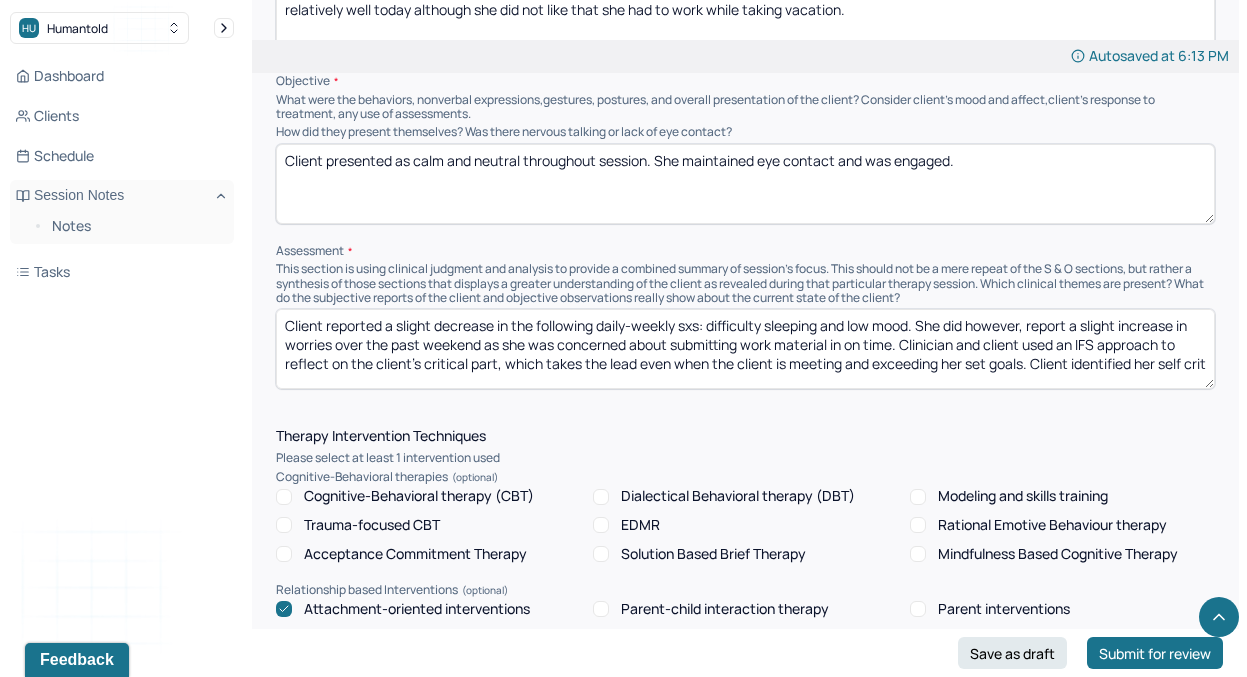 scroll, scrollTop: 3, scrollLeft: 0, axis: vertical 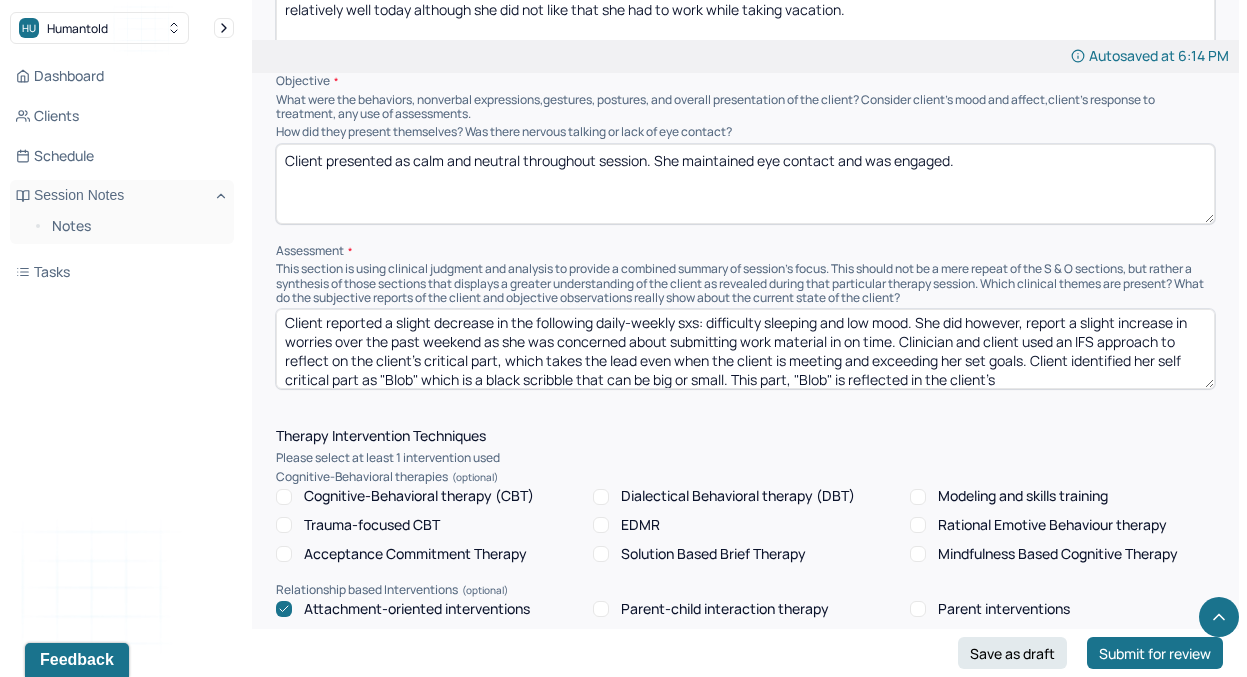 click on "Client reported a slight decrease in the following daily-weekly sxs: difficulty sleeping and low mood. She did however, report a slight increase in worries over the past weekend as she was concerned about submitting work material in on time. Clinician and client used an IFS approach to reflect on the client's critical part, which takes the lead even when the client is meeting and exceeding her set goals. Client identified her self critical part as "Blob" which is a black scribble that can be big or small. This part, "Blob" is reflected in the client's
In follow up session, clinician will continue to use IFS parts work and psychodynamic work with client to continue growing awareness of how her role as a caregiver has maintained a homeostasis that is currently shifting within her family." at bounding box center [745, 349] 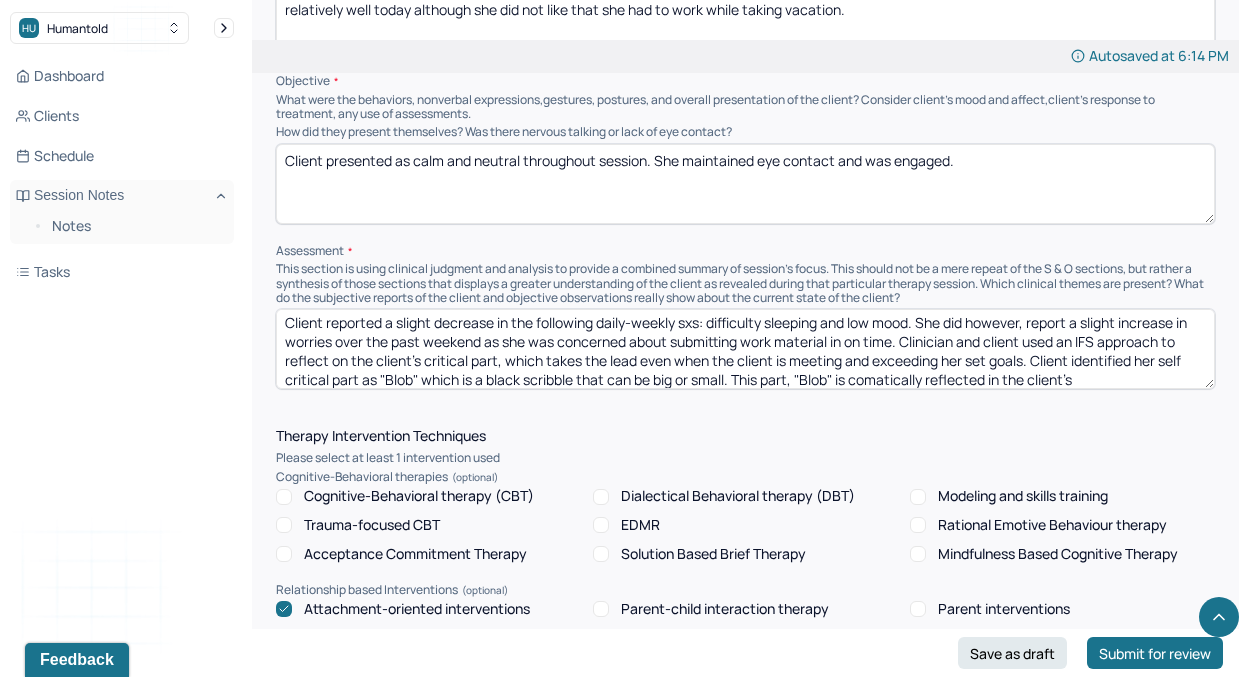 click on "Client reported a slight decrease in the following daily-weekly sxs: difficulty sleeping and low mood. She did however, report a slight increase in worries over the past weekend as she was concerned about submitting work material in on time. Clinician and client used an IFS approach to reflect on the client's critical part, which takes the lead even when the client is meeting and exceeding her set goals. Client identified her self critical part as "Blob" which is a black scribble that can be big or small. This part, "Blob" is reflected in the client's
In follow up session, clinician will continue to use IFS parts work and psychodynamic work with client to continue growing awareness of how her role as a caregiver has maintained a homeostasis that is currently shifting within her family." at bounding box center [745, 349] 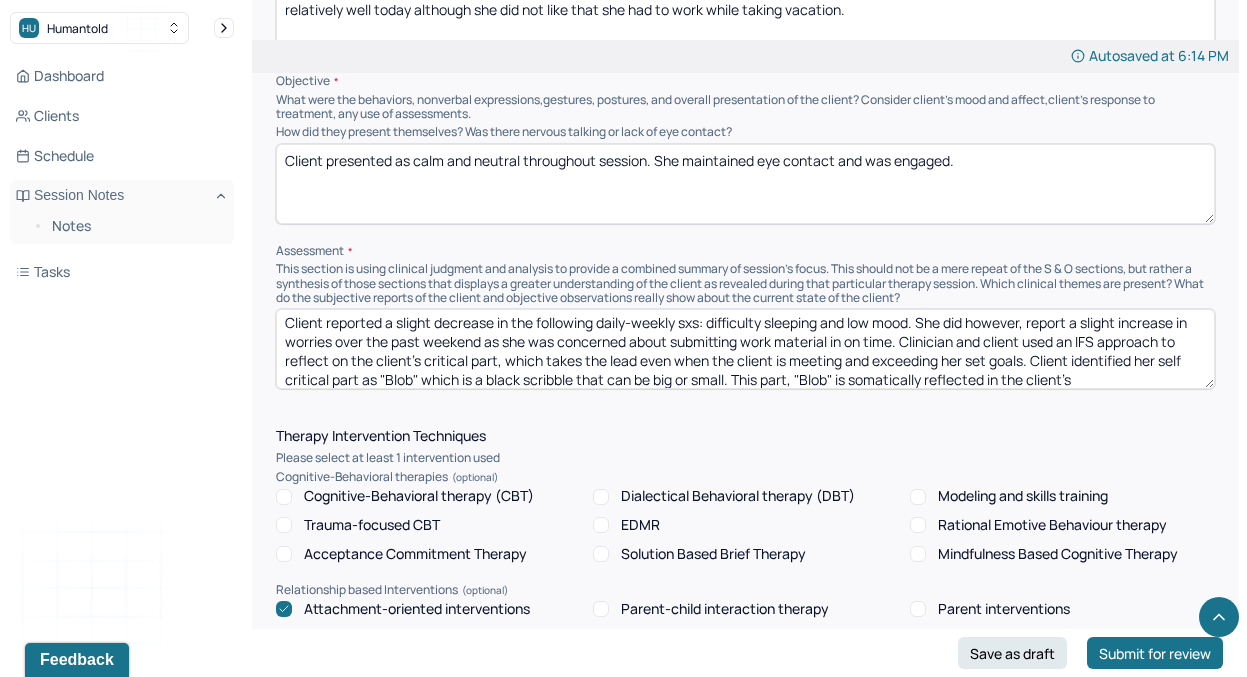 click on "Client reported a slight decrease in the following daily-weekly sxs: difficulty sleeping and low mood. She did however, report a slight increase in worries over the past weekend as she was concerned about submitting work material in on time. Clinician and client used an IFS approach to reflect on the client's critical part, which takes the lead even when the client is meeting and exceeding her set goals. Client identified her self critical part as "Blob" which is a black scribble that can be big or small. This part, "Blob" is comatically reflected in the client's
In follow up session, clinician will continue to use IFS parts work and psychodynamic work with client to continue growing awareness of how her role as a caregiver has maintained a homeostasis that is currently shifting within her family." at bounding box center [745, 349] 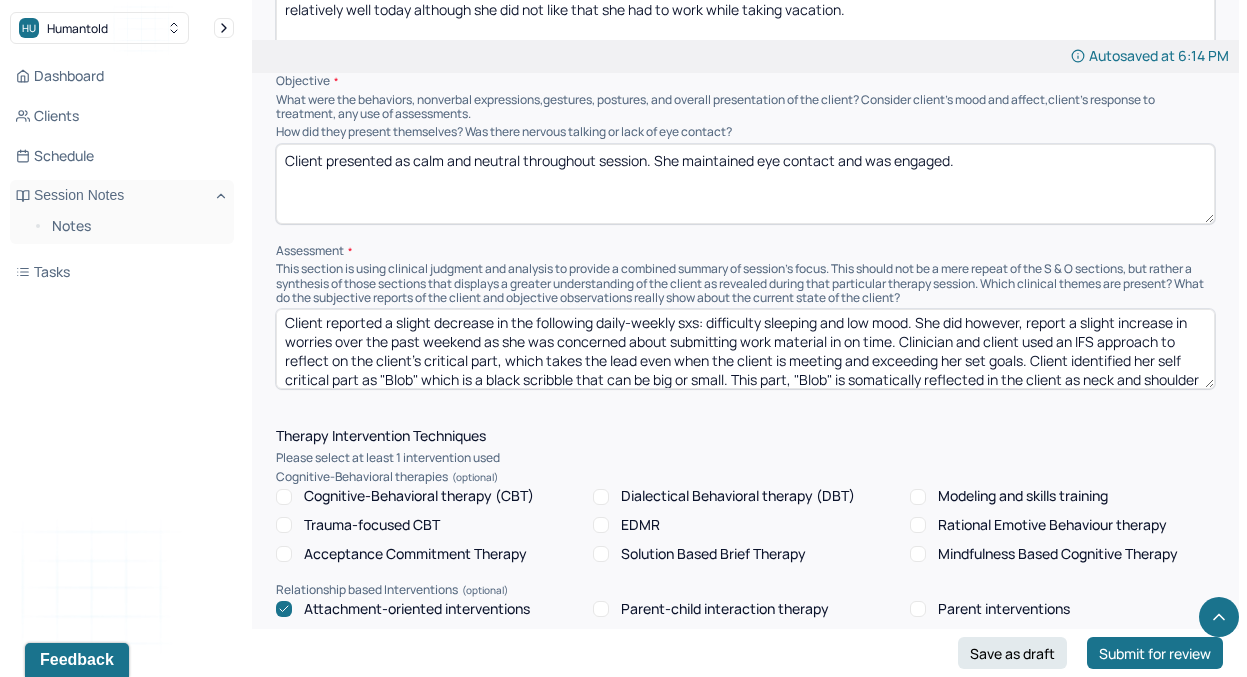 scroll, scrollTop: 22, scrollLeft: 0, axis: vertical 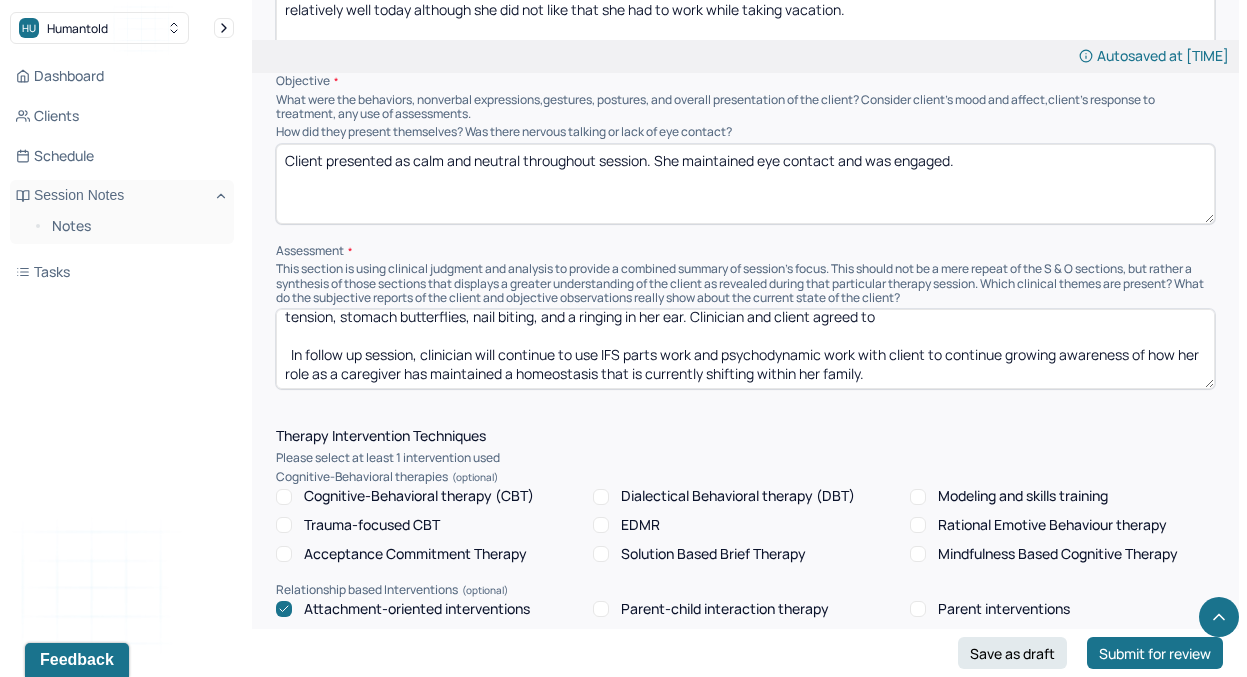 drag, startPoint x: 499, startPoint y: 347, endPoint x: 876, endPoint y: 313, distance: 378.53006 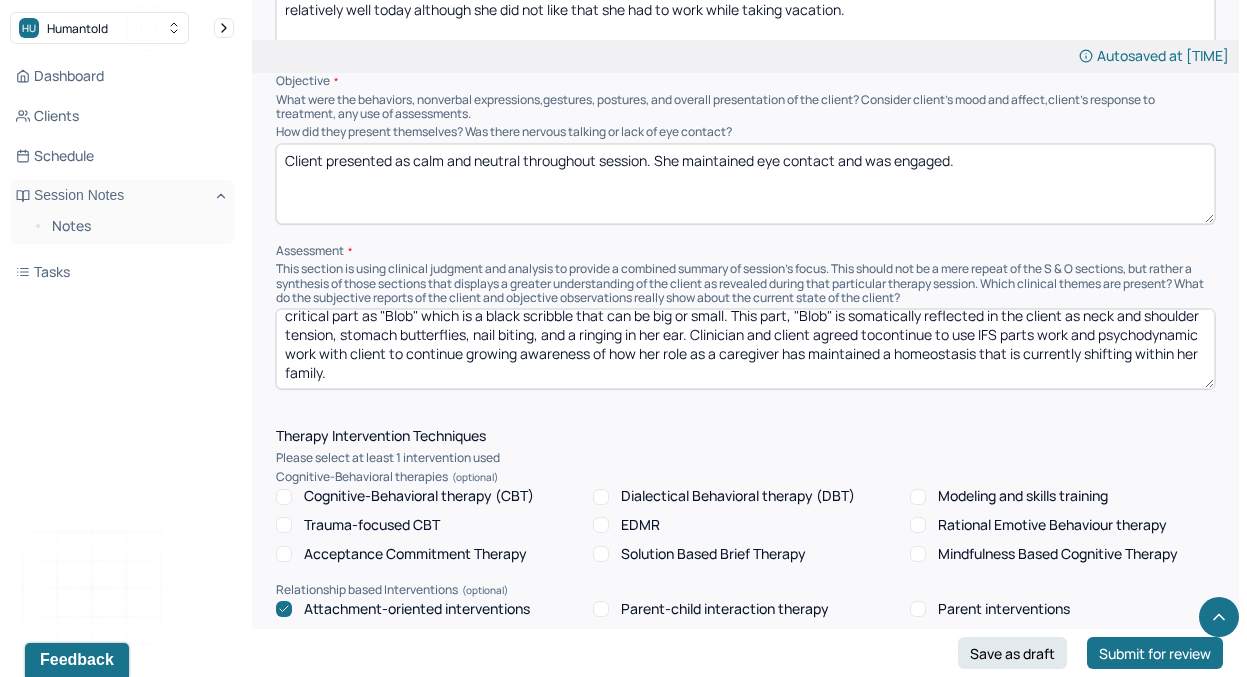 scroll, scrollTop: 66, scrollLeft: 0, axis: vertical 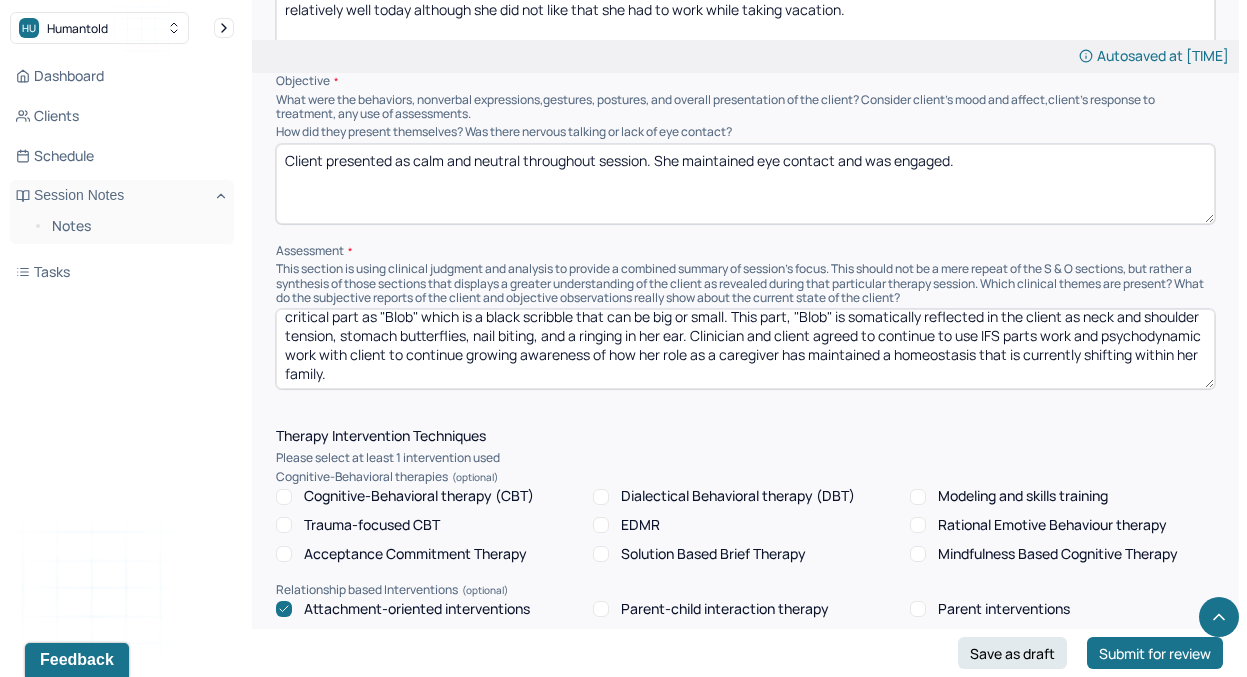 drag, startPoint x: 318, startPoint y: 348, endPoint x: 411, endPoint y: 398, distance: 105.58882 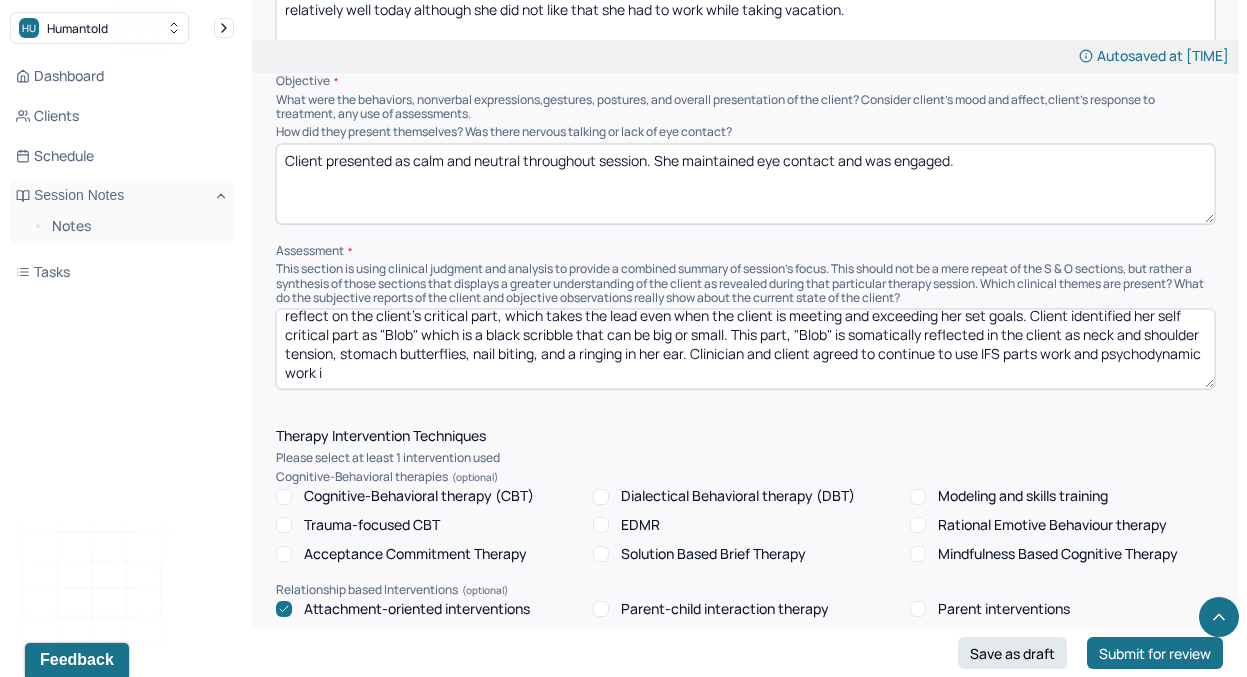 scroll, scrollTop: 47, scrollLeft: 0, axis: vertical 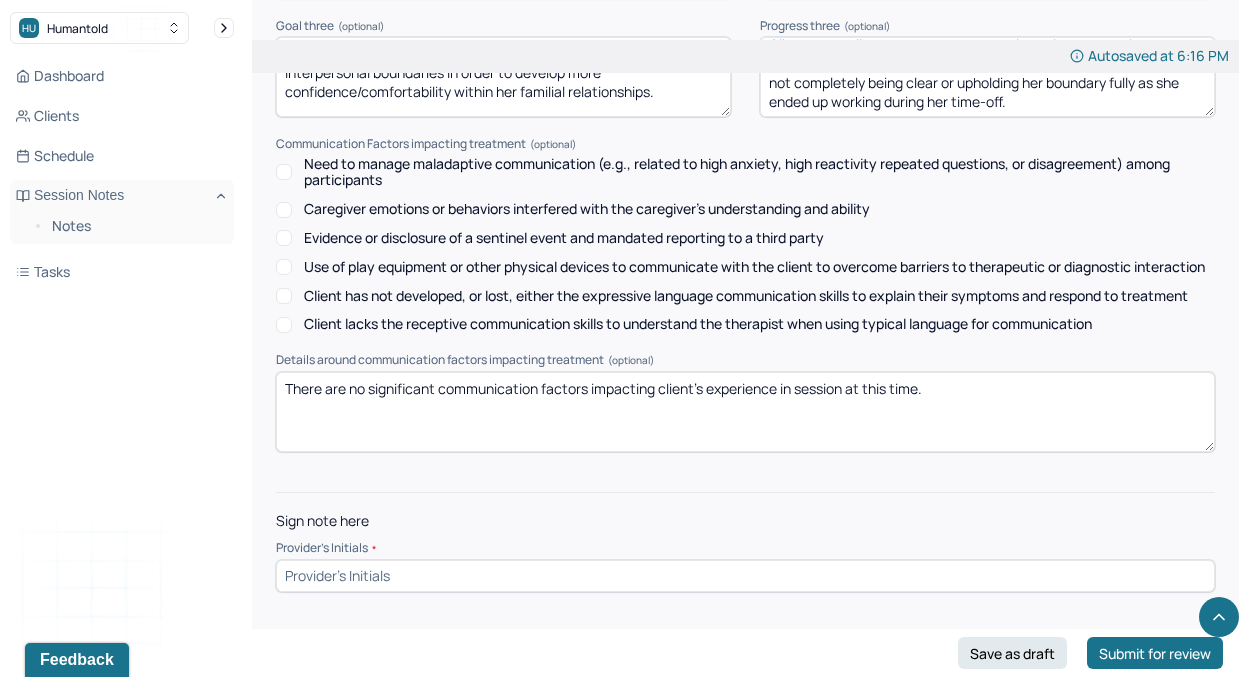 type on "Client reported a slight decrease in the following daily-weekly sxs: difficulty sleeping and low mood. She did however, report a slight increase in worries over the past weekend as she was concerned about submitting work material in on time. Clinician and client used an IFS approach to reflect on the client's critical part, which takes the lead even when the client is meeting and exceeding her set goals. Client identified her self critical part as "Blob" which is a black scribble that can be big or small. This part, "Blob" is somatically reflected in the client as neck and shoulder tension, stomach butterflies, nail biting, and a ringing in her ear. Clinician and client agreed to continue to use IFS parts work and psychodynamic work in follow up session to understand further the Blob part and the role it has had in the client's life." 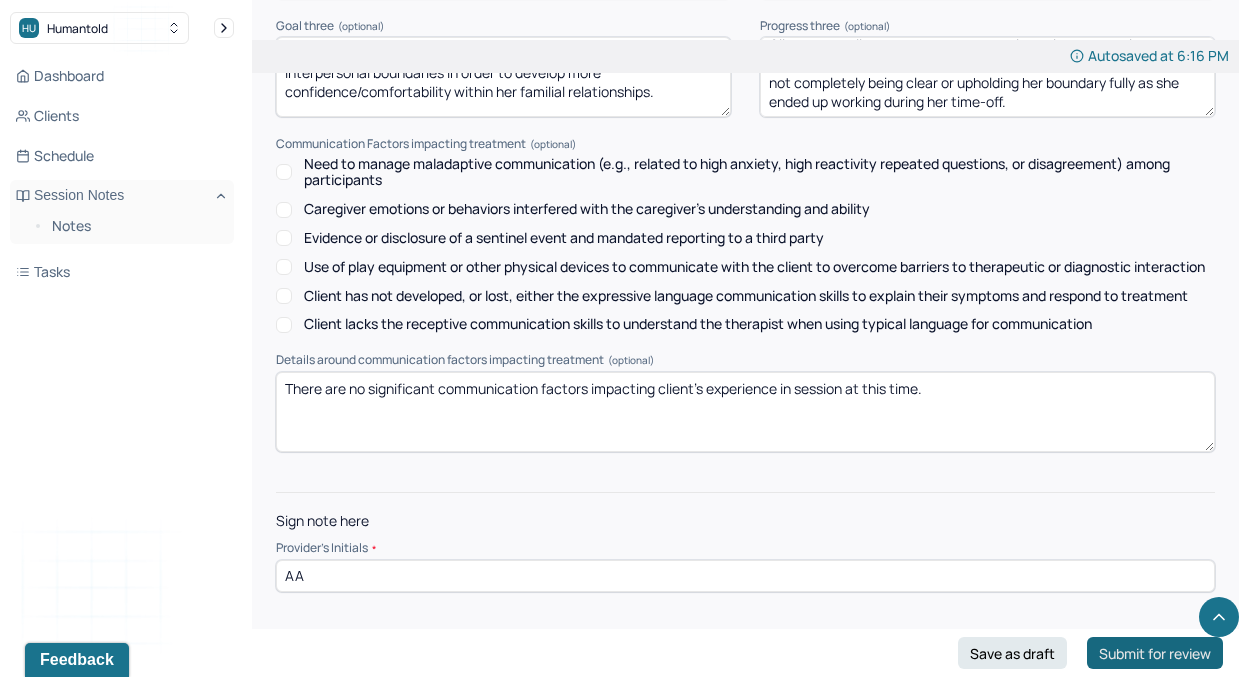 type on "AA" 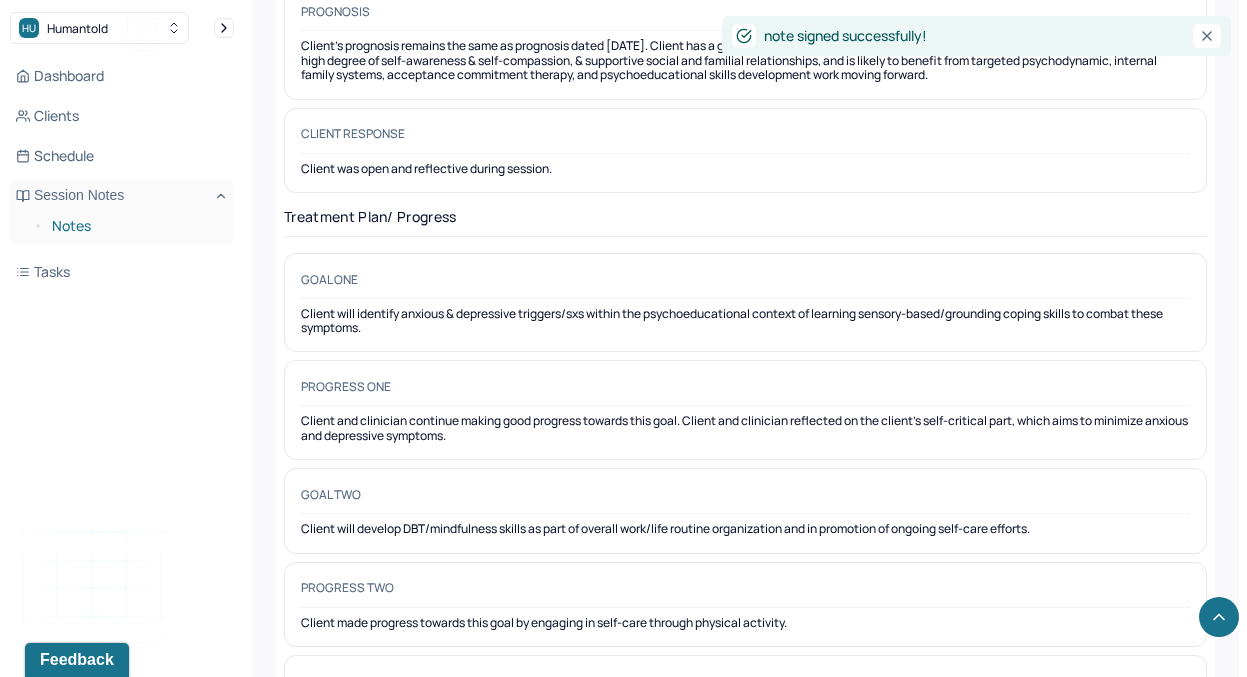 click on "Notes" at bounding box center [135, 226] 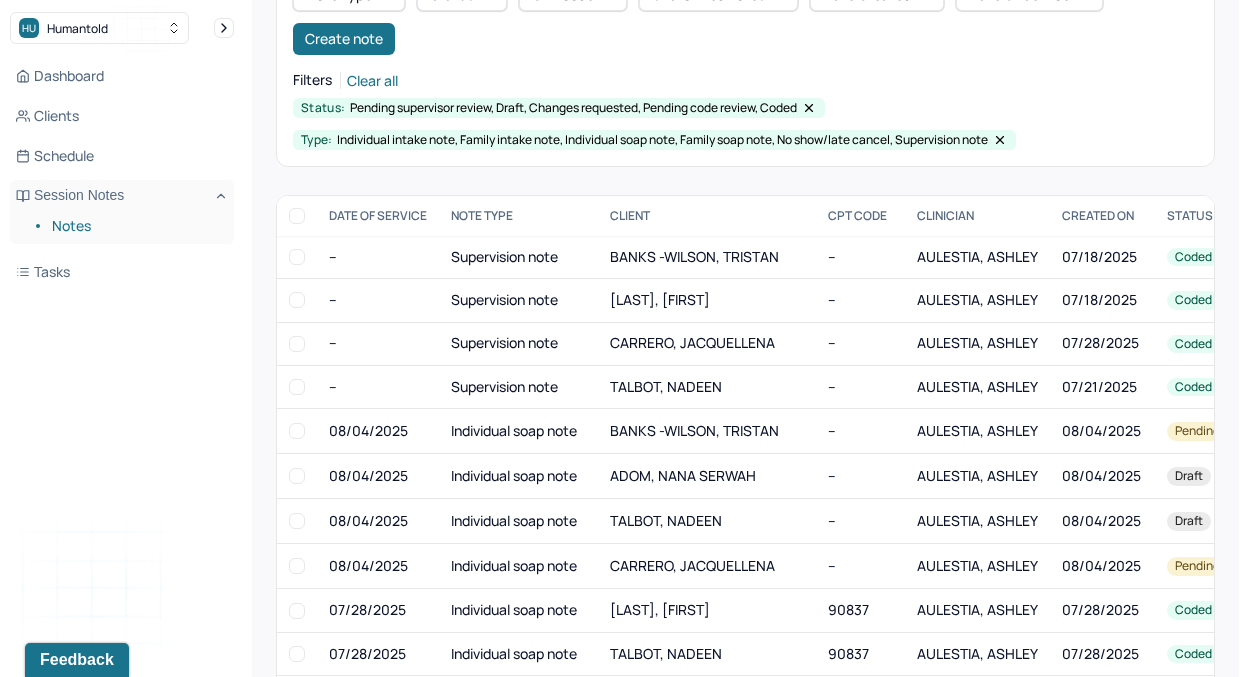 scroll, scrollTop: 195, scrollLeft: 0, axis: vertical 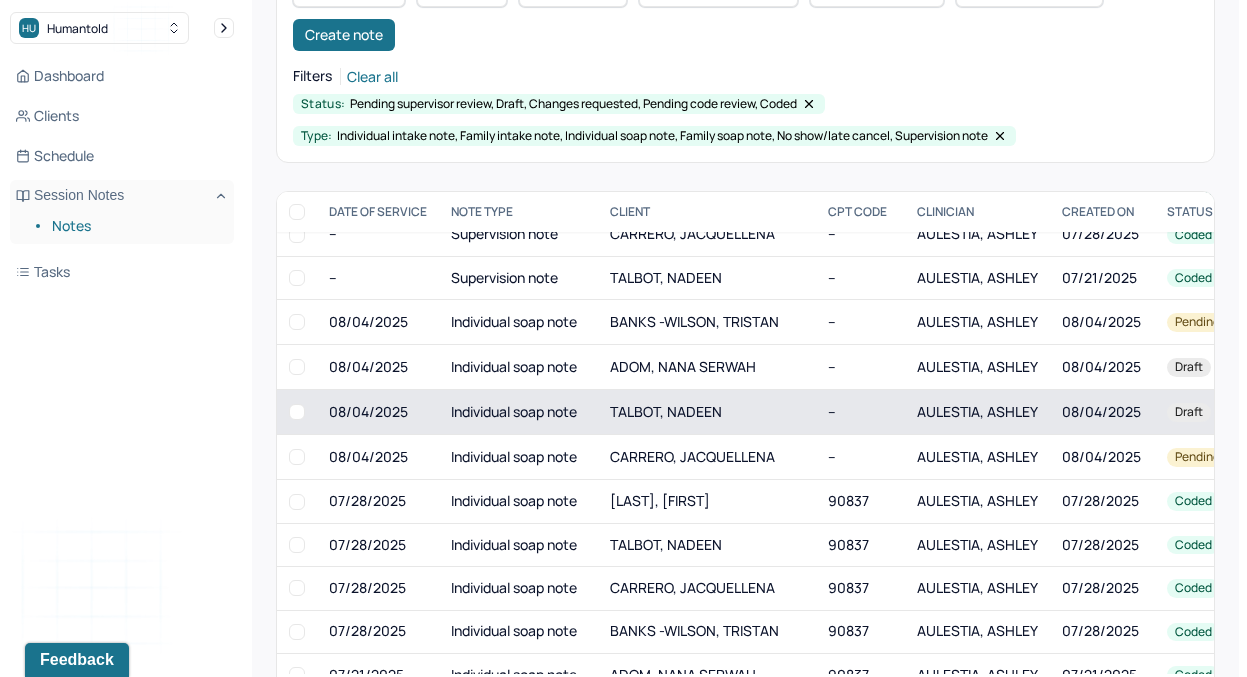click on "TALBOT, NADEEN" at bounding box center (707, 412) 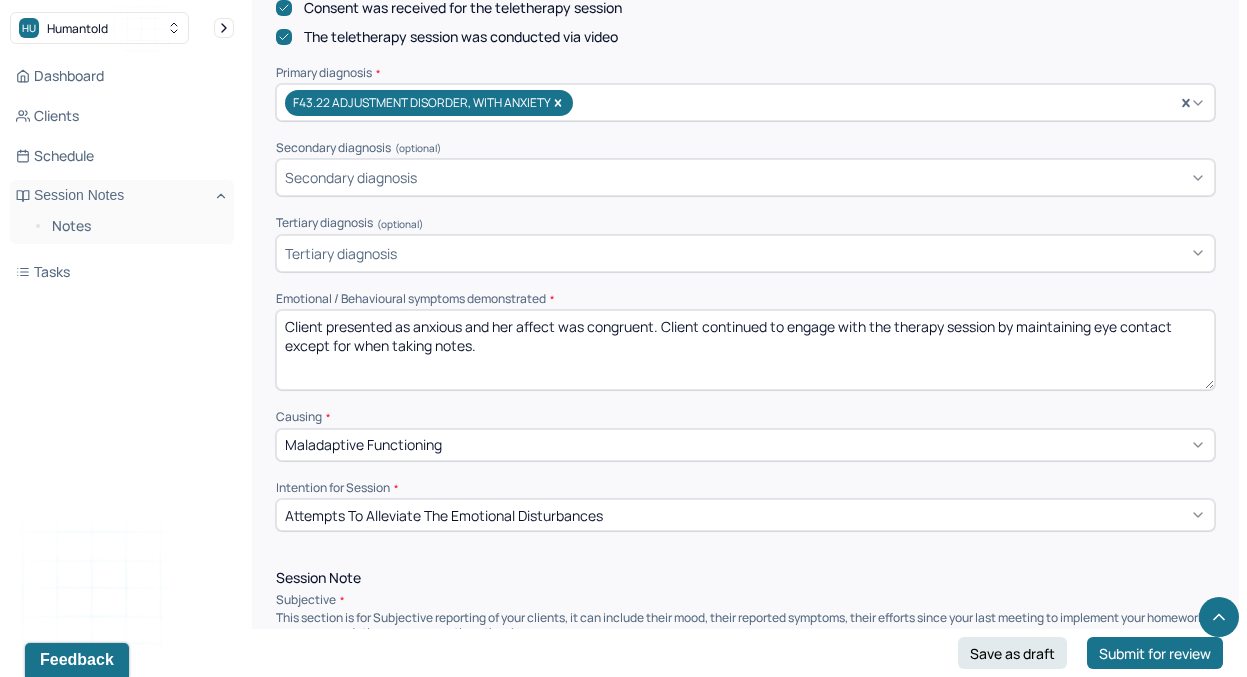 scroll, scrollTop: 700, scrollLeft: 0, axis: vertical 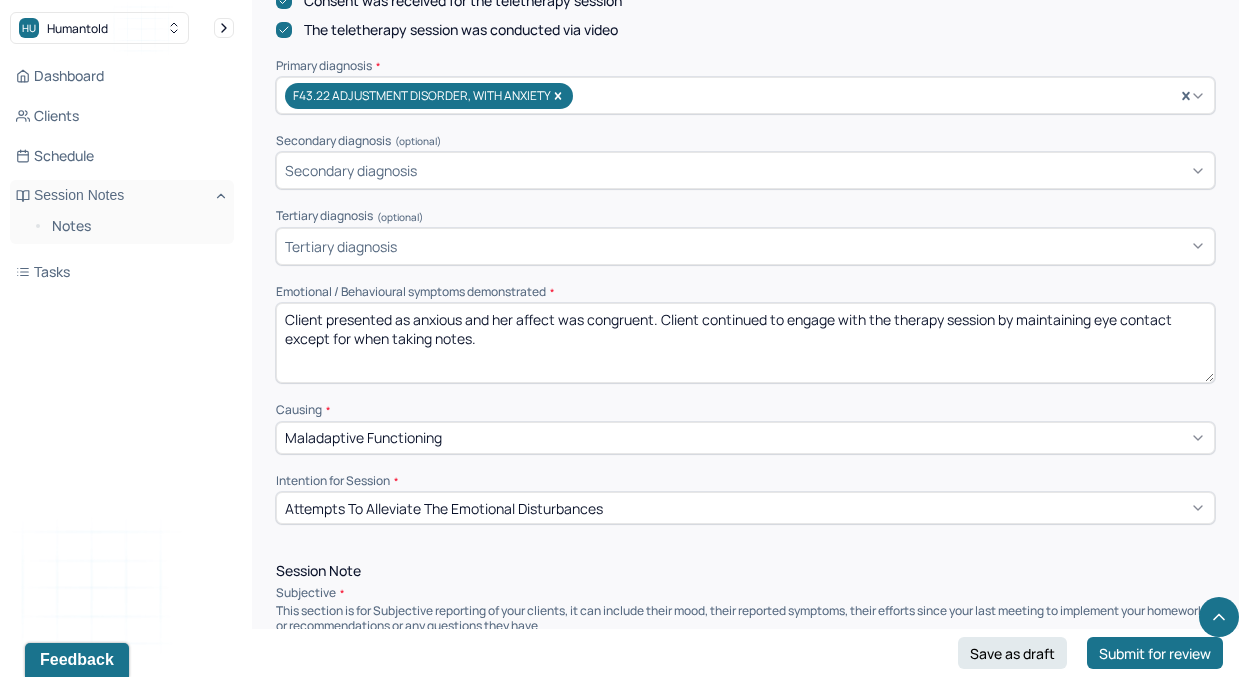 drag, startPoint x: 659, startPoint y: 313, endPoint x: 709, endPoint y: 370, distance: 75.82216 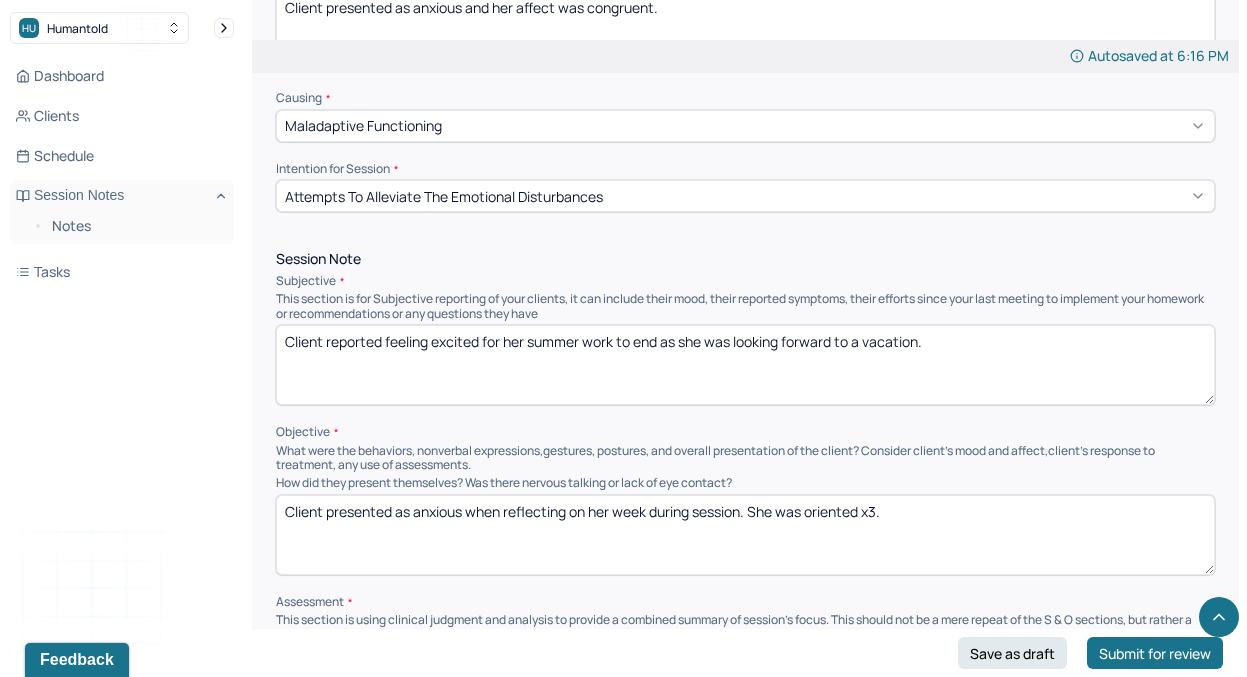 scroll, scrollTop: 1019, scrollLeft: 0, axis: vertical 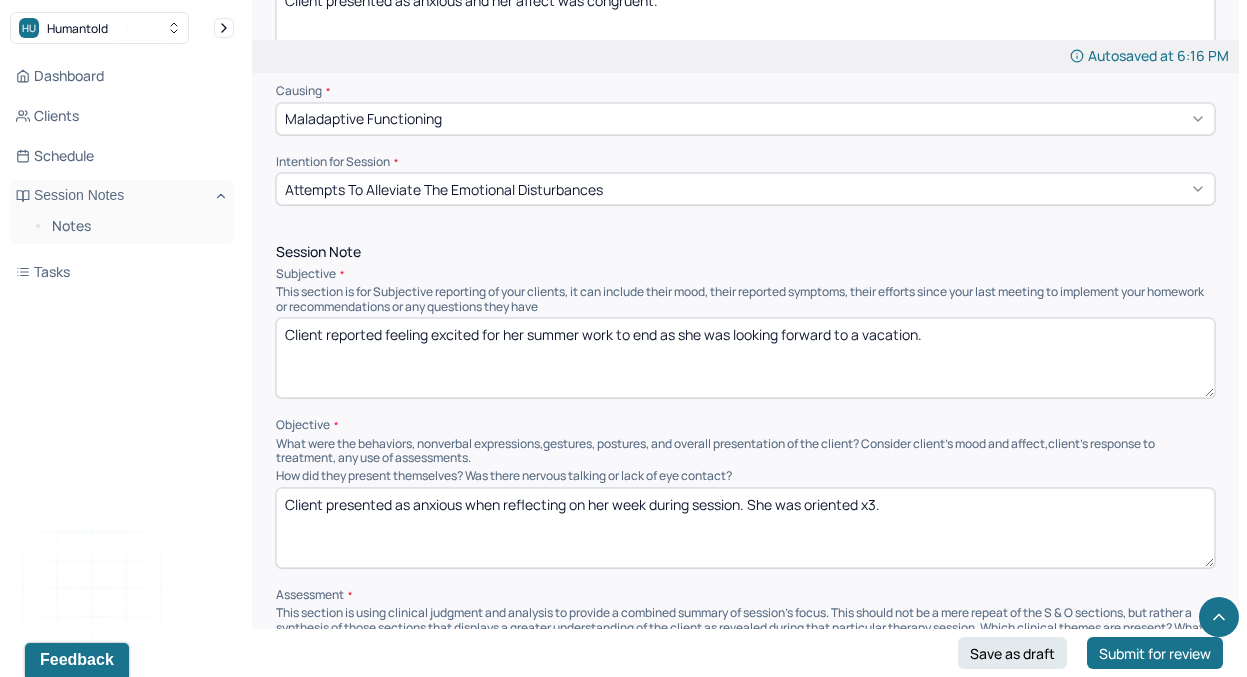 type on "Client presented as anxious and her affect was congruent." 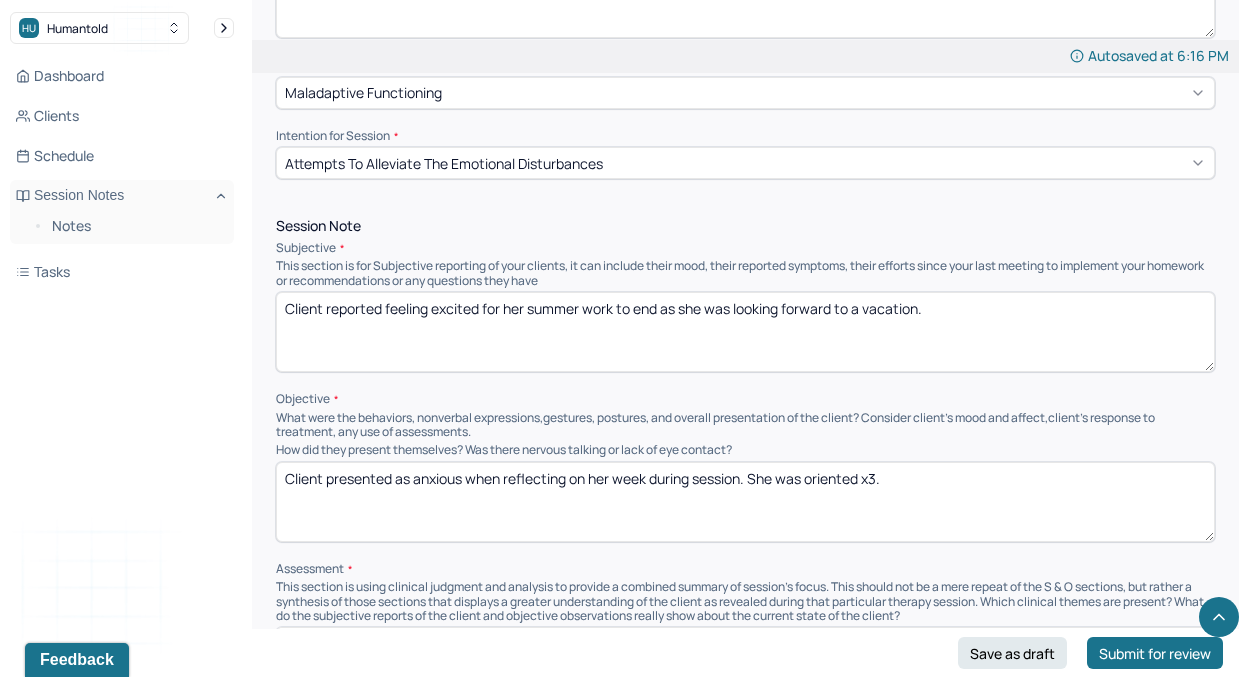 scroll, scrollTop: 1047, scrollLeft: 0, axis: vertical 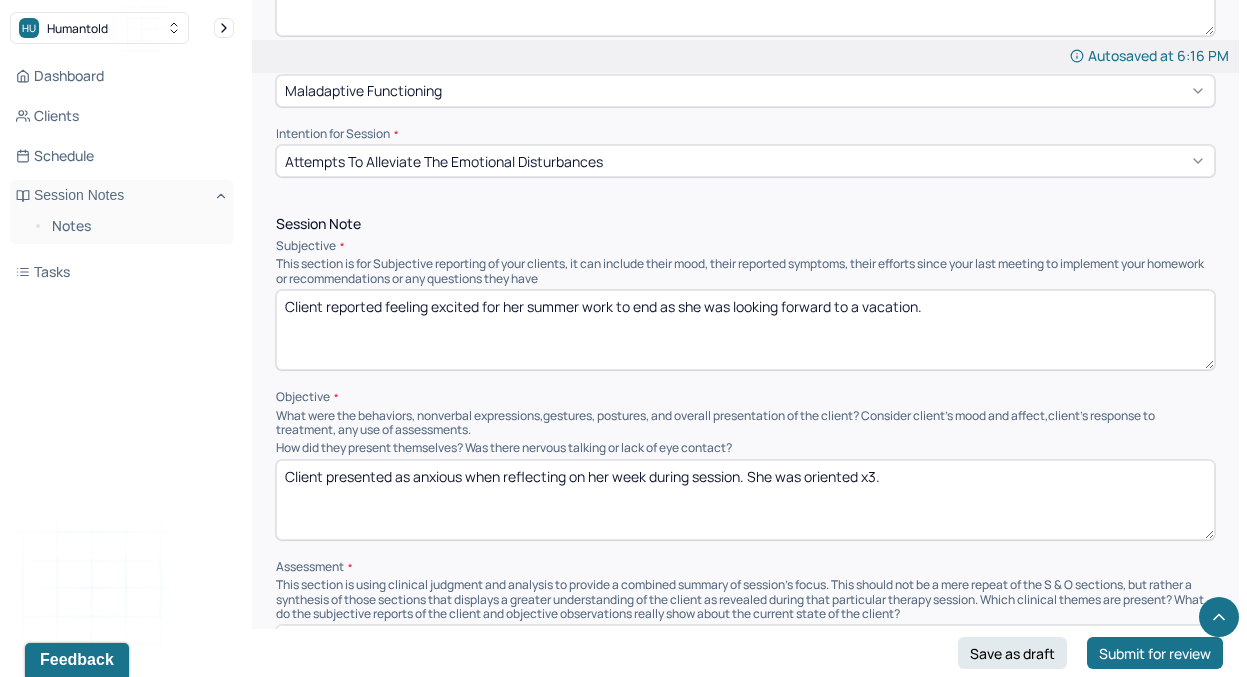 drag, startPoint x: 431, startPoint y: 298, endPoint x: 1018, endPoint y: 323, distance: 587.5321 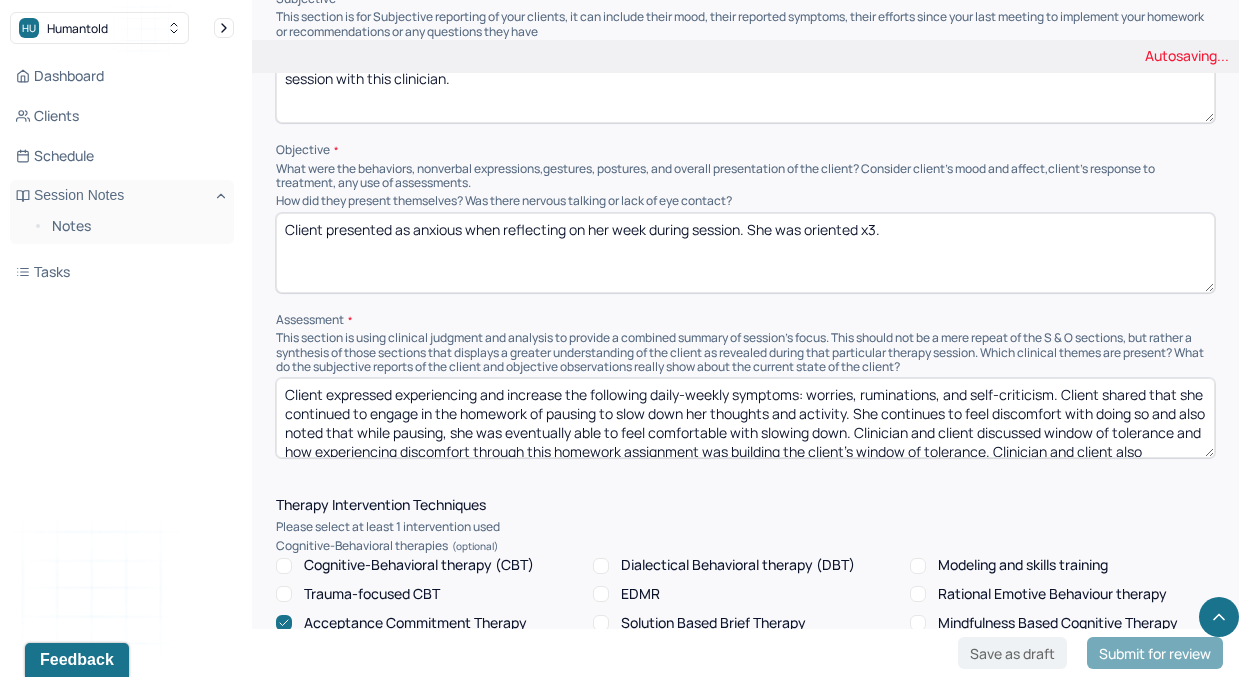 scroll, scrollTop: 1295, scrollLeft: 0, axis: vertical 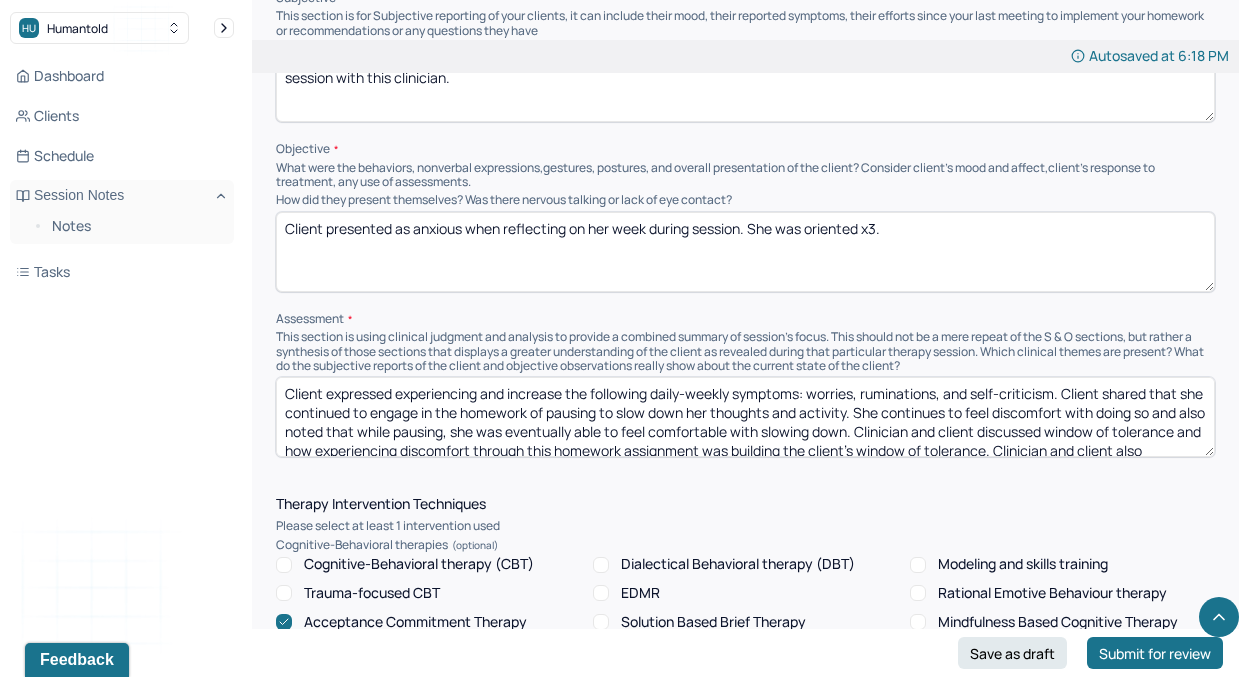 type on "Client reported feeling tired as she had a busy morning. She also reported feeling overwhelmed as a lot happened over the past week since last session with this clinician." 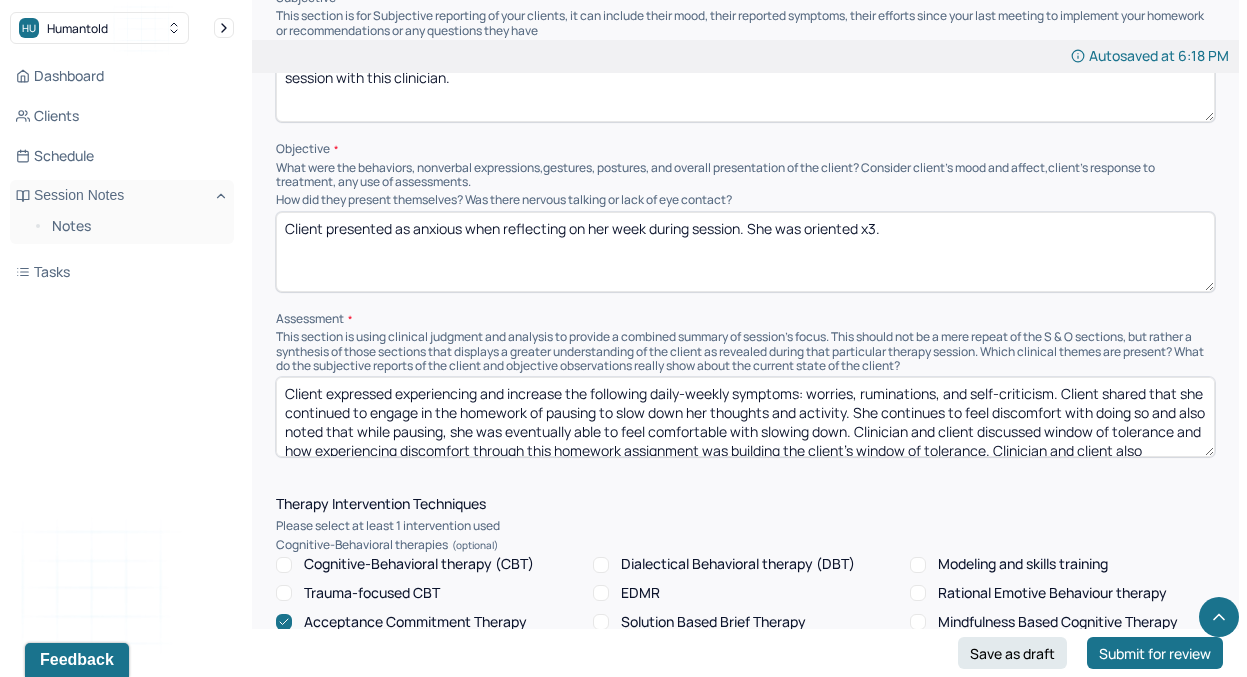 drag, startPoint x: 466, startPoint y: 226, endPoint x: 751, endPoint y: 210, distance: 285.44876 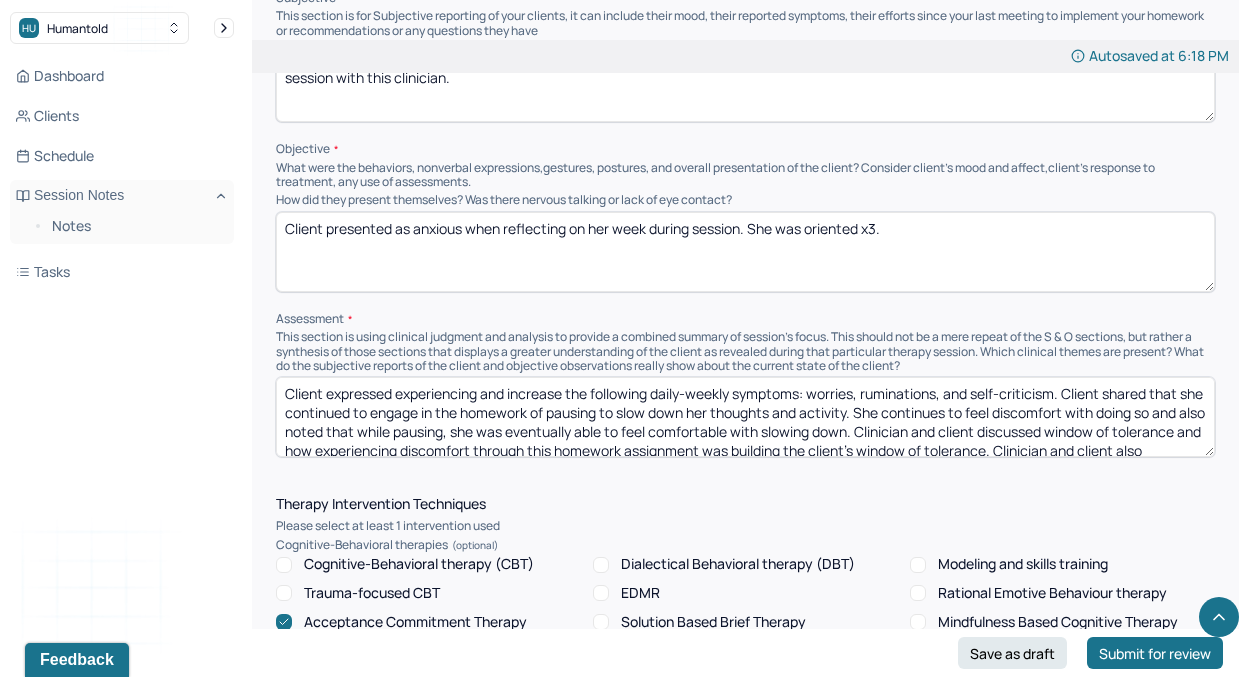 click on "Client presented as anxious when reflecting on her week during session. She was oriented x3." at bounding box center (745, 252) 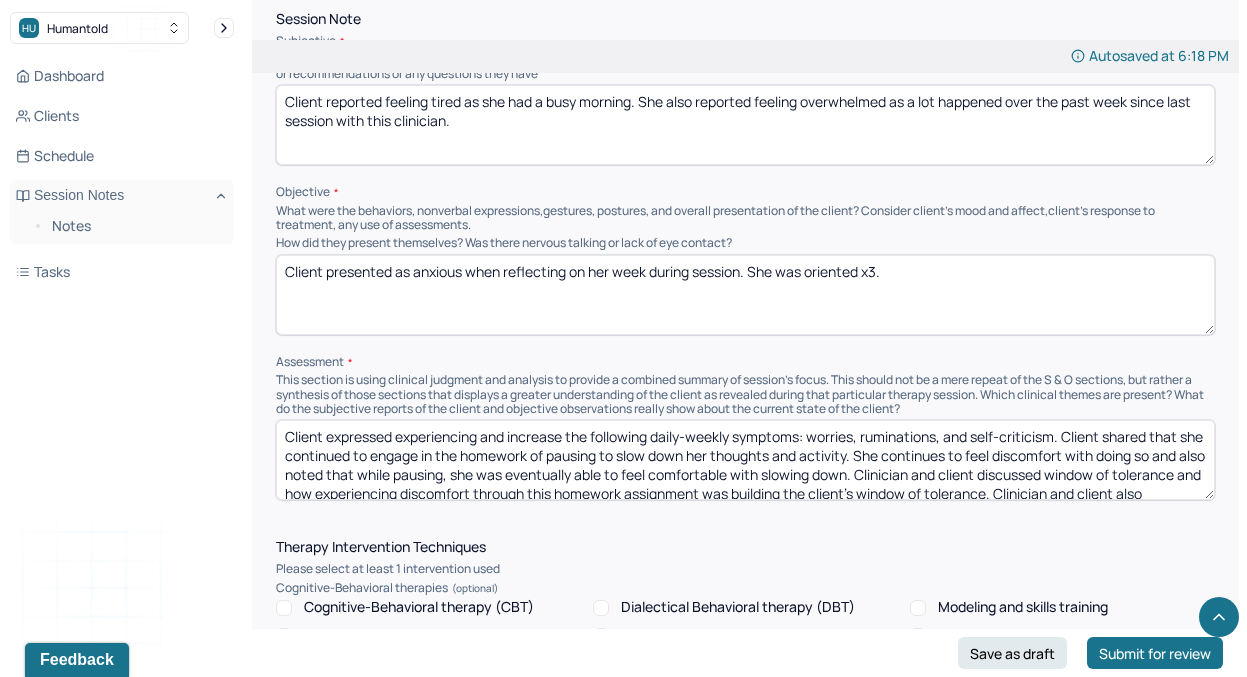scroll, scrollTop: 1341, scrollLeft: 0, axis: vertical 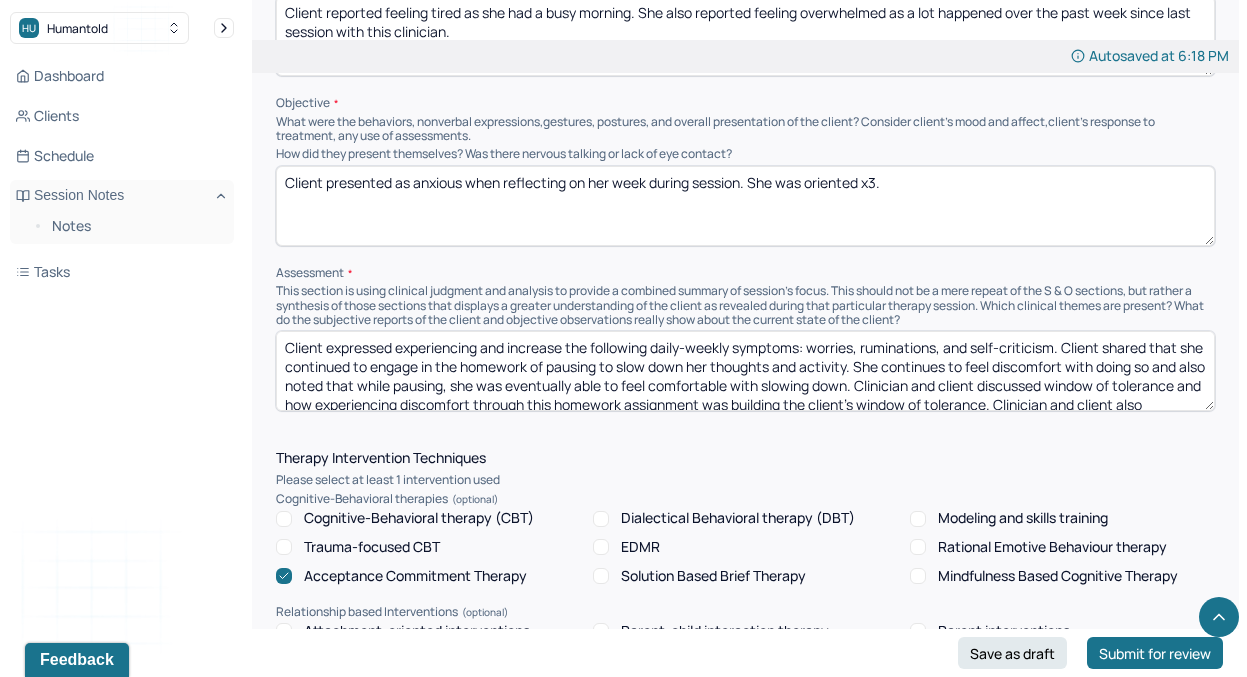 drag, startPoint x: 467, startPoint y: 178, endPoint x: 750, endPoint y: 176, distance: 283.00708 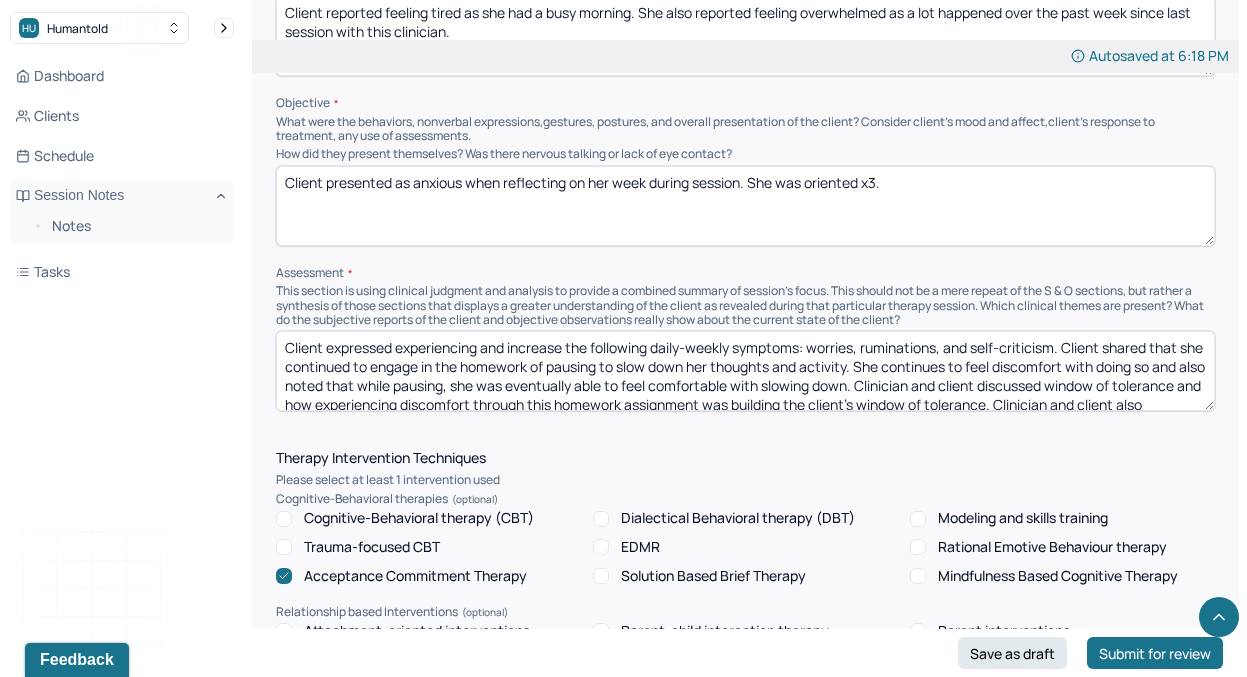 click on "Client presented as anxious when reflecting on her week during session. She was oriented x3." at bounding box center (745, 206) 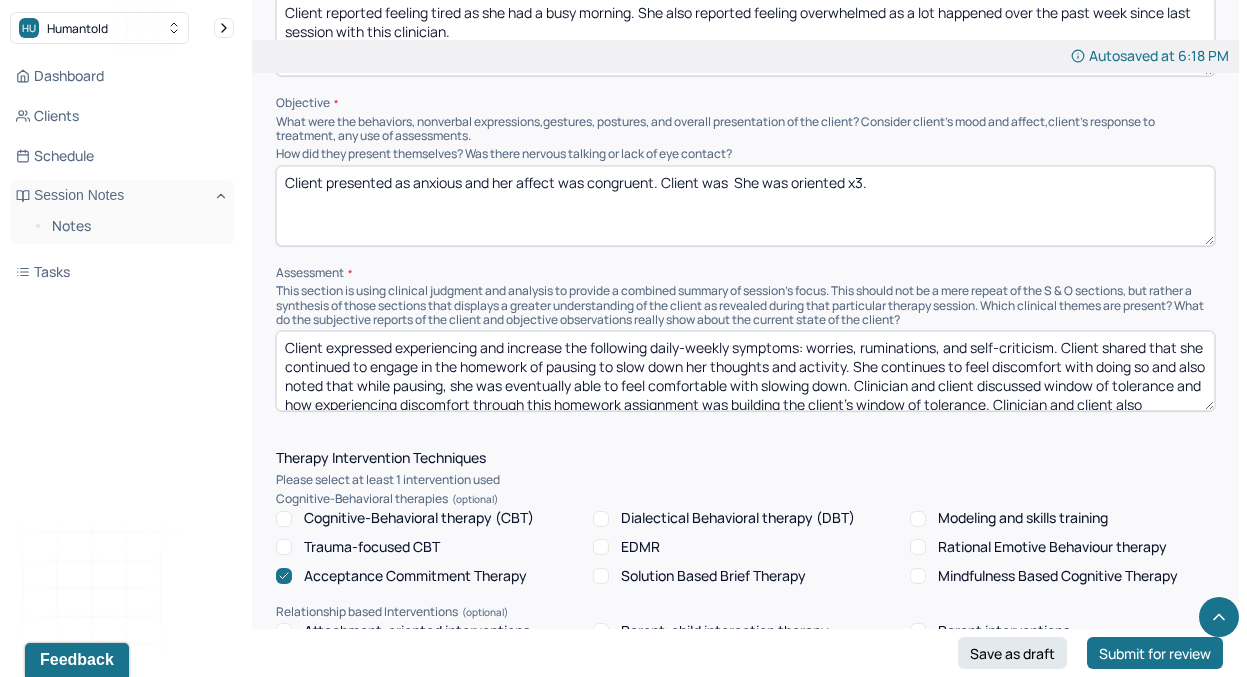 drag, startPoint x: 732, startPoint y: 175, endPoint x: 956, endPoint y: 182, distance: 224.10934 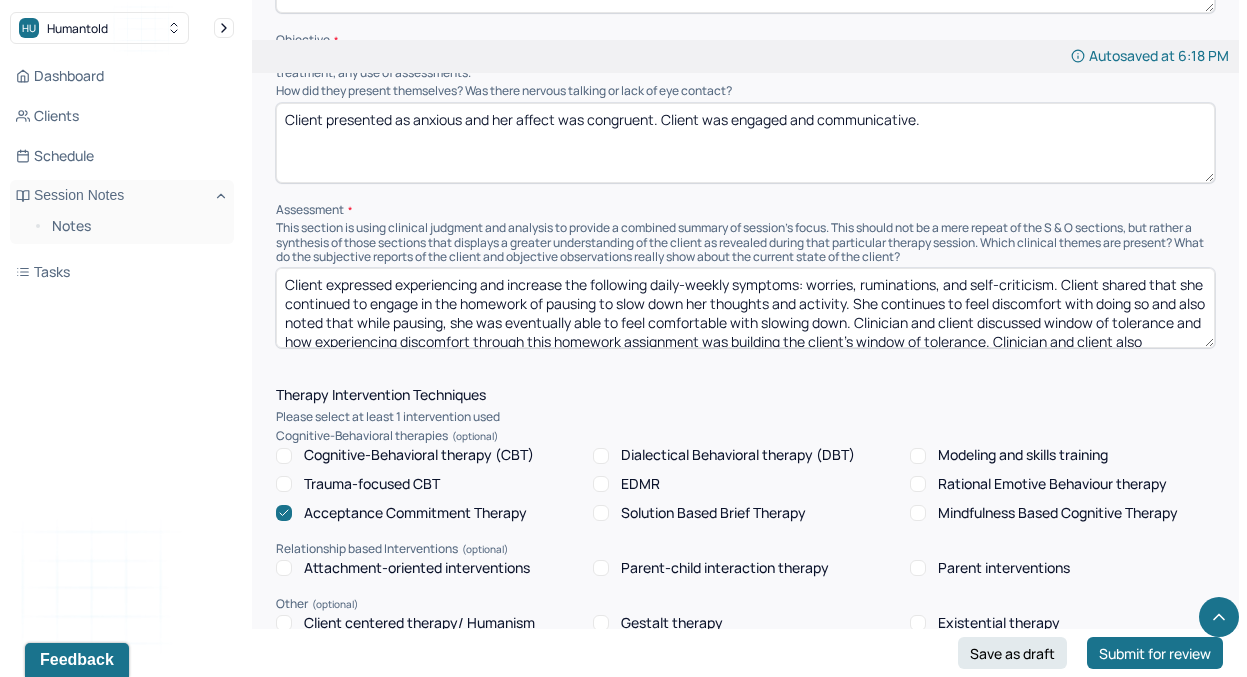 scroll, scrollTop: 1335, scrollLeft: 0, axis: vertical 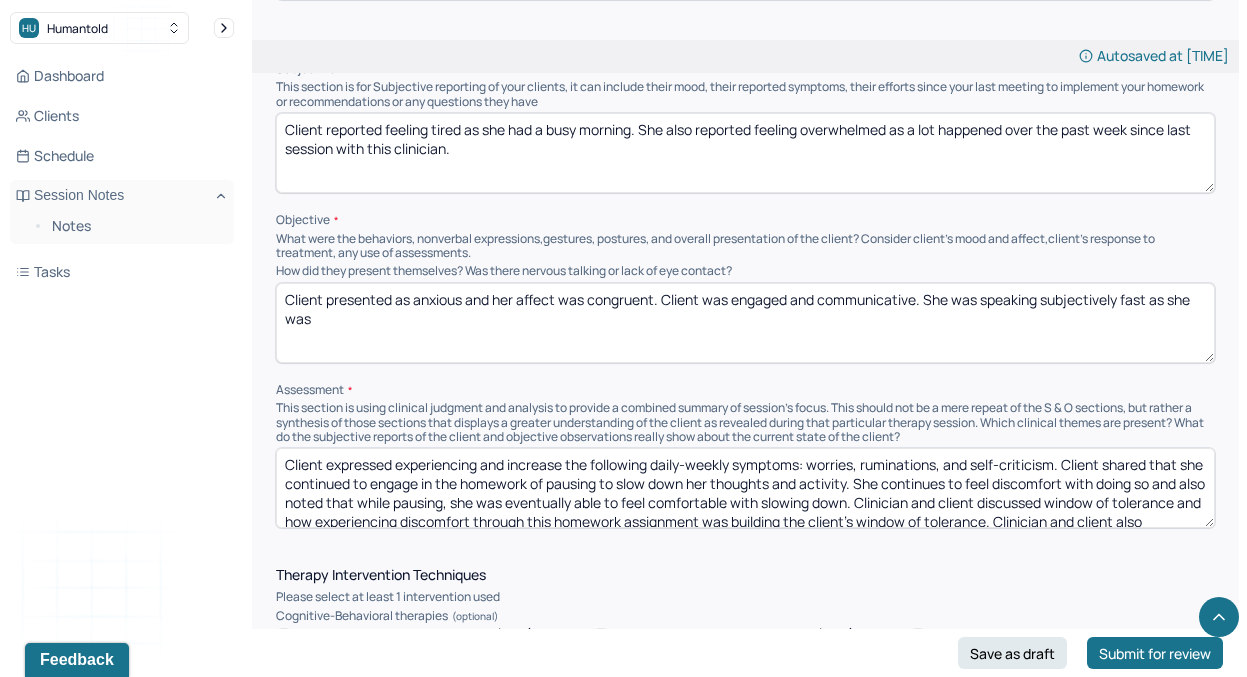 drag, startPoint x: 981, startPoint y: 295, endPoint x: 1031, endPoint y: 360, distance: 82.006096 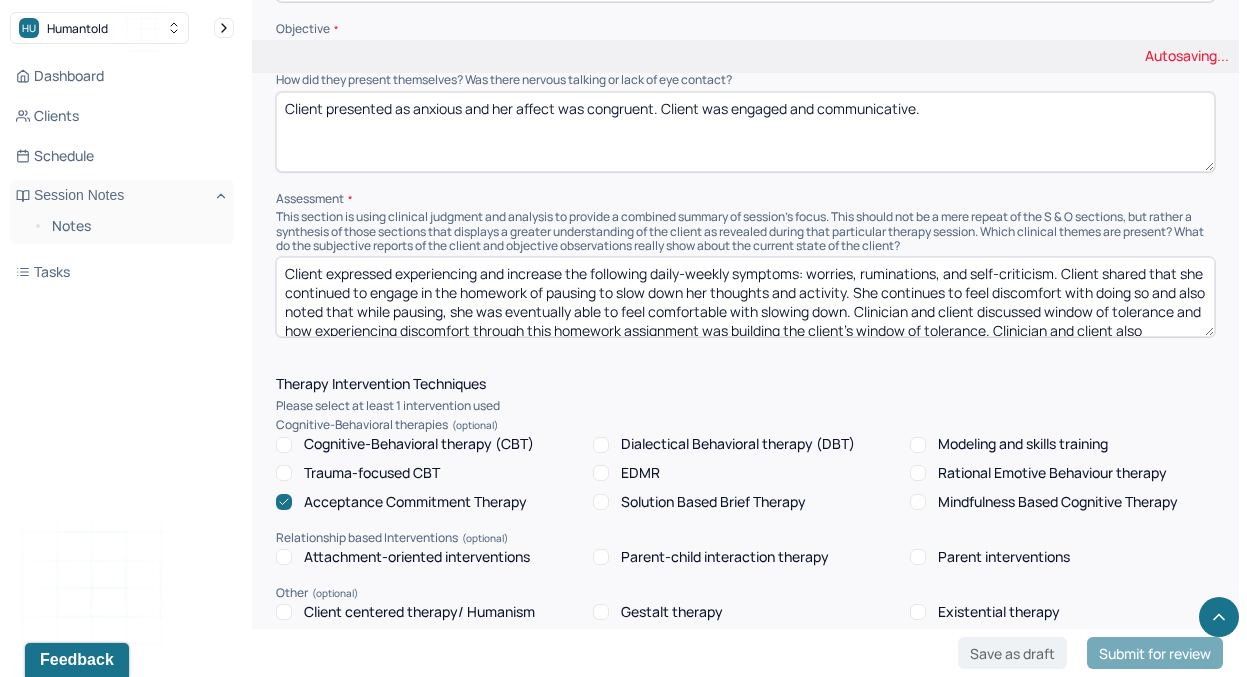 scroll, scrollTop: 1460, scrollLeft: 0, axis: vertical 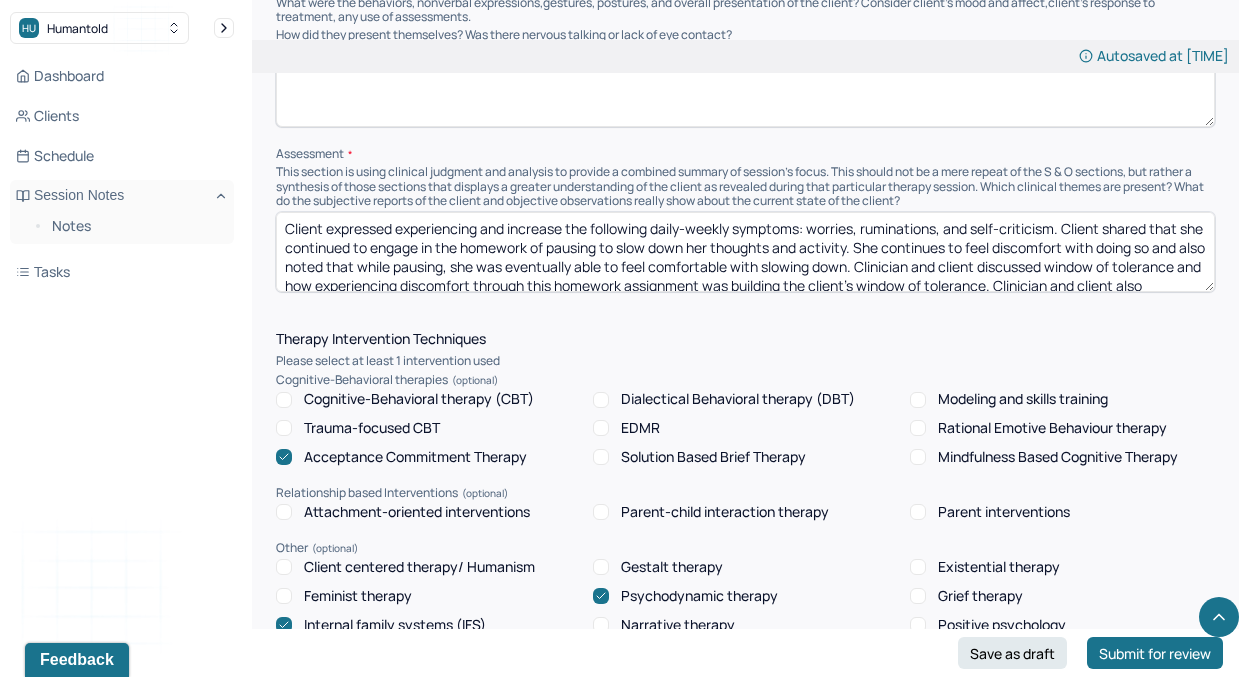 type on "Client presented as anxious and her affect was congruent. Client was engaged and communicative." 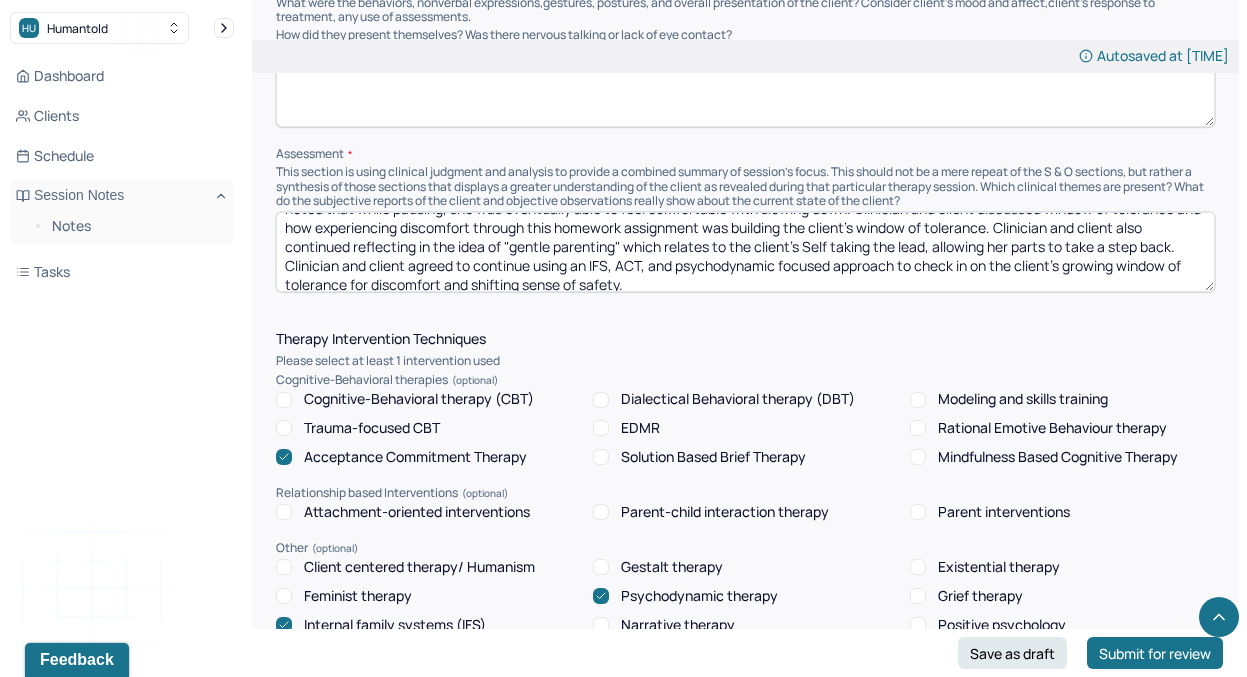 scroll, scrollTop: 66, scrollLeft: 0, axis: vertical 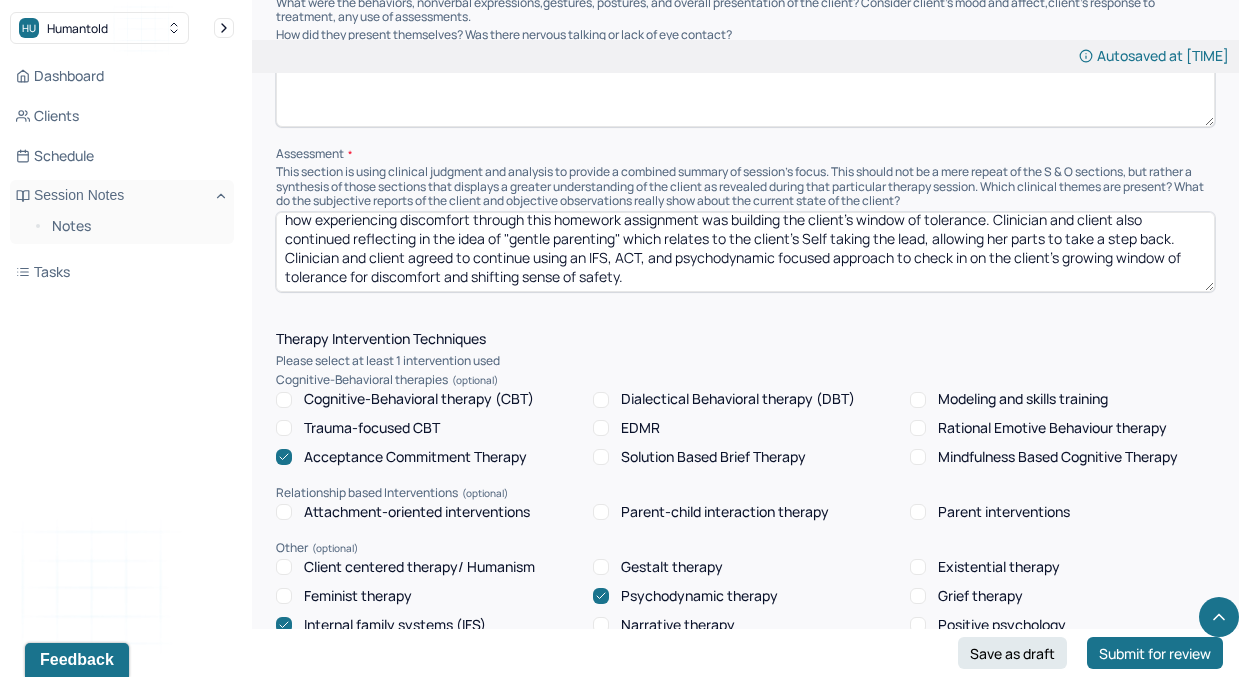 drag, startPoint x: 279, startPoint y: 246, endPoint x: 322, endPoint y: 251, distance: 43.289722 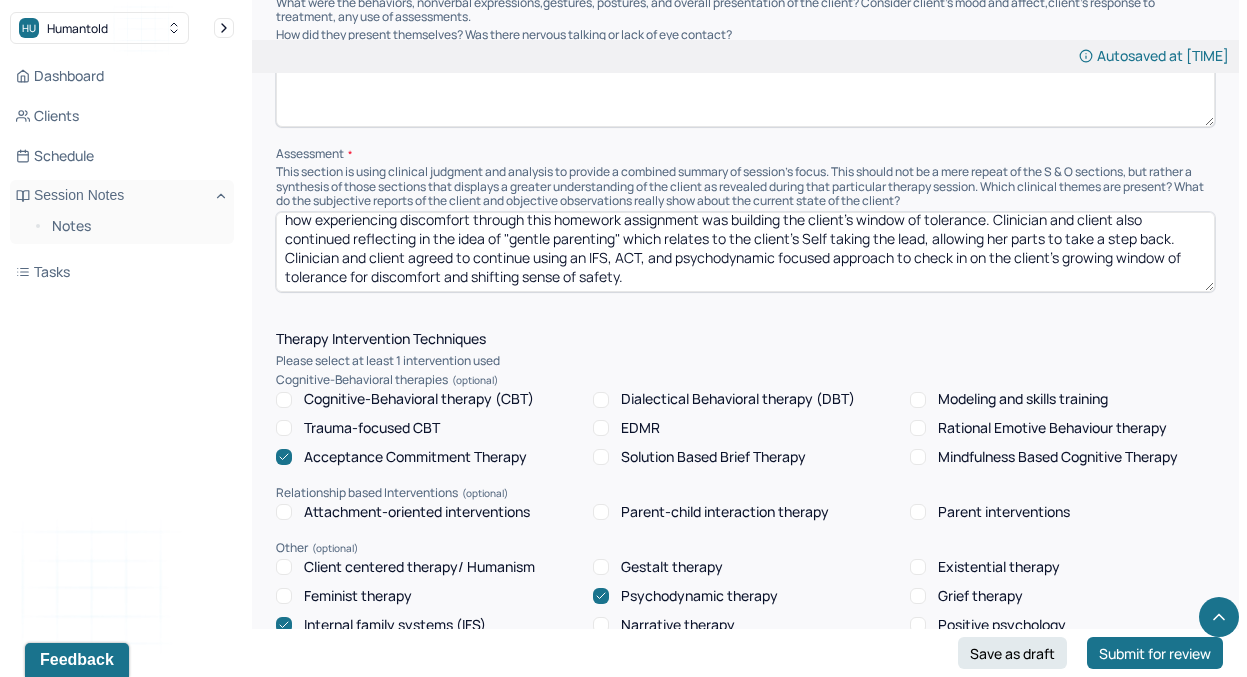 click on "Client expressed experiencing and increase the following daily-weekly symptoms: worries, ruminations, and low mood. Client shared that she continued to engage in the homework of pausing to slow down her thoughts and activity. She continues to feel discomfort with doing so and also noted that while pausing, she was eventually able to feel comfortable with slowing down. Clinician and client discussed window of tolerance and how experiencing discomfort through this homework assignment was building the client's window of tolerance. Clinician and client also continued reflecting in the idea of "gentle parenting" which relates to the client's Self taking the lead, allowing her parts to take a step back. Clinician and client agreed to continue using an IFS, ACT, and psychodynamic focused approach to check in on the client's growing window of tolerance for discomfort and shifting sense of safety." at bounding box center (745, 252) 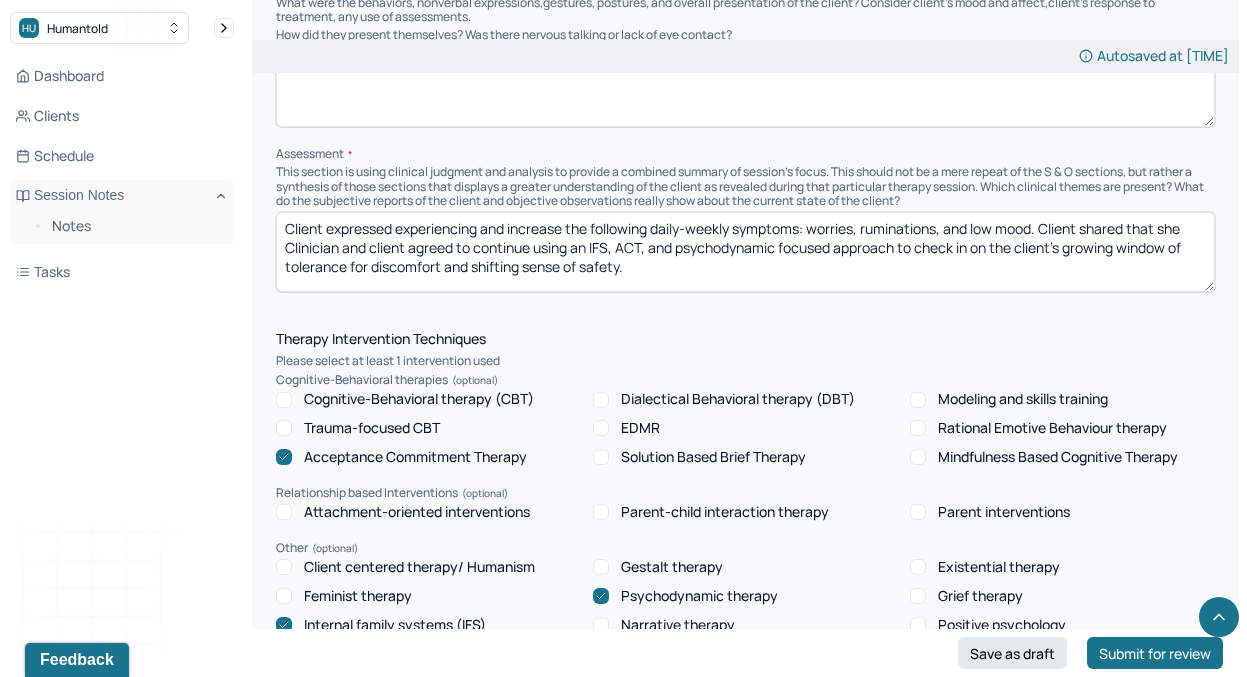 scroll, scrollTop: 0, scrollLeft: 0, axis: both 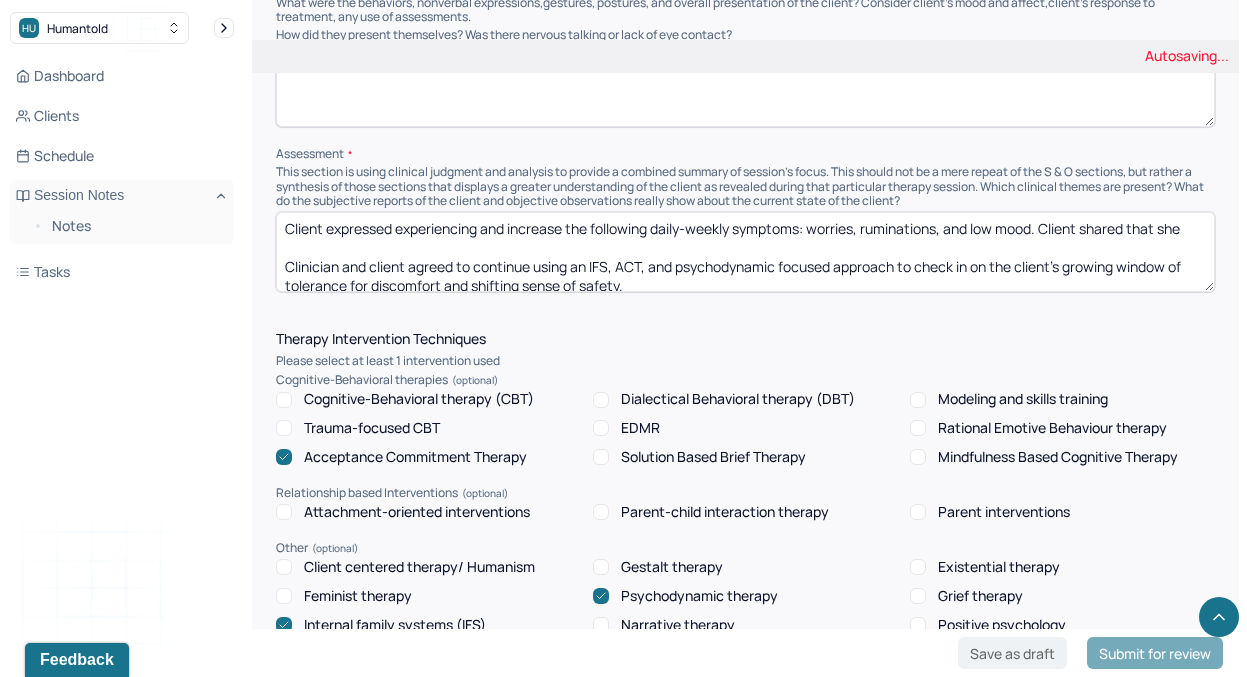 click on "Client expressed experiencing and increase the following daily-weekly symptoms: worries, ruminations, and low mood. Client shared that she continued to engage in the homework of pausing to slow down her thoughts and activity. She continues to feel discomfort with doing so and also noted that while pausing, she was eventually able to feel comfortable with slowing down. Clinician and client discussed window of tolerance and how experiencing discomfort through this homework assignment was building the client's window of tolerance. Clinician and client also continued reflecting in the idea of "gentle parenting" which relates to the client's Self taking the lead, allowing her parts to take a step back. Clinician and client agreed to continue using an IFS, ACT, and psychodynamic focused approach to check in on the client's growing window of tolerance for discomfort and shifting sense of safety." at bounding box center (745, 252) 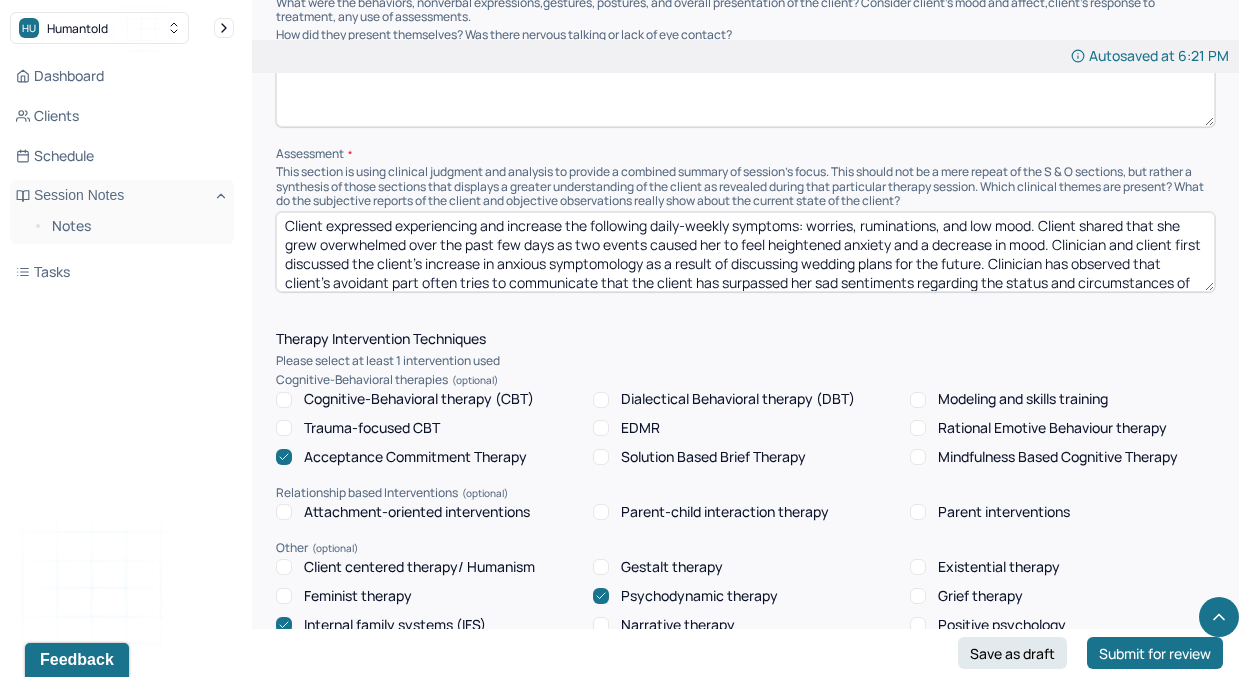 scroll, scrollTop: 22, scrollLeft: 0, axis: vertical 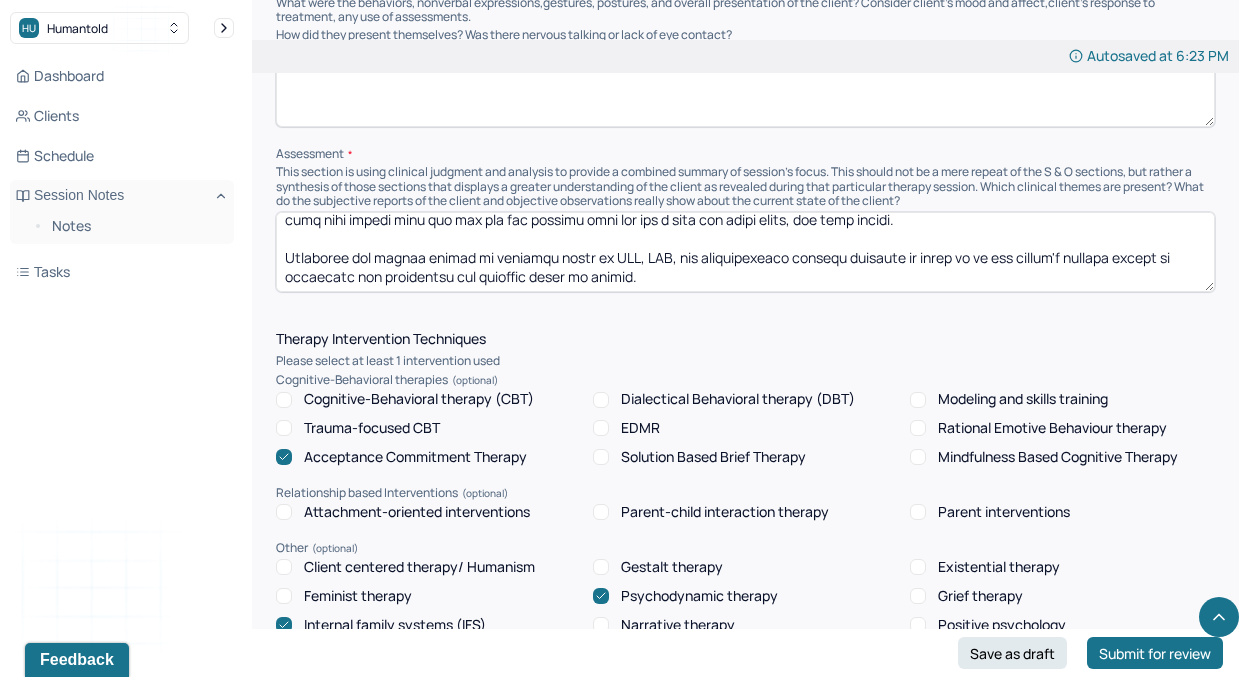 click at bounding box center [745, 252] 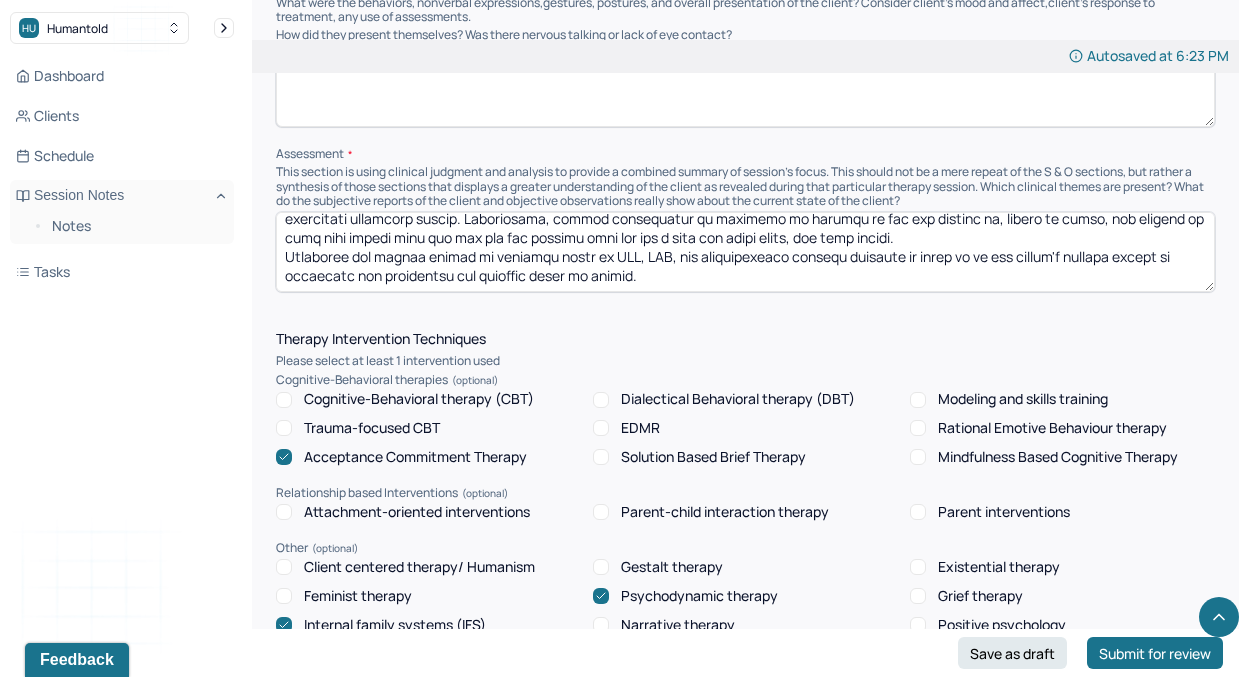 scroll, scrollTop: 104, scrollLeft: 0, axis: vertical 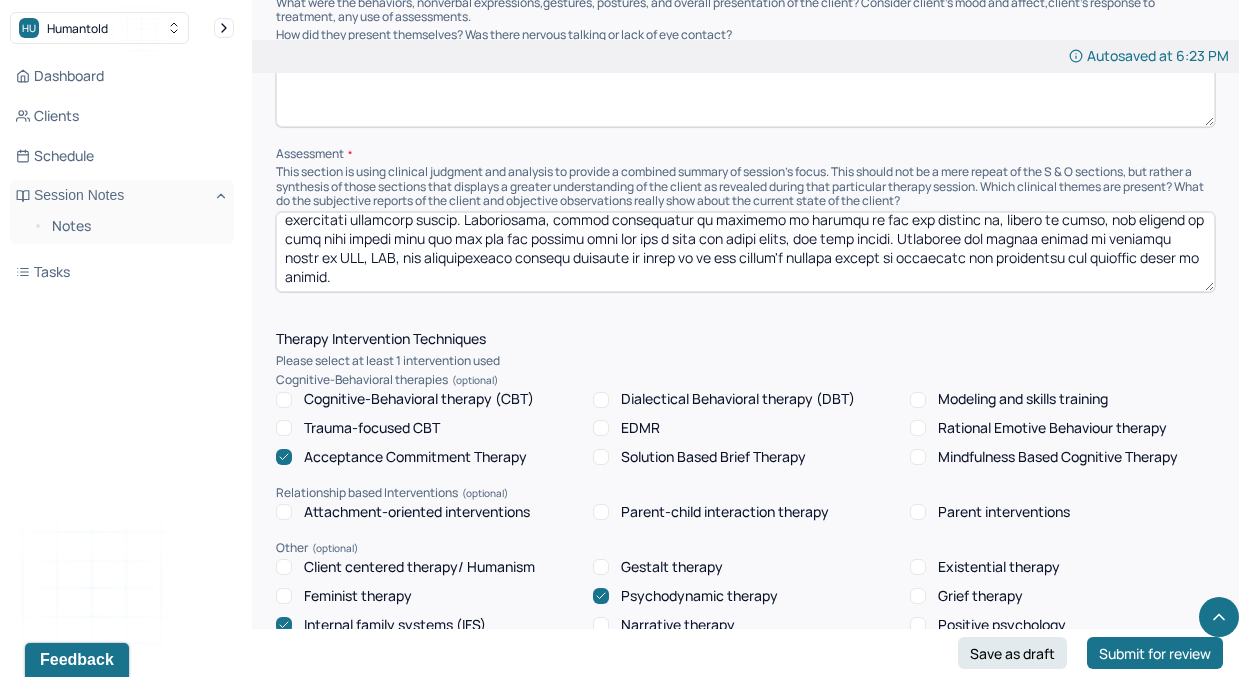 drag, startPoint x: 383, startPoint y: 251, endPoint x: 1054, endPoint y: 231, distance: 671.298 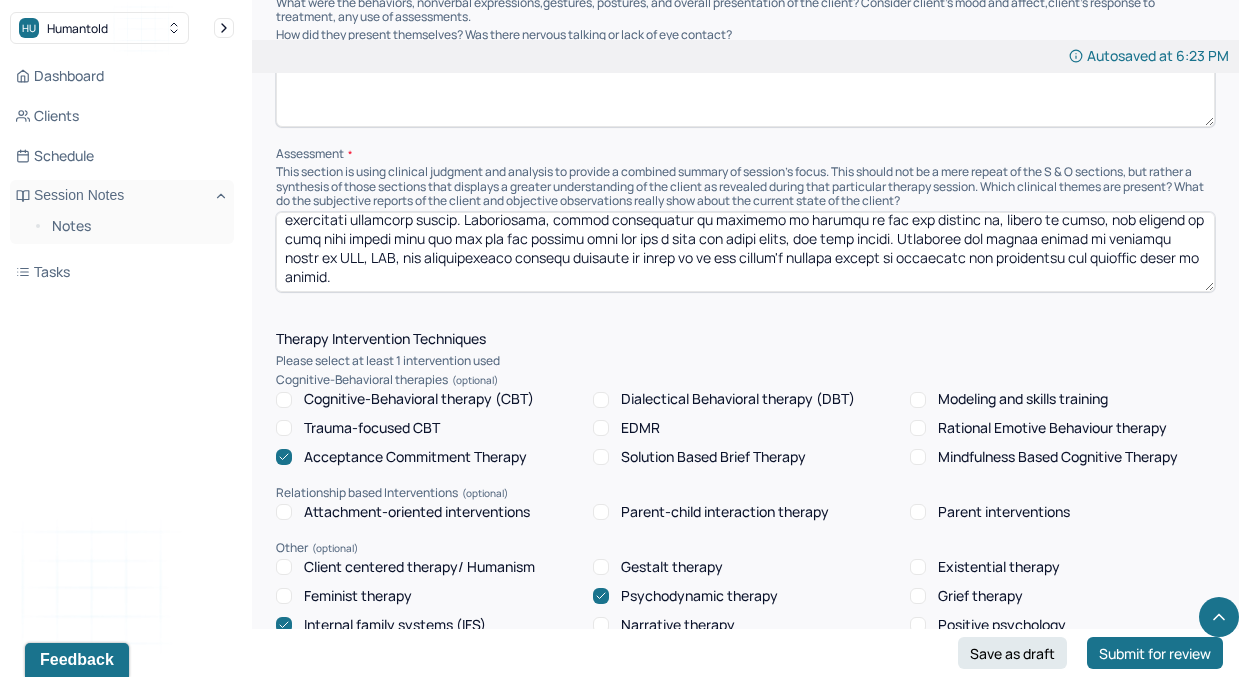 click at bounding box center [745, 252] 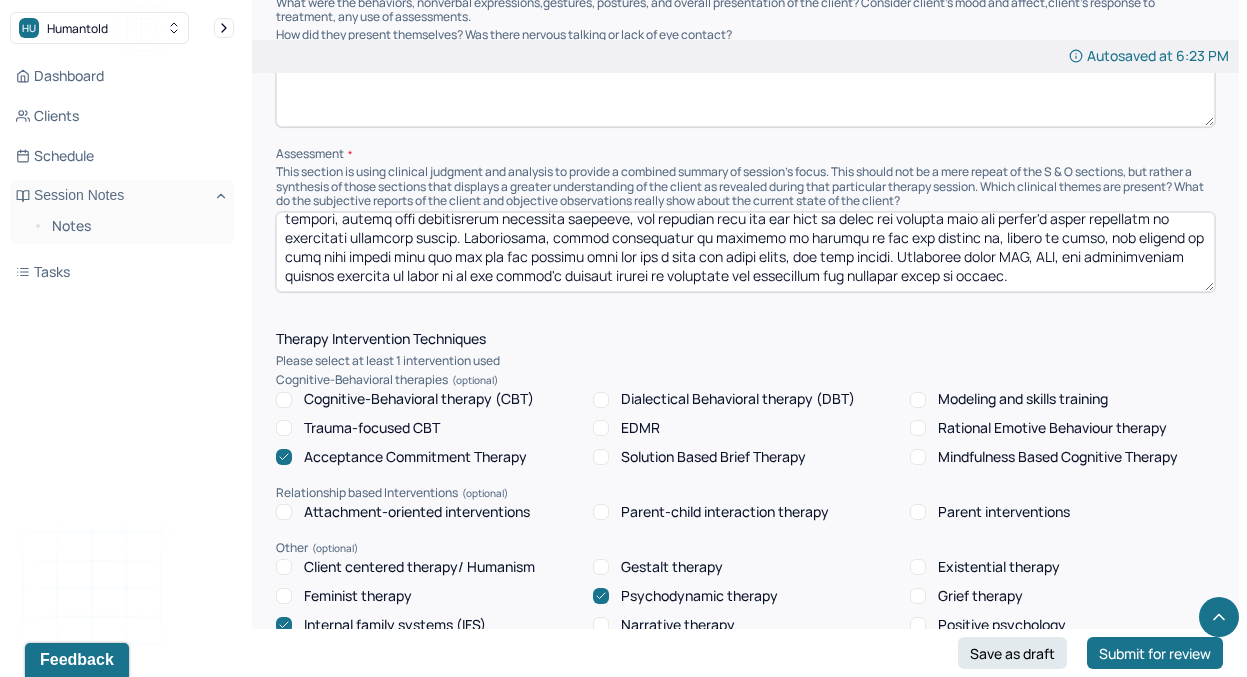 scroll, scrollTop: 85, scrollLeft: 0, axis: vertical 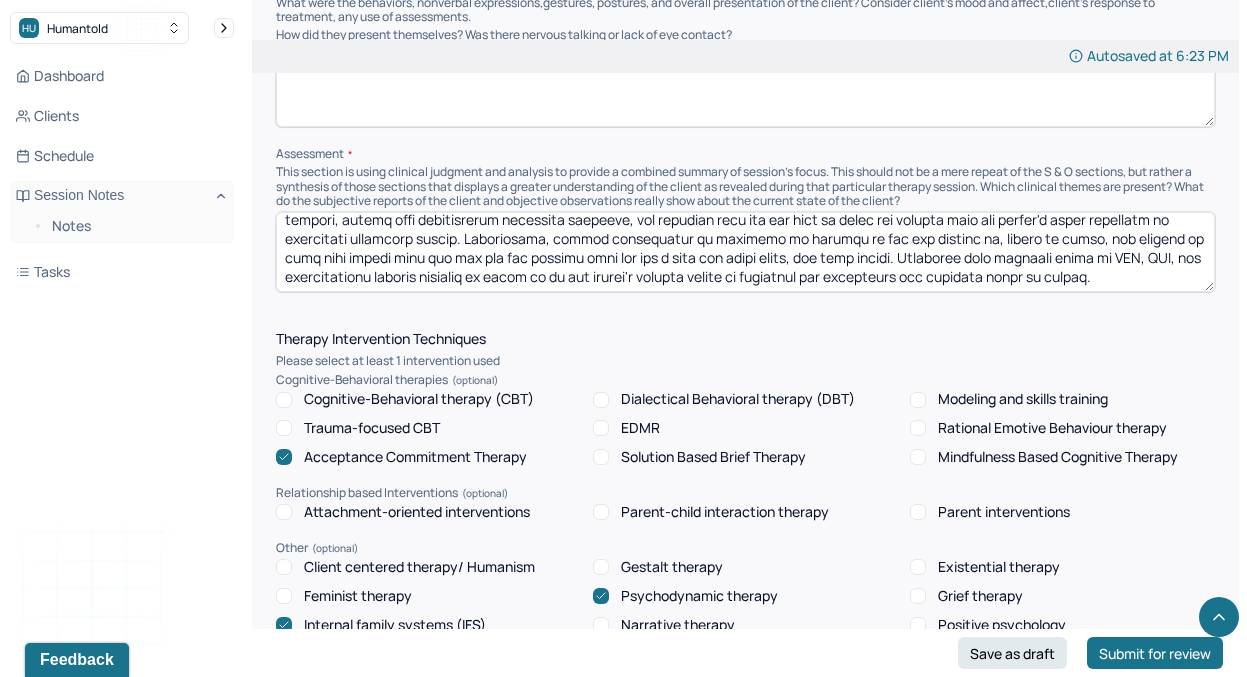 drag, startPoint x: 591, startPoint y: 271, endPoint x: 804, endPoint y: 397, distance: 247.47726 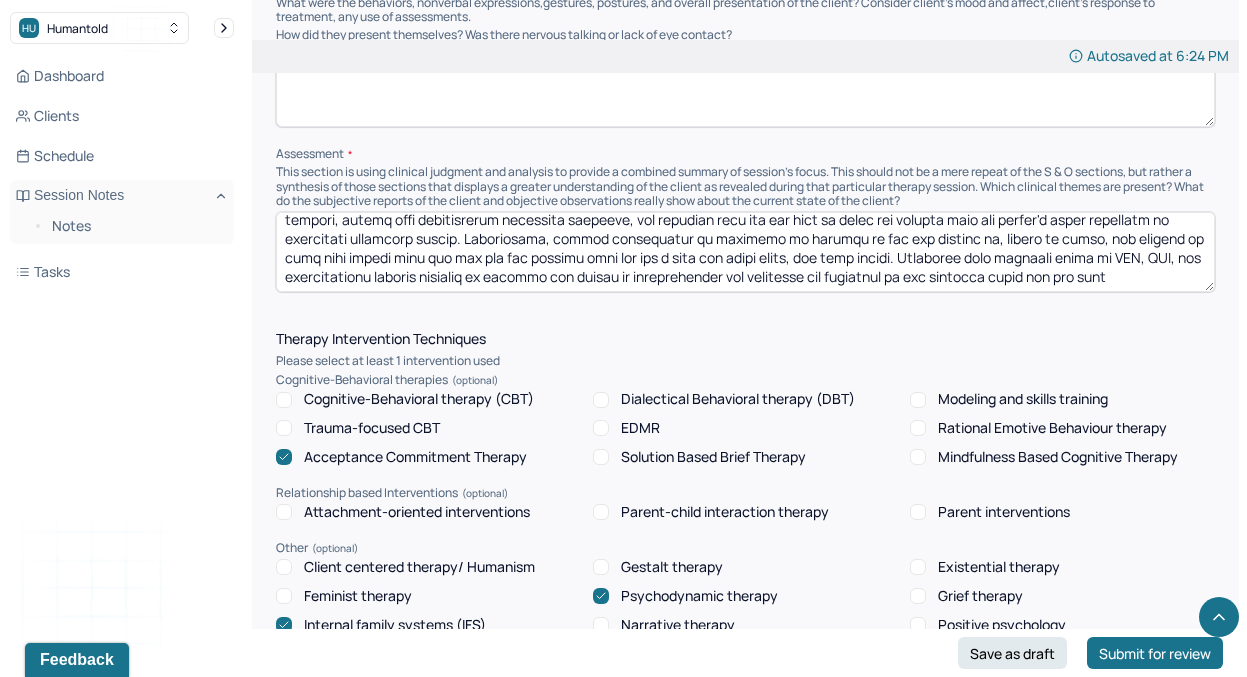 scroll, scrollTop: 104, scrollLeft: 0, axis: vertical 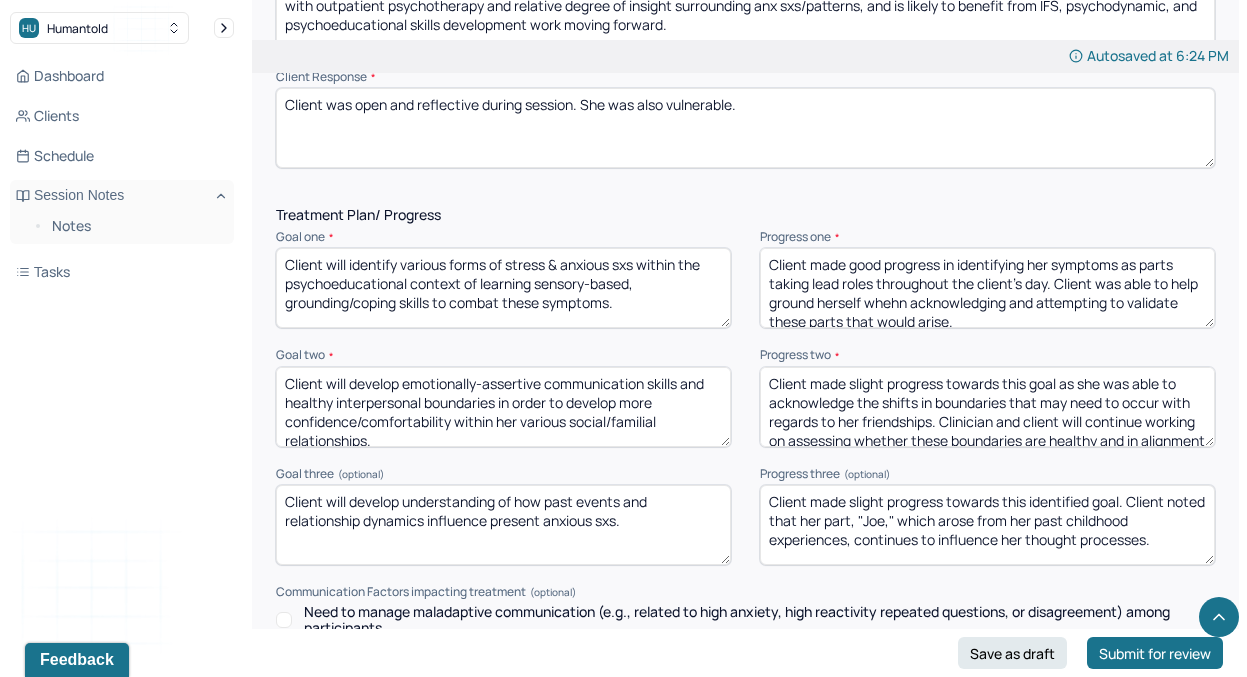 type on "Client expressed experiencing and increase the following daily-weekly symptoms: worries, ruminations, and low mood. Client shared that she grew overwhelmed over the past few days as two events caused her to feel heightened anxiety and a decrease in mood. Clinician and client first discussed the client's increase in anxious symptomology as a result of discussing wedding plans for the future. Clinician has observed that client's avoidant part often tries to communicate that the client has surpassed her sad sentiments regarding the status and circumstances of her family, however, during this conversation regarding marriage, the avoidant part was not able to avoid the sadness that the client's exile continues to experience regarding family. Furthermore, client experienced an increase in sadness as she was exposed to, unable to avoid, the reality of what life looked like for her and her parents when she was a baby and young child, via home videos. Clinician will continue using an IFS, ACT, and psychodynamic foc..." 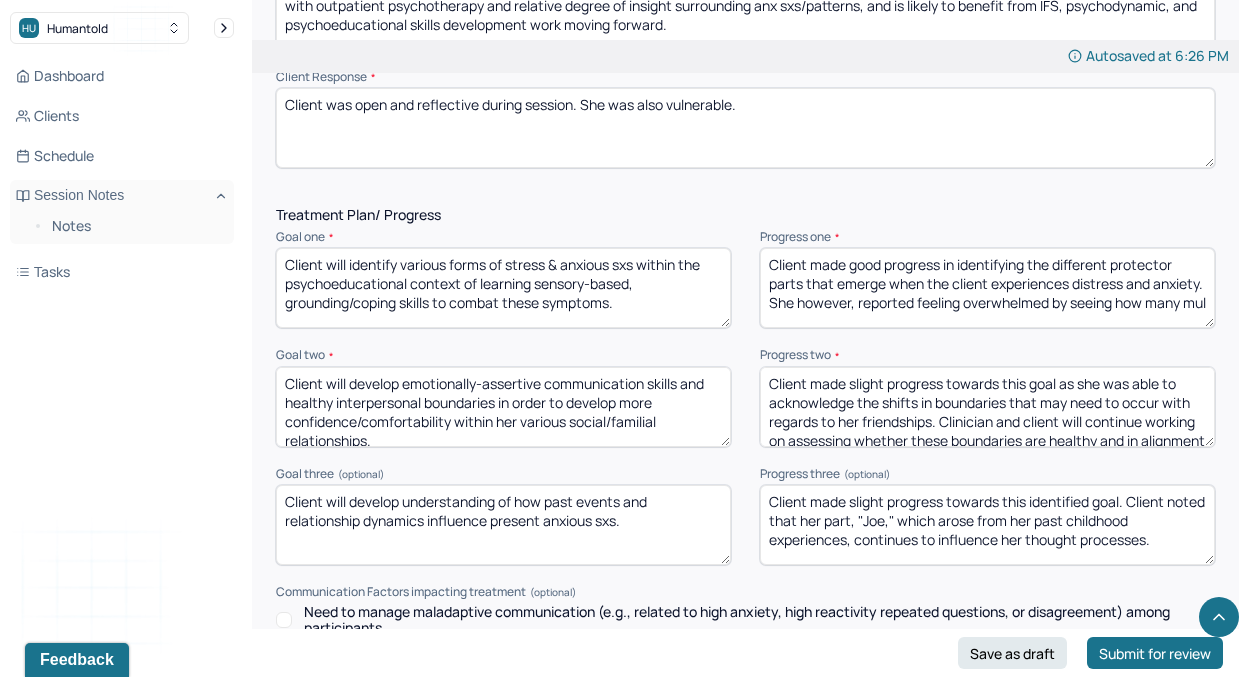 scroll, scrollTop: 3, scrollLeft: 0, axis: vertical 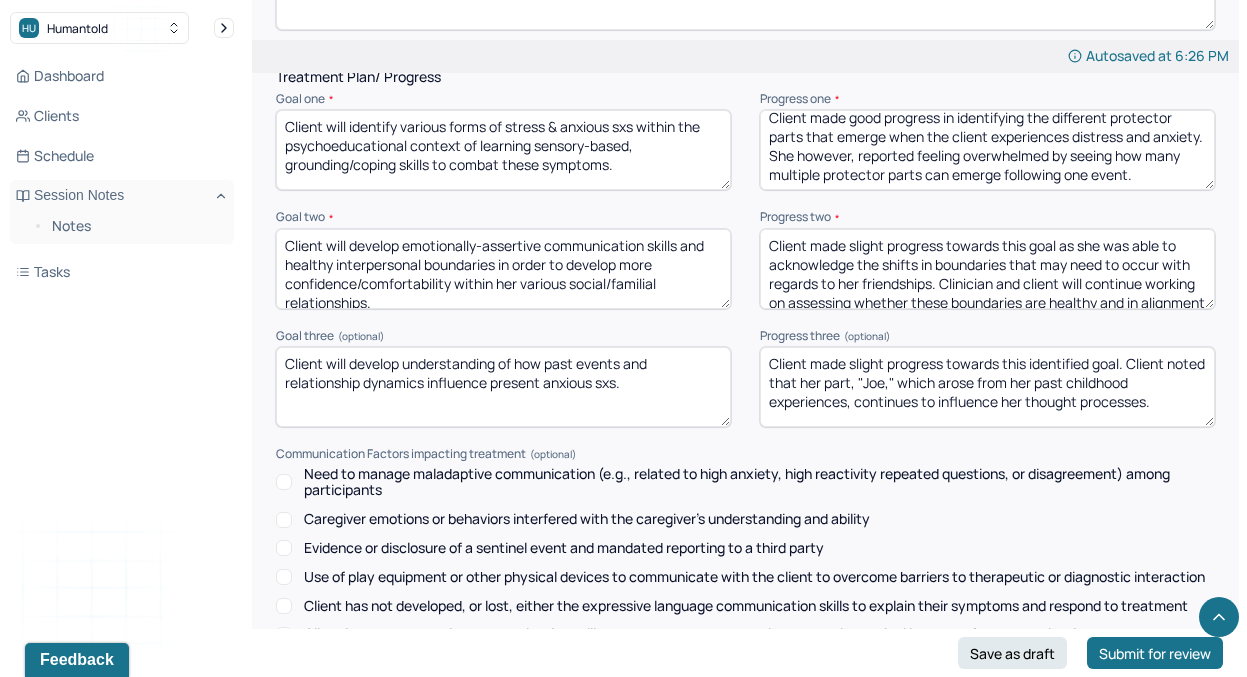 type on "Client made good progress in identifying the different protector parts that emerge when the client experiences distress and anxiety. She however, reported feeling overwhelmed by seeing how many multiple protector parts can emerge following one event." 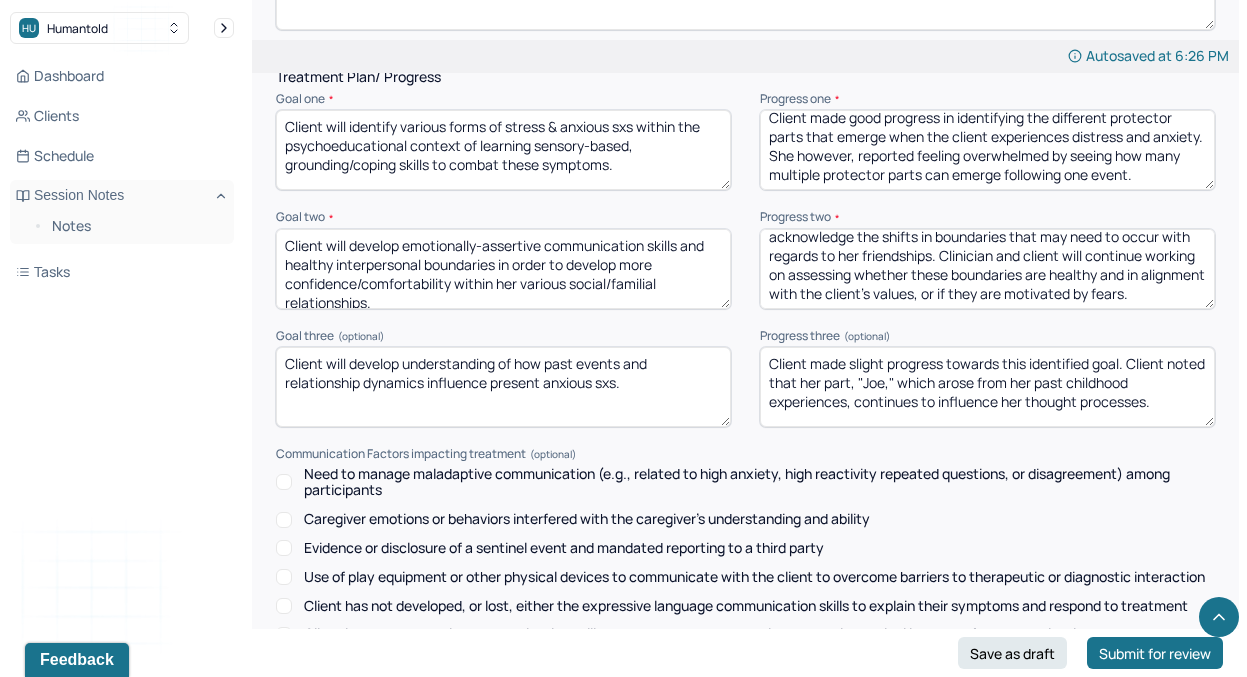 drag, startPoint x: 765, startPoint y: 256, endPoint x: 873, endPoint y: 337, distance: 135 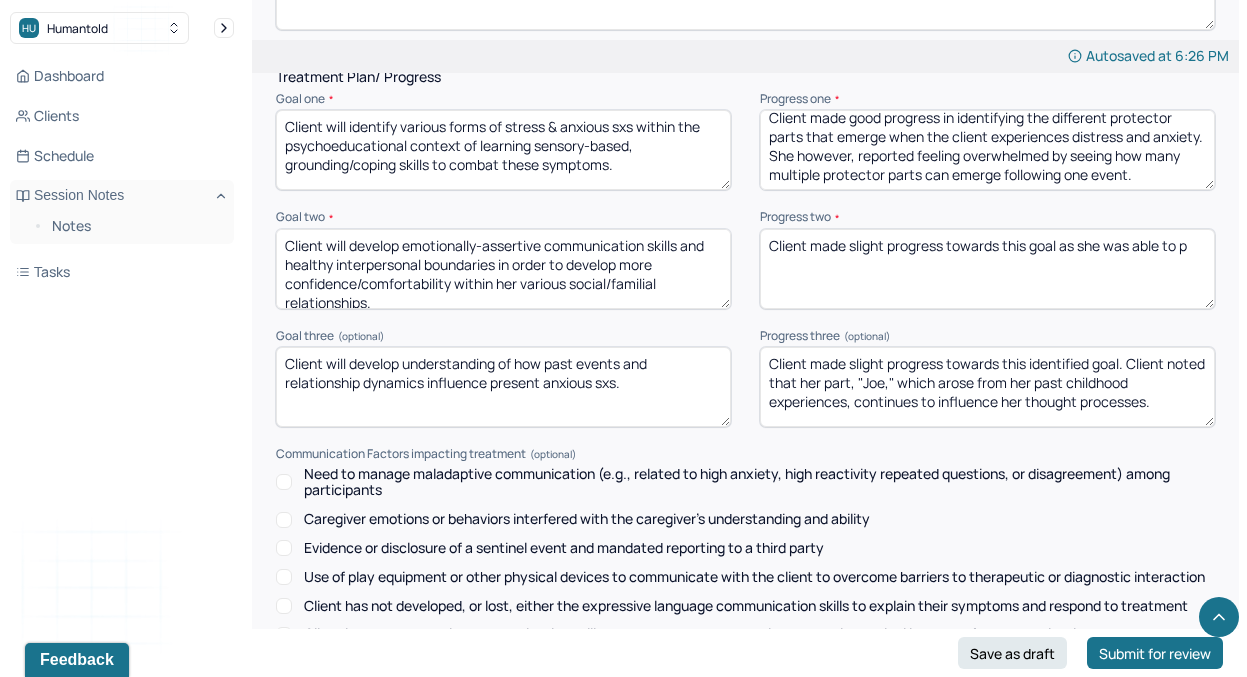 scroll, scrollTop: 0, scrollLeft: 0, axis: both 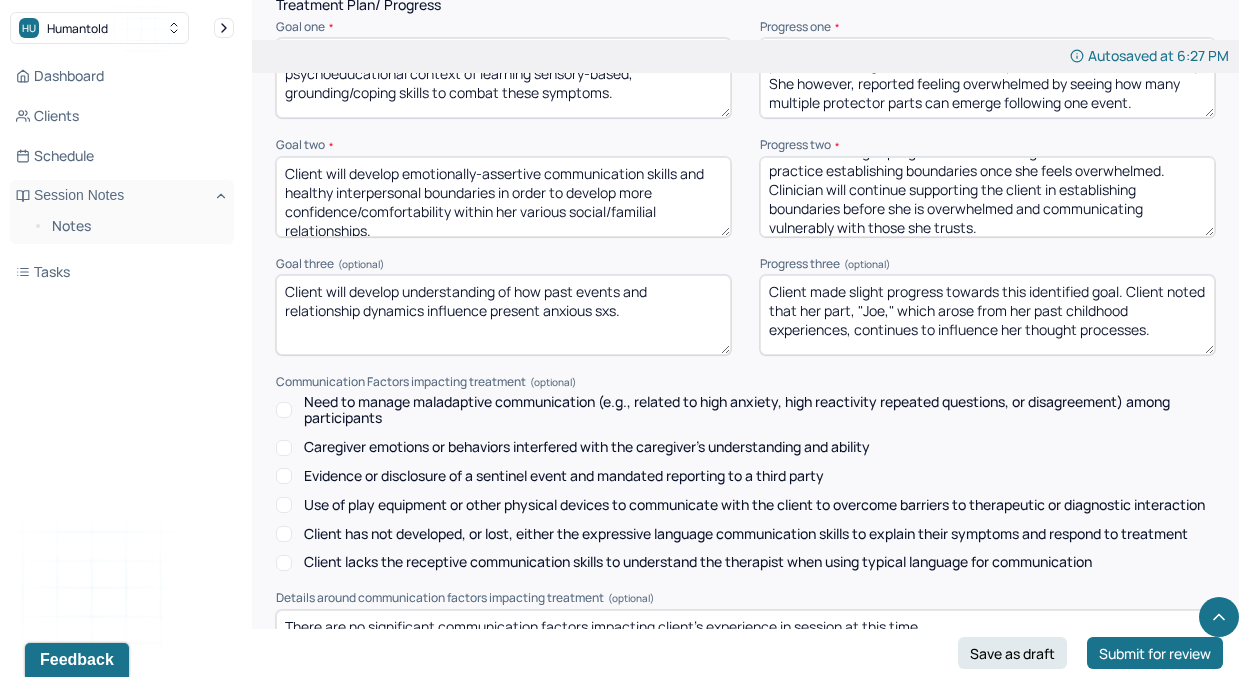 type on "Client made slight progress towards this goal as she was able to practice establishing boundaries once she feels overwhelmed. Clinician will continue supporting the client in establishing boundaries before she is overwhelmed and communicating vulnerably with those she trusts." 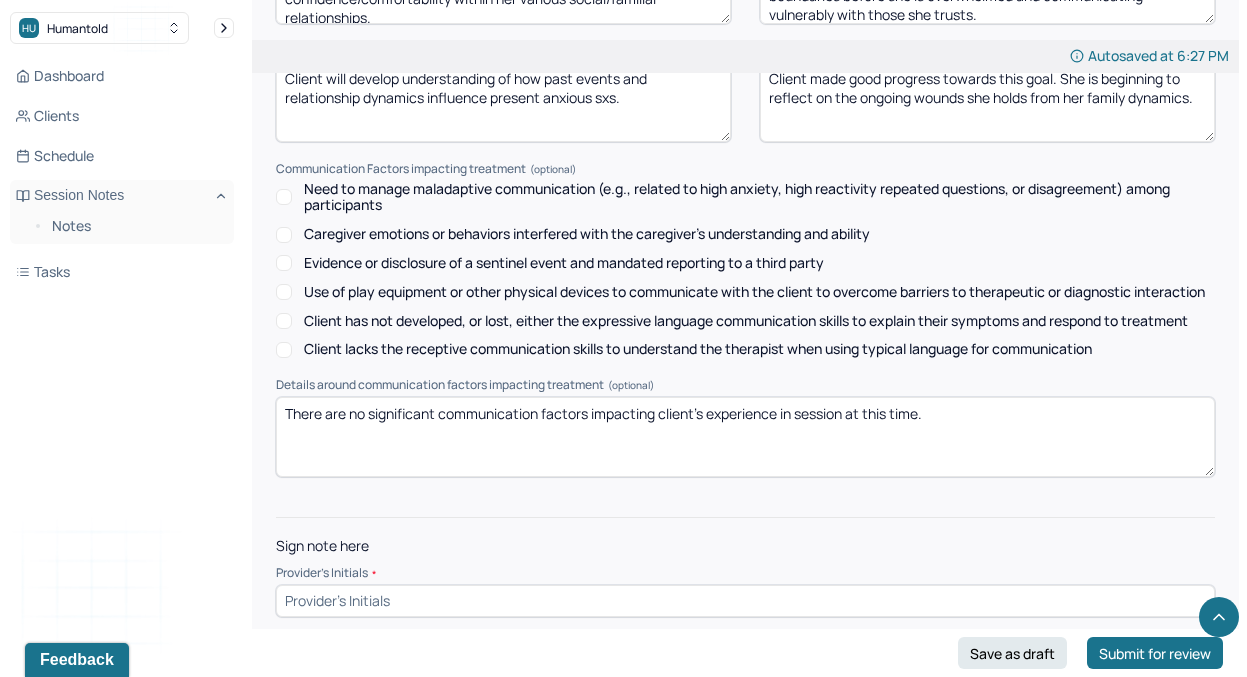 scroll, scrollTop: 2981, scrollLeft: 0, axis: vertical 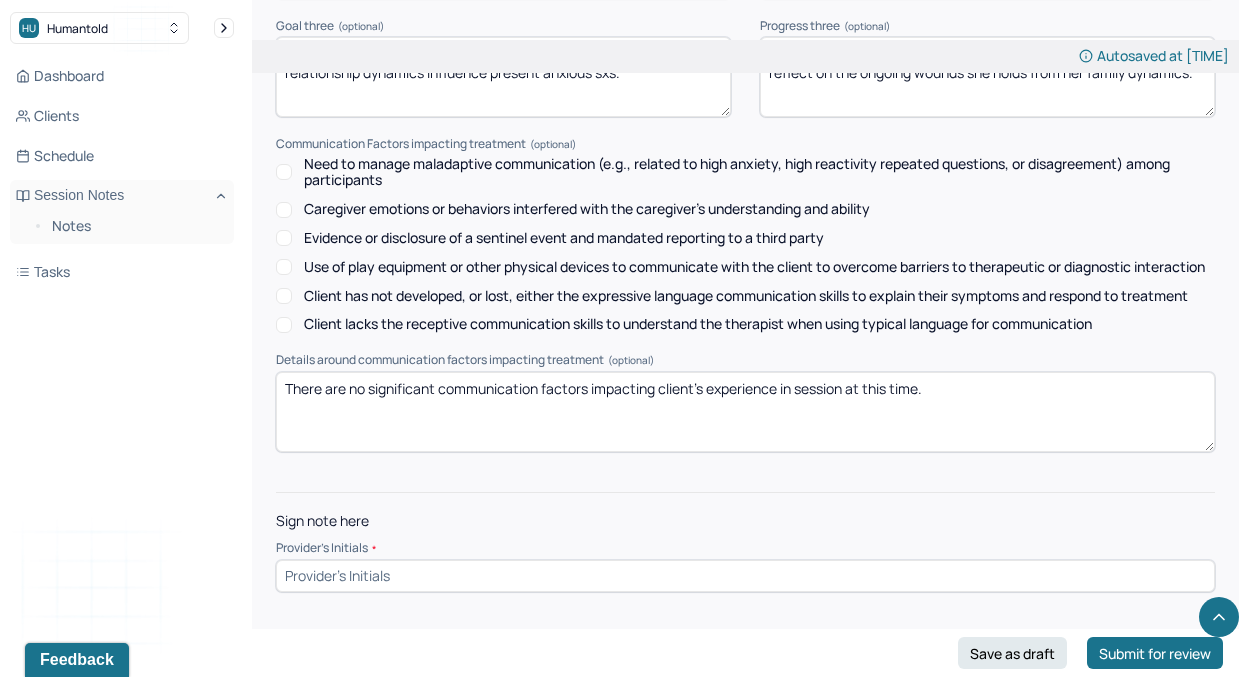 type on "Client made good progress towards this goal. She is beginning to reflect on the ongoing wounds she holds from her family dynamics." 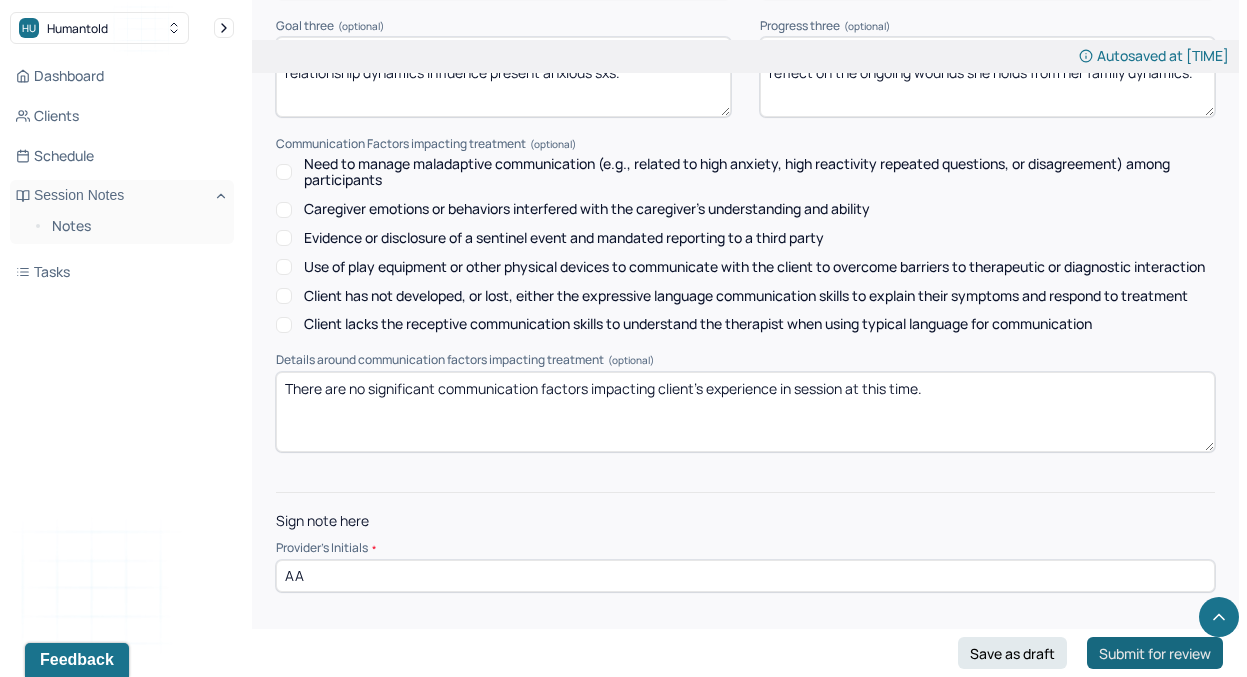 type on "AA" 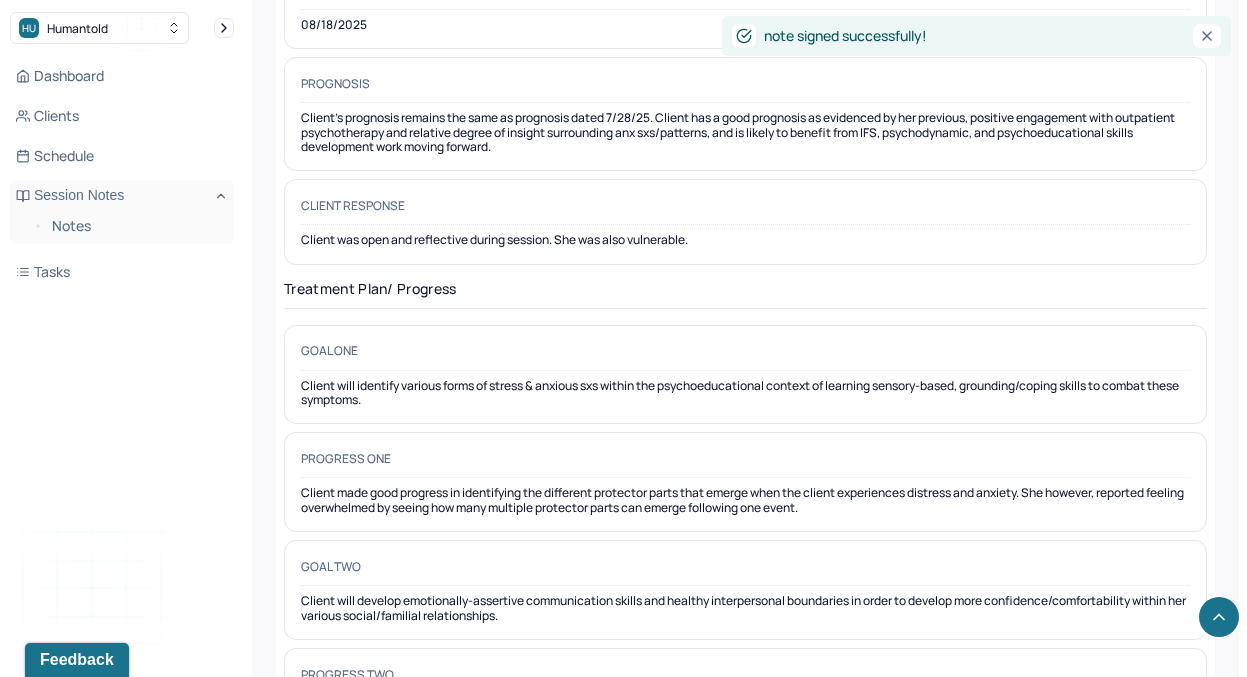 click on "Dashboard Clients Schedule Session Notes Notes Tasks" at bounding box center (122, 174) 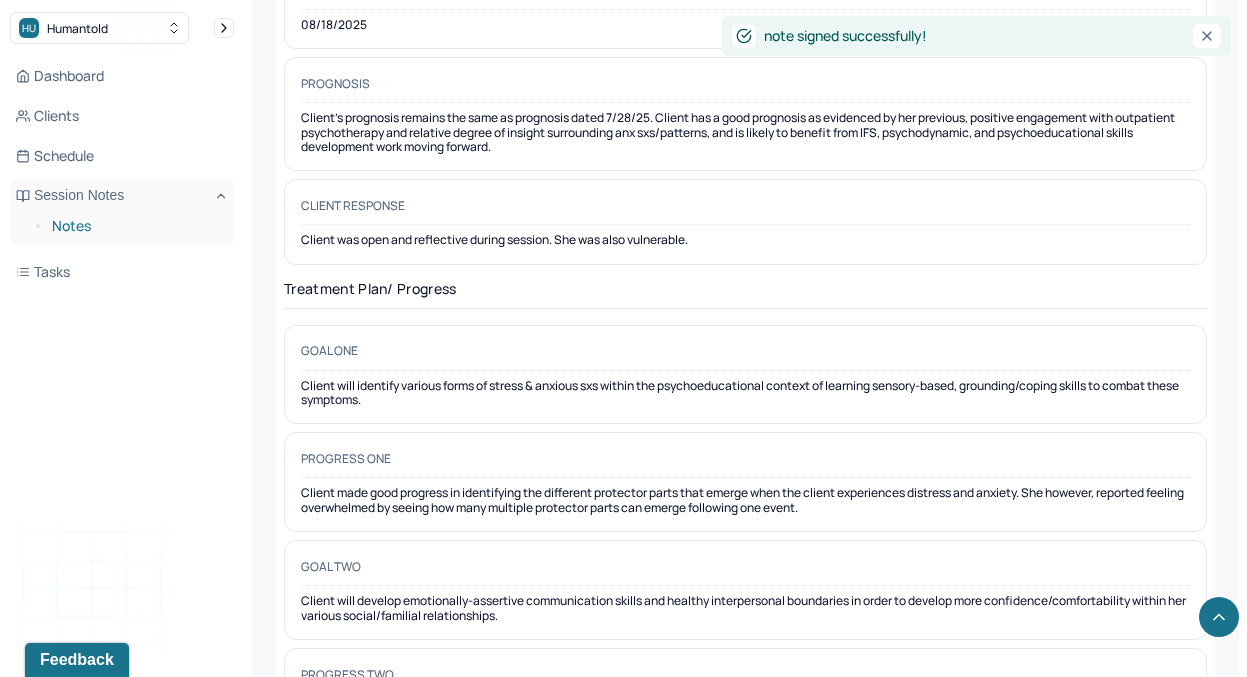 click on "Notes" at bounding box center [135, 226] 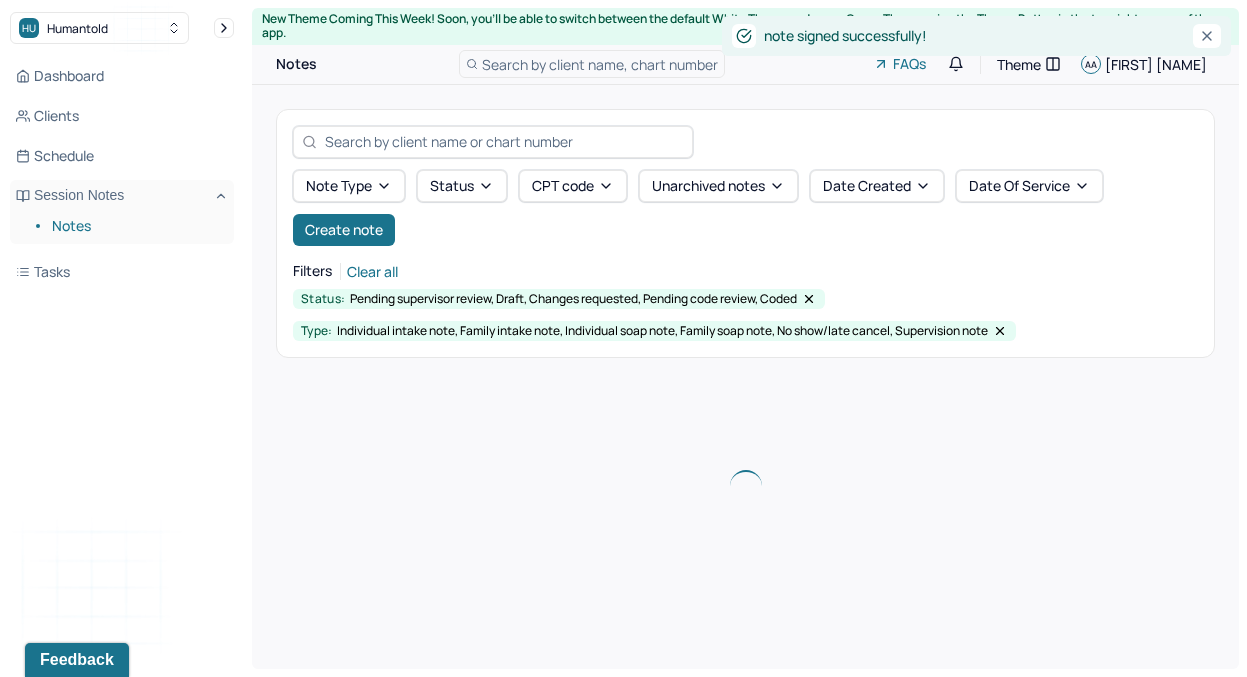 scroll, scrollTop: 0, scrollLeft: 0, axis: both 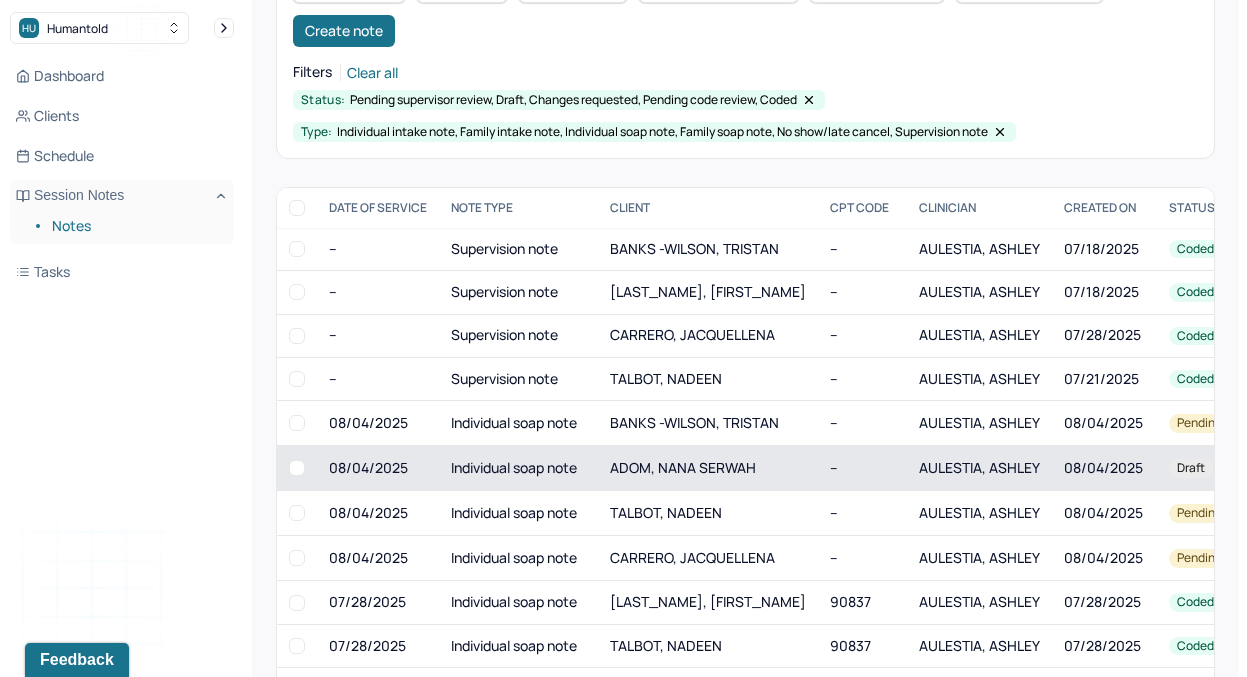 click on "ADOM, NANA SERWAH" at bounding box center [708, 468] 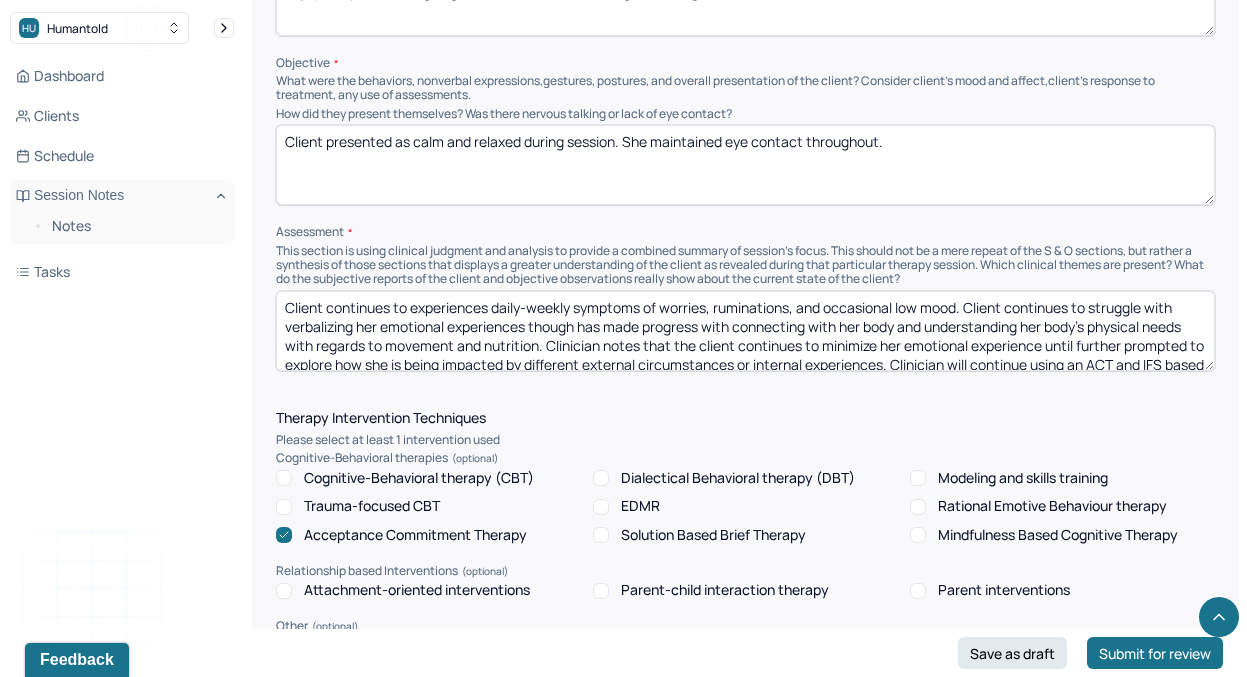 scroll, scrollTop: 1463, scrollLeft: 0, axis: vertical 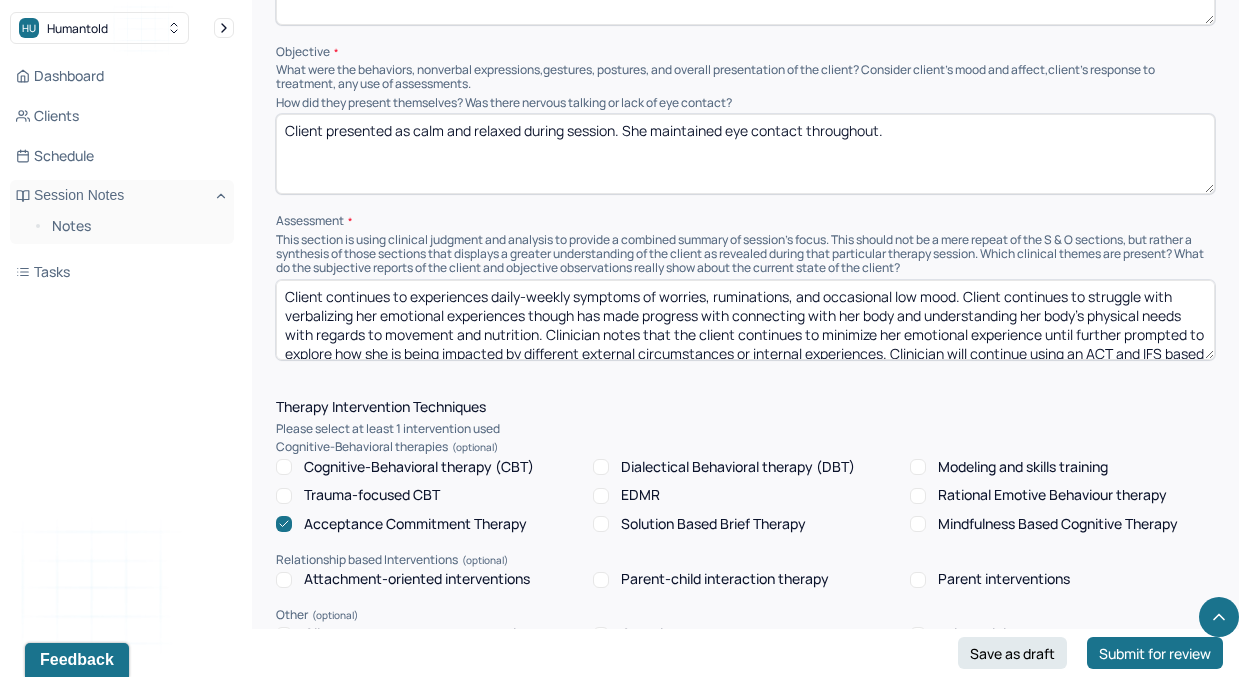 drag, startPoint x: 329, startPoint y: 291, endPoint x: 394, endPoint y: 294, distance: 65.06919 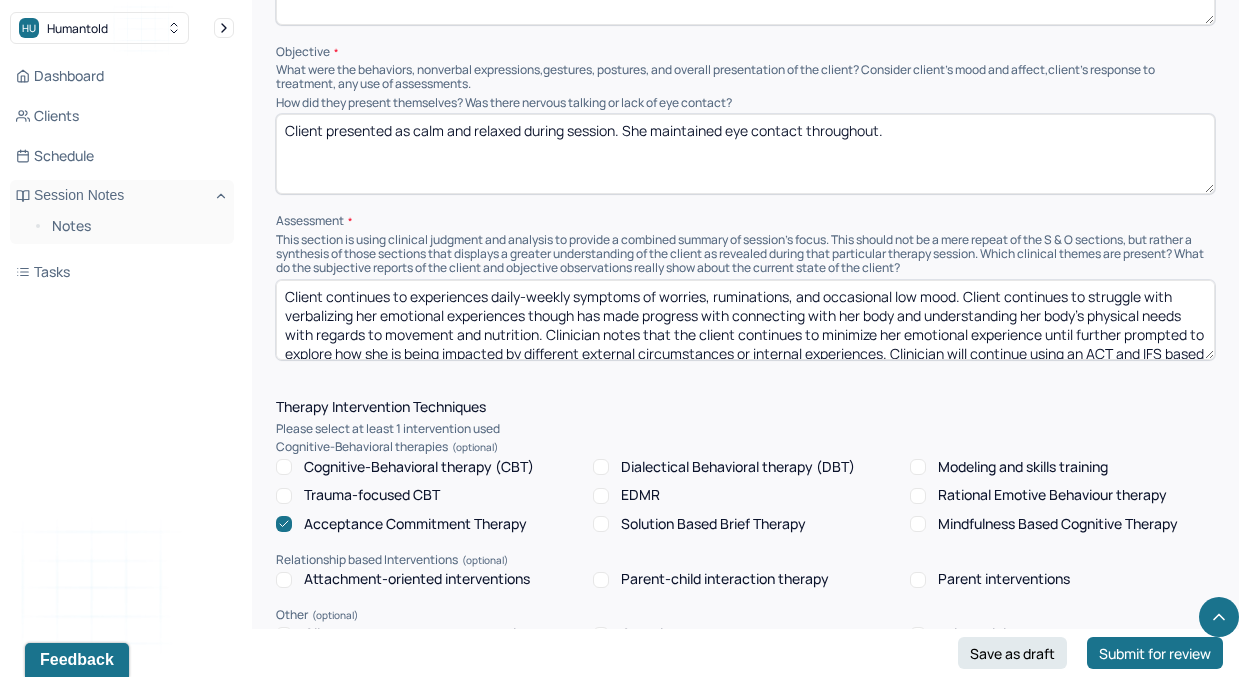 drag, startPoint x: 492, startPoint y: 288, endPoint x: 328, endPoint y: 281, distance: 164.14932 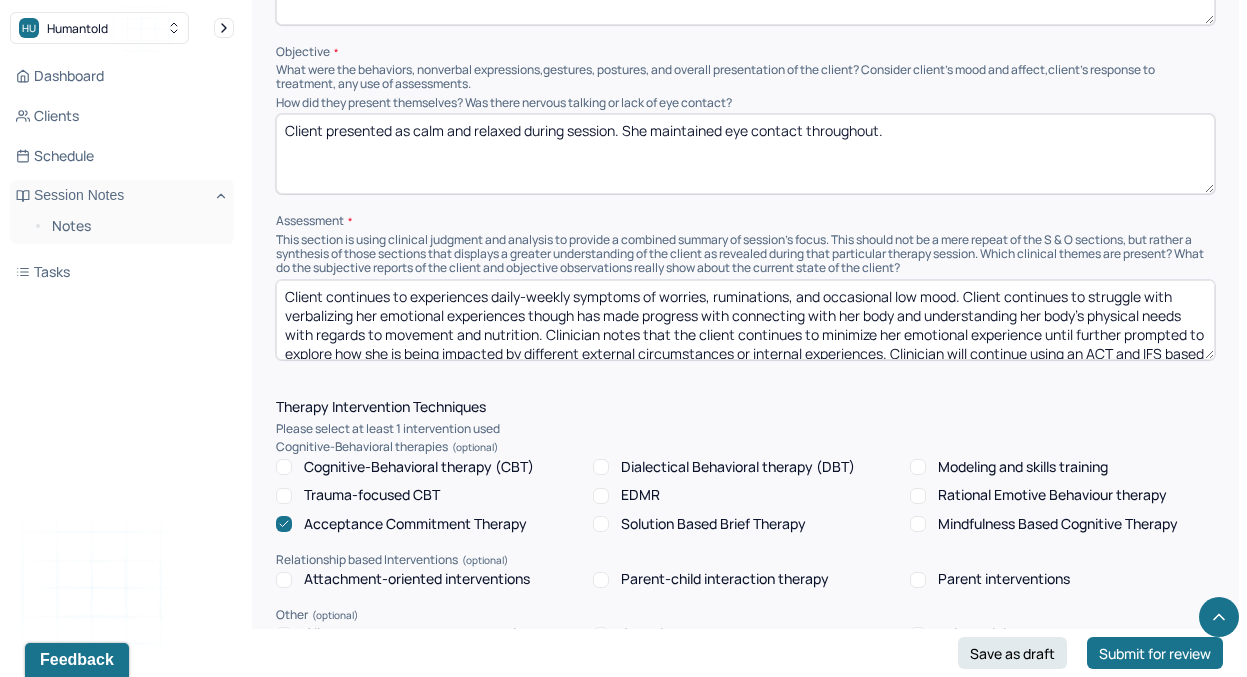 click on "Client continues to experiences daily-weekly symptoms of worries, ruminations, and occasional low mood. Client continues to struggle with verbalizing her emotional experiences though has made progress with connecting with her body and understanding her body's physical needs with regards to movement and nutrition. Clinician notes that the client continues to minimize her emotional experience until further prompted to explore how she is being impacted by different external circumstances or internal experiences. Clinician will continue using an ACT and IFS based approach with client to support her in normalizing asking for support while maintaining self compassion." at bounding box center (745, 320) 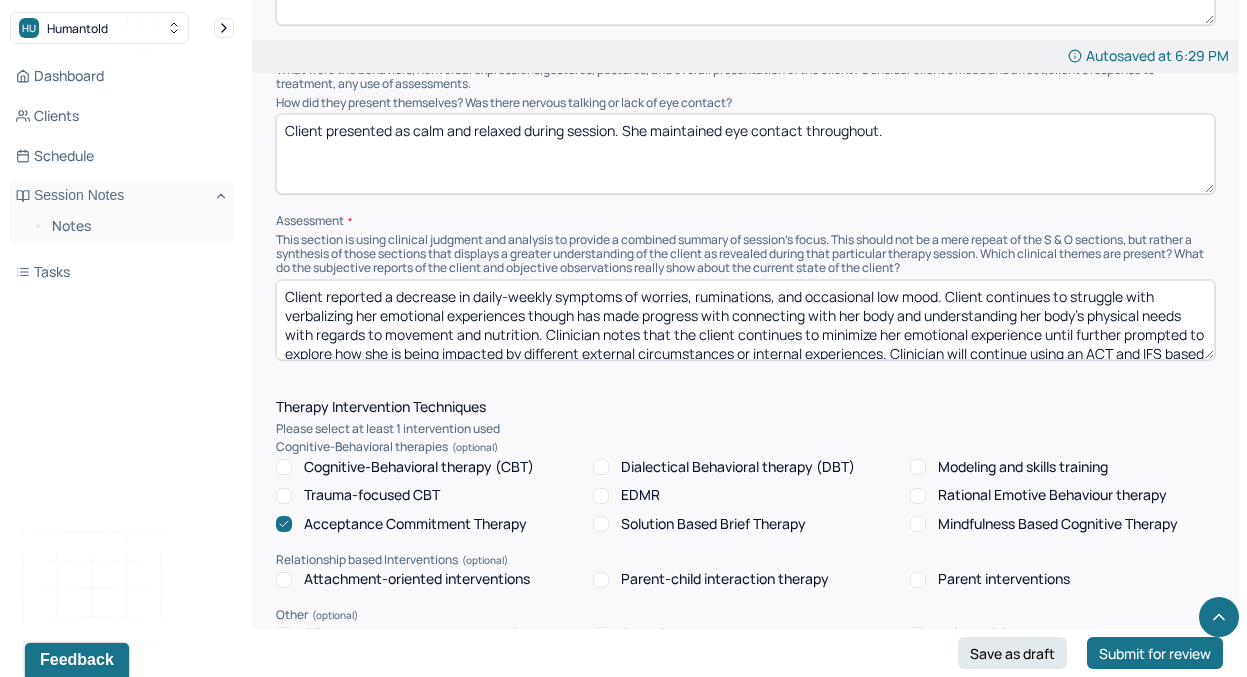 drag, startPoint x: 810, startPoint y: 292, endPoint x: 870, endPoint y: 293, distance: 60.00833 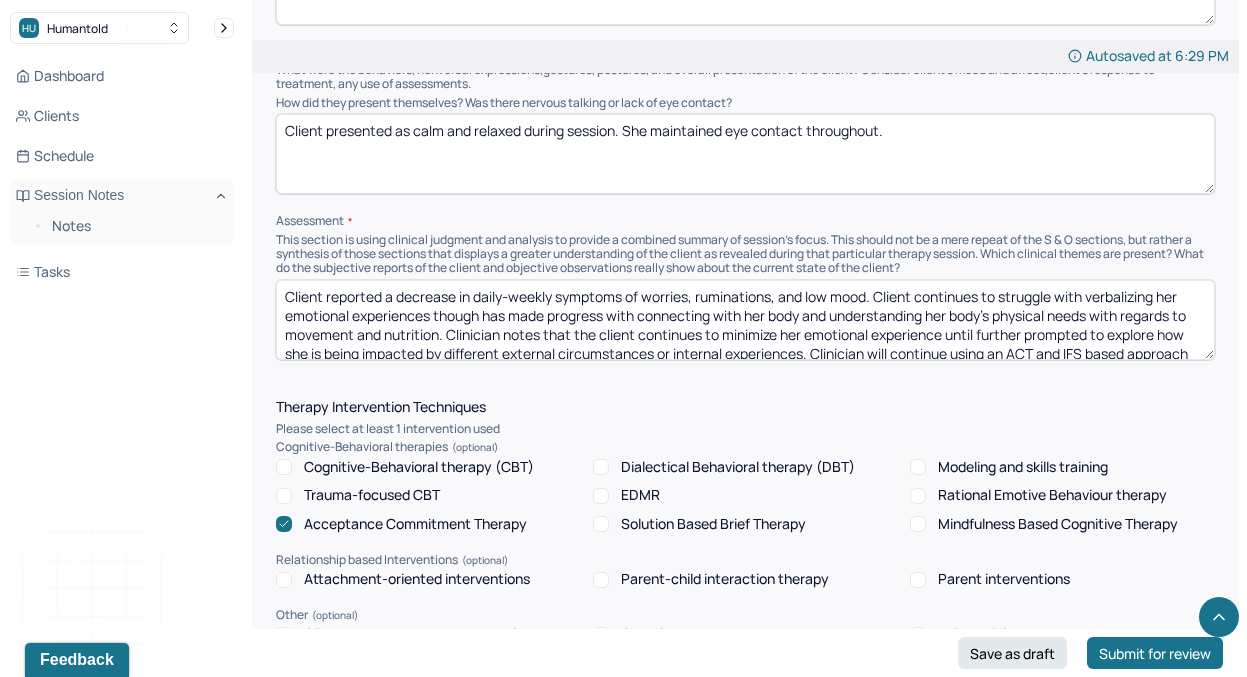click on "Client reported a decrease in daily-weekly symptoms of worries, ruminations, and occasional low mood. Client continues to struggle with verbalizing her emotional experiences though has made progress with connecting with her body and understanding her body's physical needs with regards to movement and nutrition. Clinician notes that the client continues to minimize her emotional experience until further prompted to explore how she is being impacted by different external circumstances or internal experiences. Clinician will continue using an ACT and IFS based approach with client to support her in normalizing asking for support while maintaining self compassion." at bounding box center [745, 320] 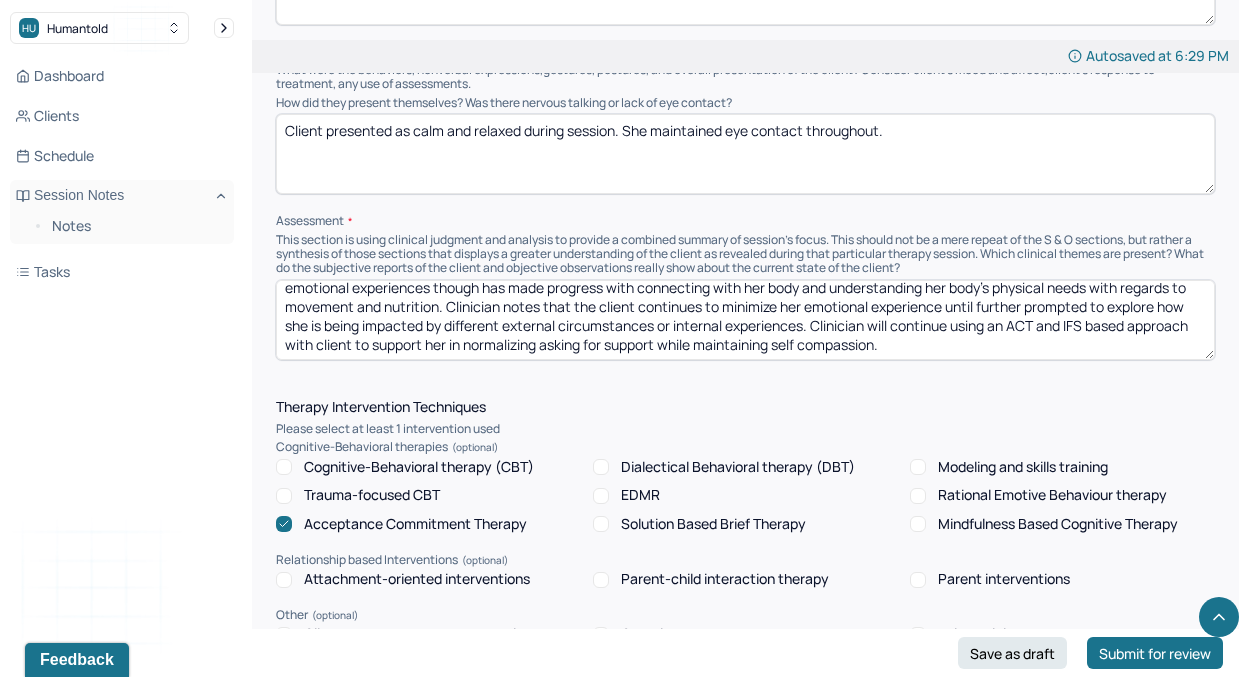 drag, startPoint x: 875, startPoint y: 288, endPoint x: 814, endPoint y: 322, distance: 69.83552 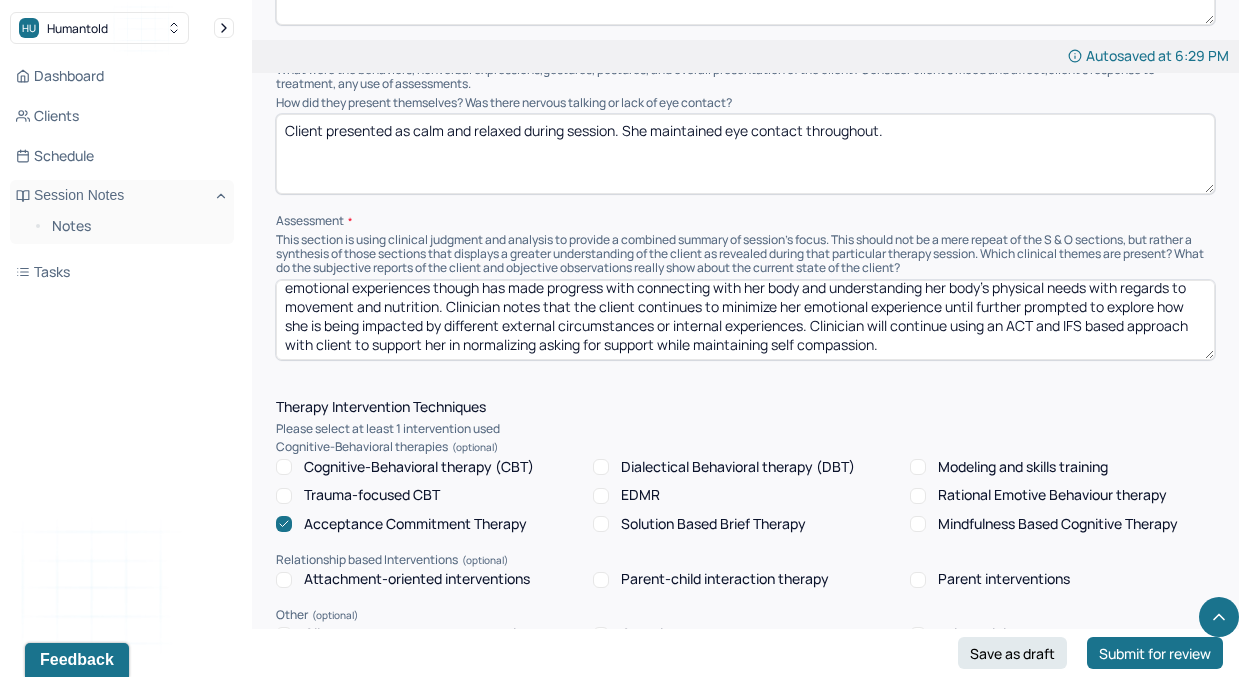 click on "Client reported a decrease in daily-weekly symptoms of worries, ruminations, and low mood. Client continues to struggle with verbalizing her emotional experiences though has made progress with connecting with her body and understanding her body's physical needs with regards to movement and nutrition. Clinician notes that the client continues to minimize her emotional experience until further prompted to explore how she is being impacted by different external circumstances or internal experiences. Clinician will continue using an ACT and IFS based approach with client to support her in normalizing asking for support while maintaining self compassion." at bounding box center [745, 320] 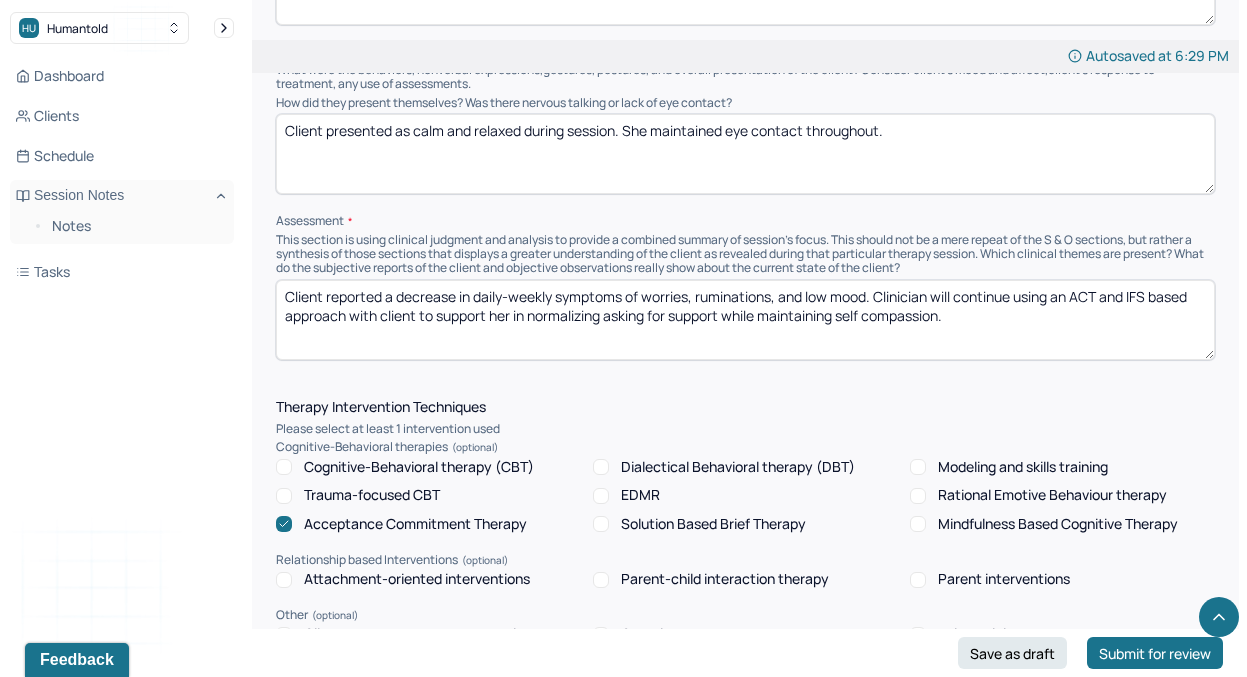scroll, scrollTop: 0, scrollLeft: 0, axis: both 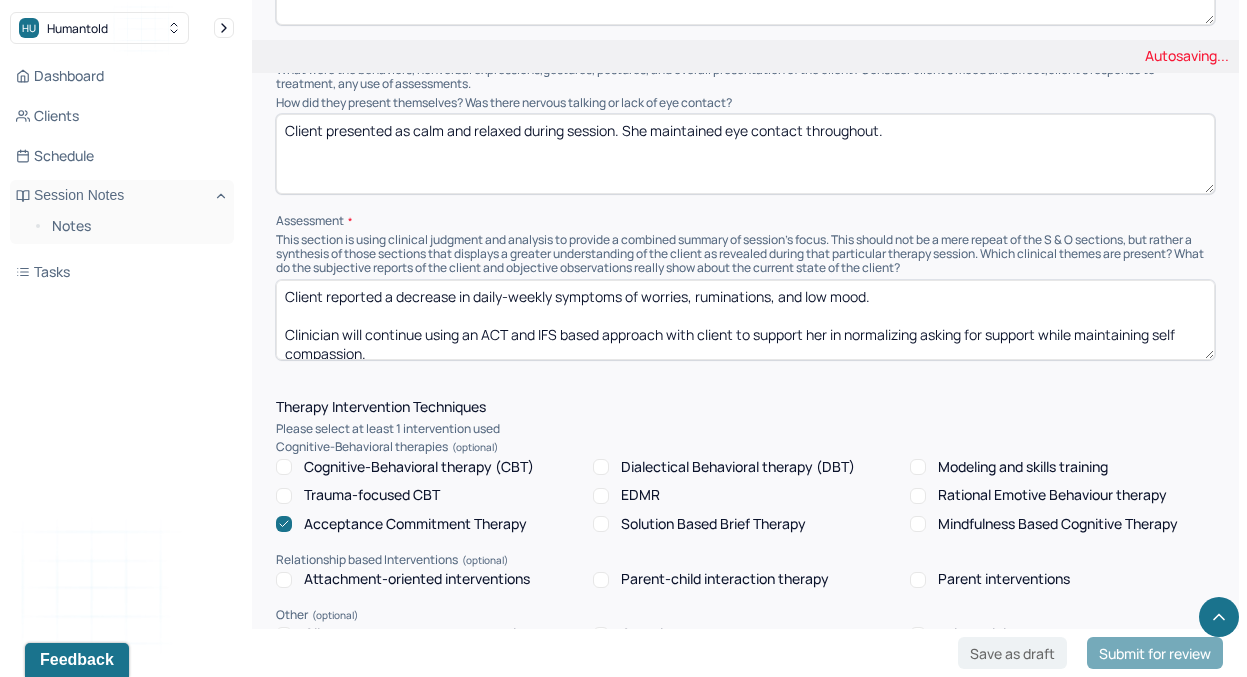 click on "Client reported a decrease in daily-weekly symptoms of worries, ruminations, and low mood. Client continues to struggle with verbalizing her emotional experiences though has made progress with connecting with her body and understanding her body's physical needs with regards to movement and nutrition. Clinician notes that the client continues to minimize her emotional experience until further prompted to explore how she is being impacted by different external circumstances or internal experiences. Clinician will continue using an ACT and IFS based approach with client to support her in normalizing asking for support while maintaining self compassion." at bounding box center [745, 320] 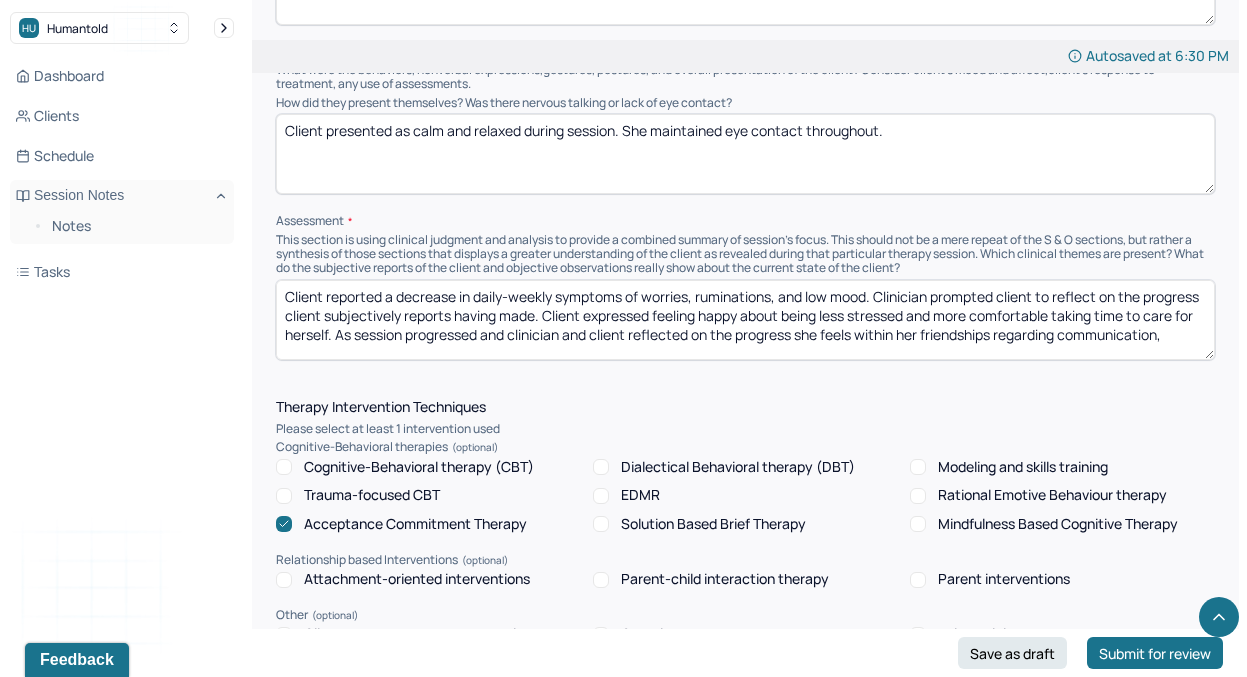 drag, startPoint x: 822, startPoint y: 330, endPoint x: 801, endPoint y: 330, distance: 21 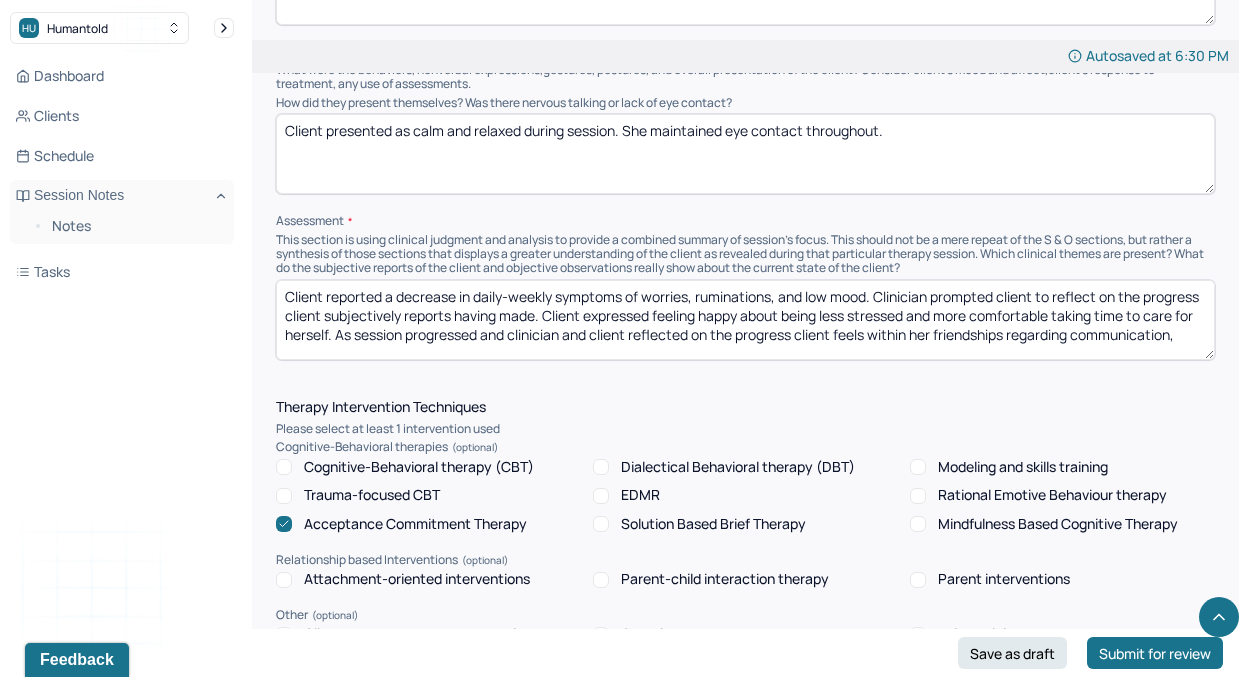 click on "Client reported a decrease in daily-weekly symptoms of worries, ruminations, and low mood. Clinician prompted client to reflect on the progress client subjectively reports having made. Client expressed feeling happy about being less stressed and more comfortable taking time to care for herself. As session progressed and clinician and client reflected on the progress she feels within her friendships regarding communication
Clinician will continue using an ACT and IFS based approach with client to support her in normalizing asking for support while maintaining self compassion." at bounding box center (745, 320) 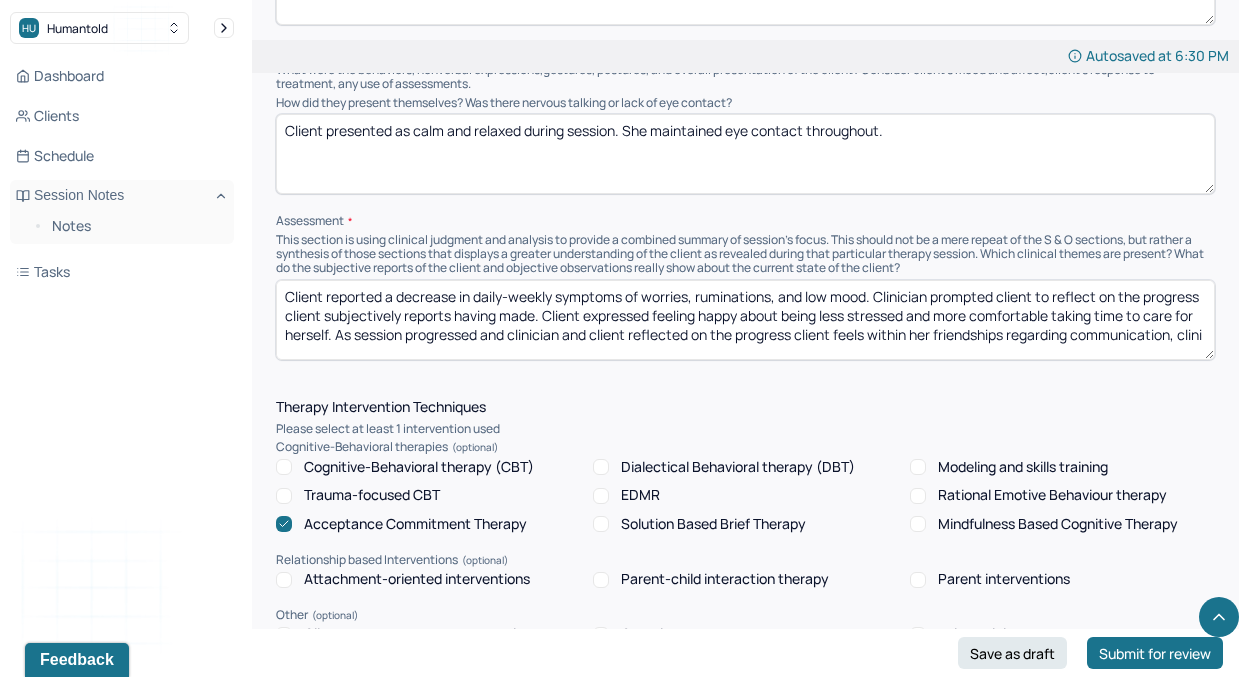 scroll, scrollTop: 3, scrollLeft: 0, axis: vertical 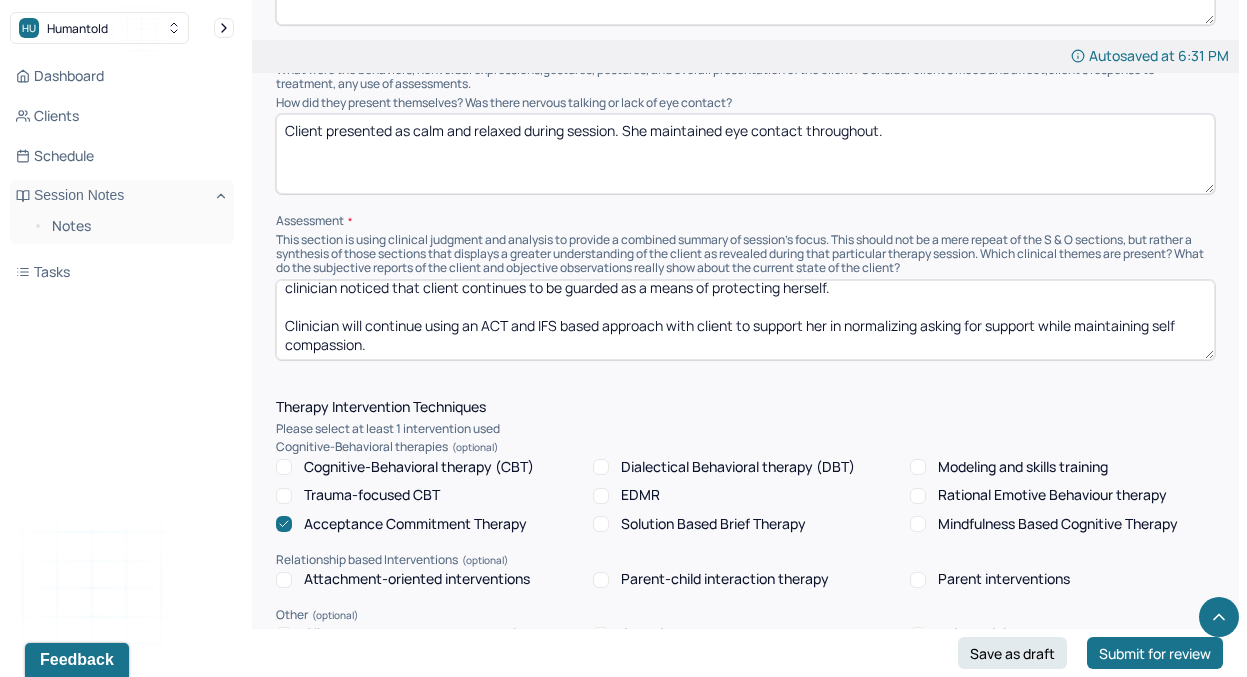 click on "Client reported a decrease in daily-weekly symptoms of worries, ruminations, and low mood. Clinician prompted client to reflect on the progress client subjectively reports having made. Client expressed feeling happy about being less stressed and more comfortable taking time to care for herself. As session progressed and clinician and client reflected on the progress client feels within her friendships regarding communication, clinician noticed that client continues to be guarded as a means of protecting herself.
Clinician will continue using an ACT and IFS based approach with client to support her in normalizing asking for support while maintaining self compassion." at bounding box center [745, 320] 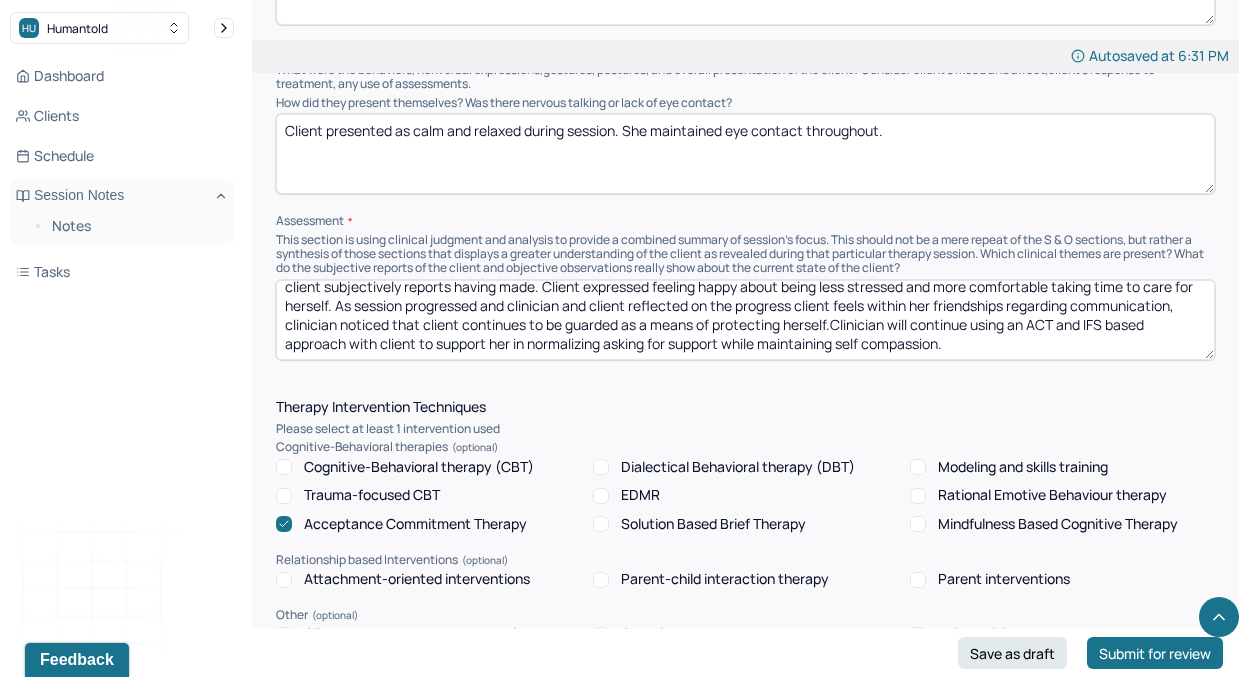 scroll, scrollTop: 28, scrollLeft: 0, axis: vertical 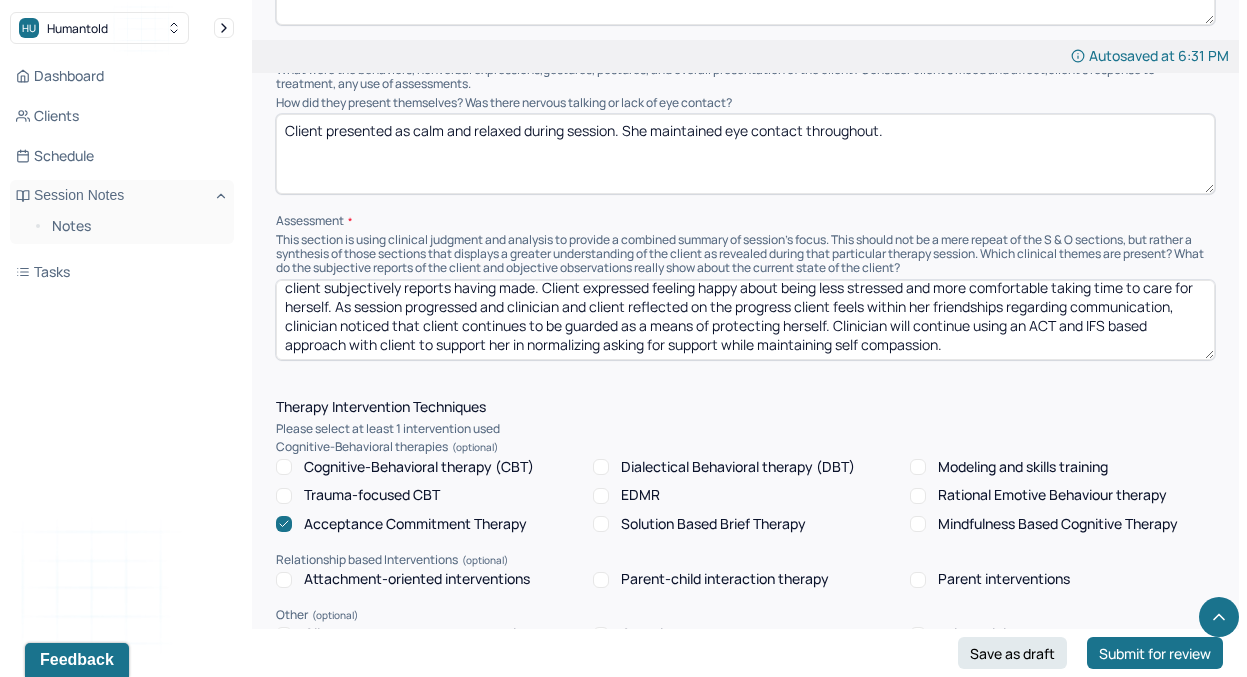 drag, startPoint x: 512, startPoint y: 338, endPoint x: 937, endPoint y: 379, distance: 426.97305 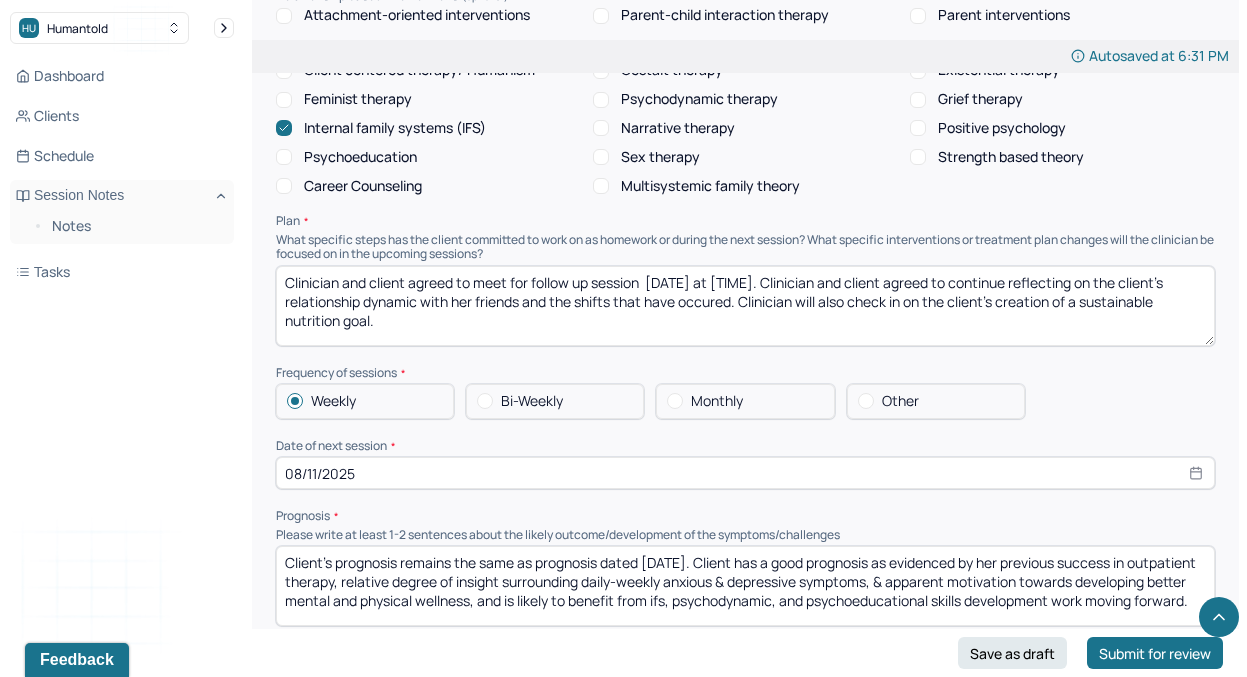 scroll, scrollTop: 2044, scrollLeft: 0, axis: vertical 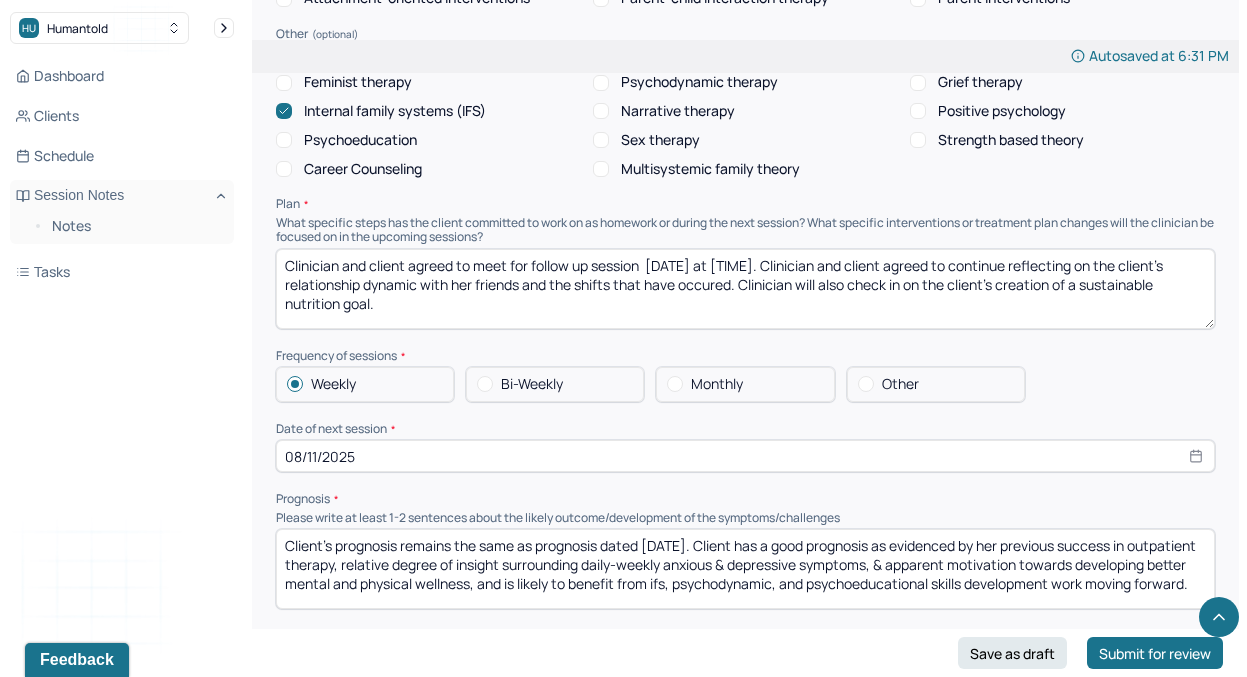 type on "Client reported a decrease in daily-weekly symptoms of worries, ruminations, and low mood. Clinician prompted client to reflect on the progress client subjectively reports having made. Client expressed feeling happy about being less stressed and more comfortable taking time to care for herself. As session progressed and clinician and client reflected on the progress client feels within her friendships regarding communication, clinician noticed that client continues to be guarded as a means of protecting herself. Clinician will continue using an ACT and IFS based approach with client to support her in reflecting on her guarded protector part." 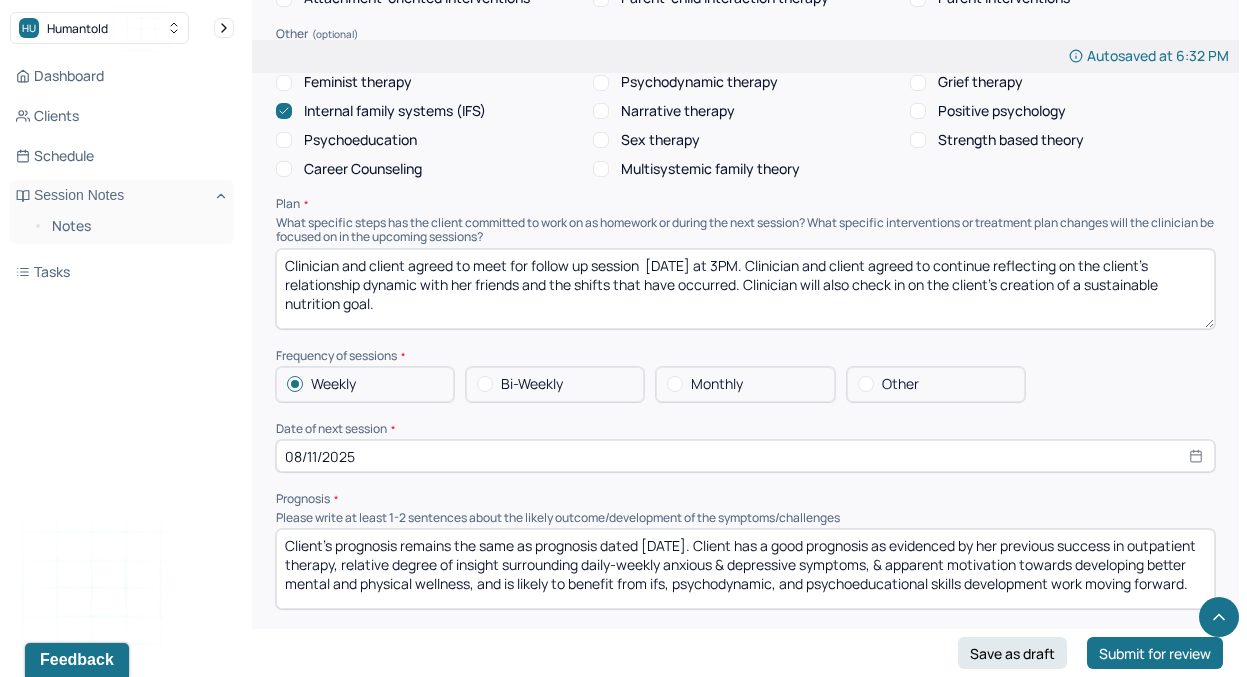 click on "Clinician and client agreed to meet for follow up session  [DATE] at 3PM. Clinician and client agreed to continue reflecting on the client's relationship dynamic with her friends and the shifts that have occurred. Clinician will also check in on the client's creation of a sustainable nutrition goal." at bounding box center [745, 289] 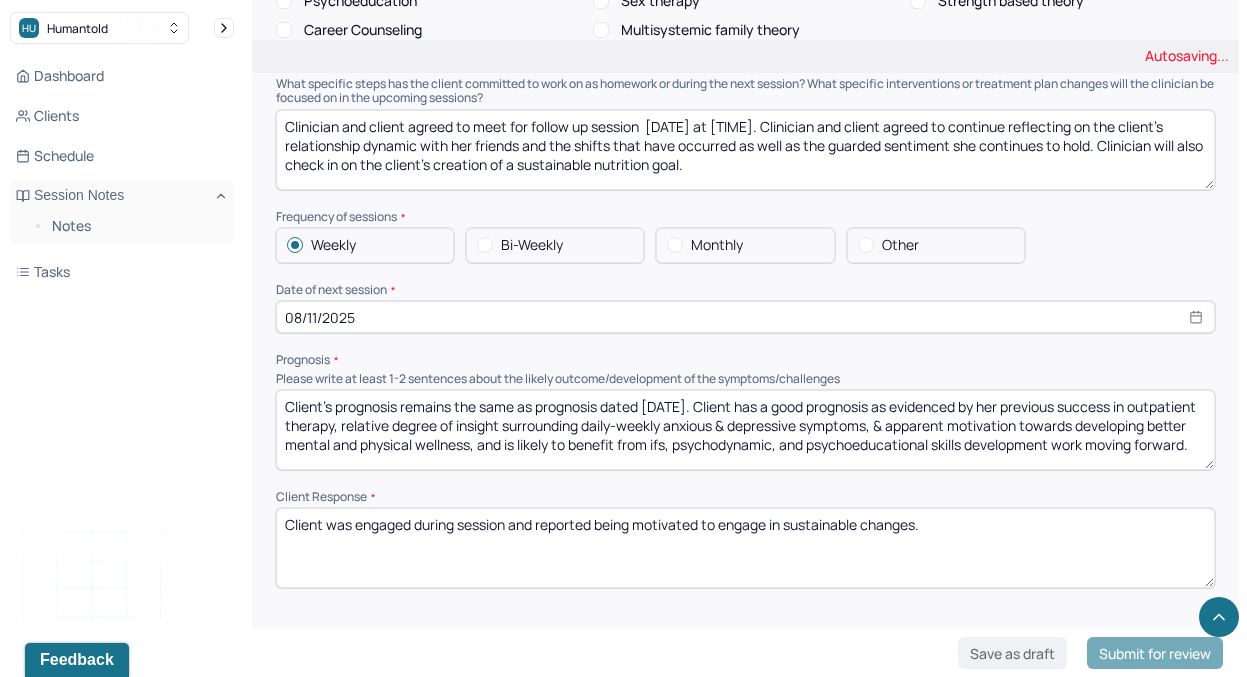 scroll, scrollTop: 2205, scrollLeft: 0, axis: vertical 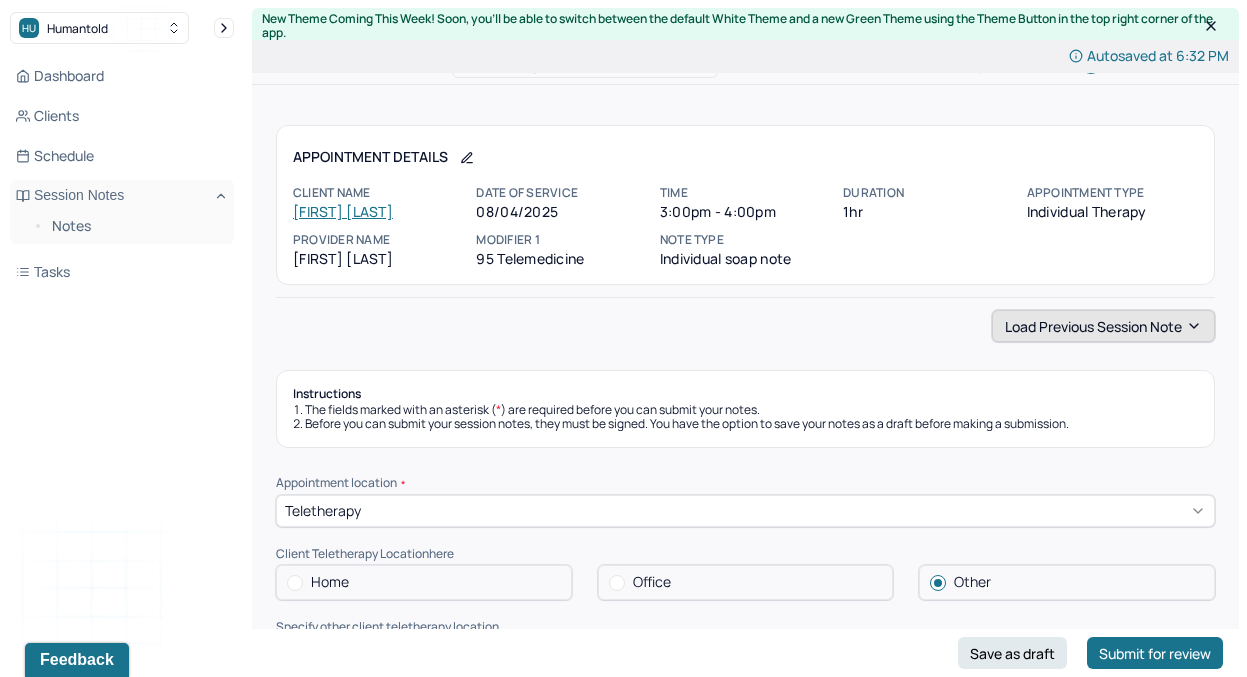 type on "Clinician and client agreed to meet for follow up session  [DATE] at [TIME]. Clinician and client agreed to continue reflecting on the client's relationship dynamic with her friends and the shifts that have occurred as well as the guarded sentiment she continues to hold. Clinician will also check in on the client's creation of a sustainable nutrition goal." 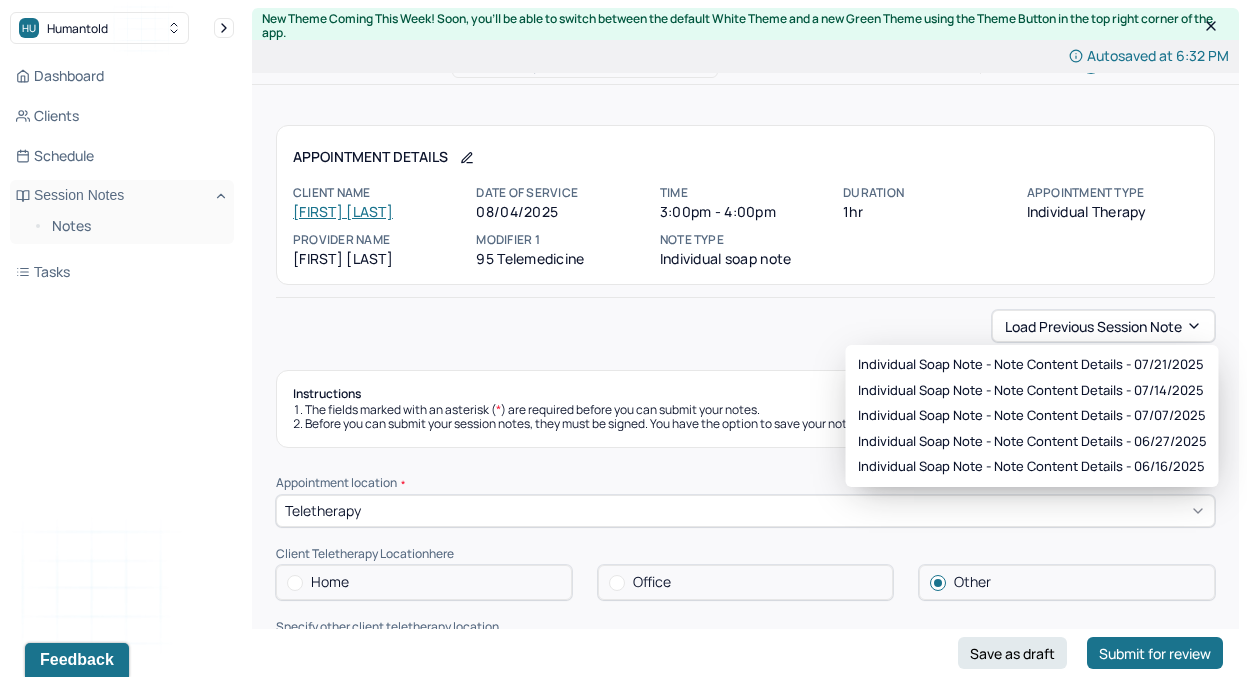 click on "Load previous session note Instructions The fields marked with an asterisk ( * ) are required before you can submit your notes. Before you can submit your session notes, they must be signed. You have the option to save your notes as a draft before making a submission. Appointment location * Teletherapy Client Teletherapy Location here Home Office Other Specify other client teletherapy location Client was at her workplace Provider Teletherapy Location Home Office Other Consent was received for the teletherapy session The teletherapy session was conducted via video Primary diagnosis * F43.22 ADJUSTMENT DISORDER, WITH ANXIETY Secondary diagnosis (optional) Secondary diagnosis Tertiary diagnosis (optional) Tertiary diagnosis Emotional / Behavioural symptoms demonstrated * Client's mood was neutral and calm during session and her affect was congruent. Causing * Maladaptive Functioning Intention for Session * Attempts to alleviate the emotional disturbances Session Note Subjective Objective Assessment EDMR Other *" at bounding box center [745, 1976] 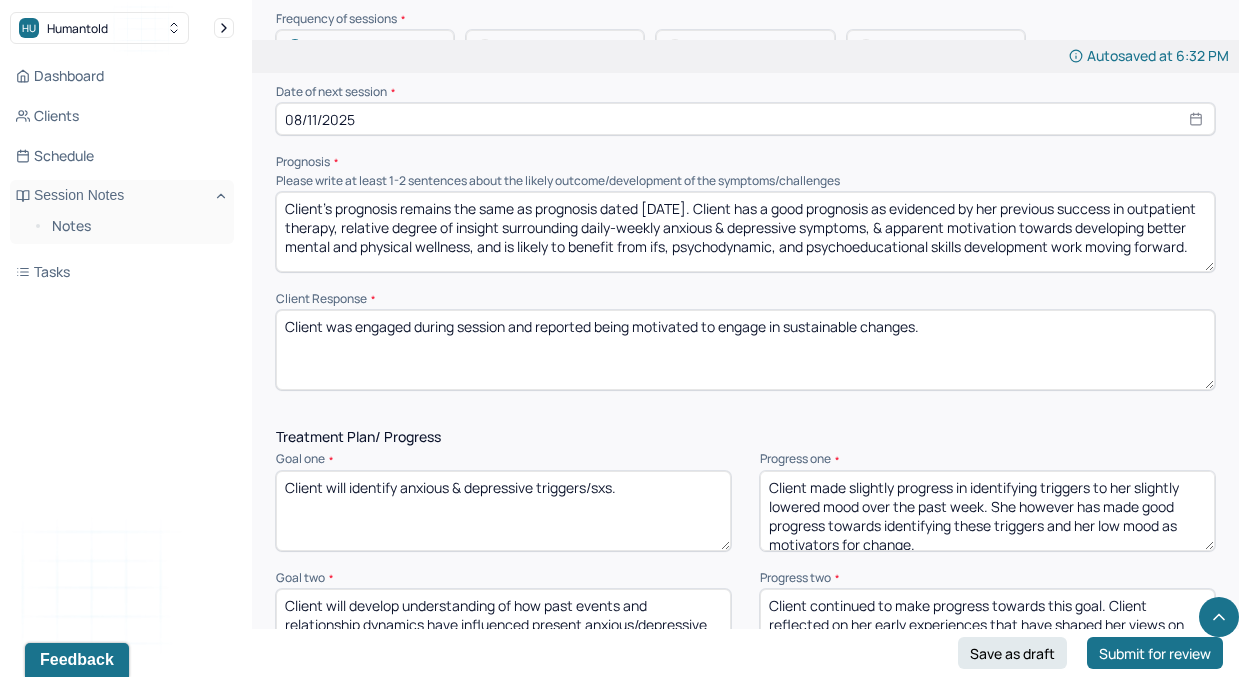 scroll, scrollTop: 2380, scrollLeft: 0, axis: vertical 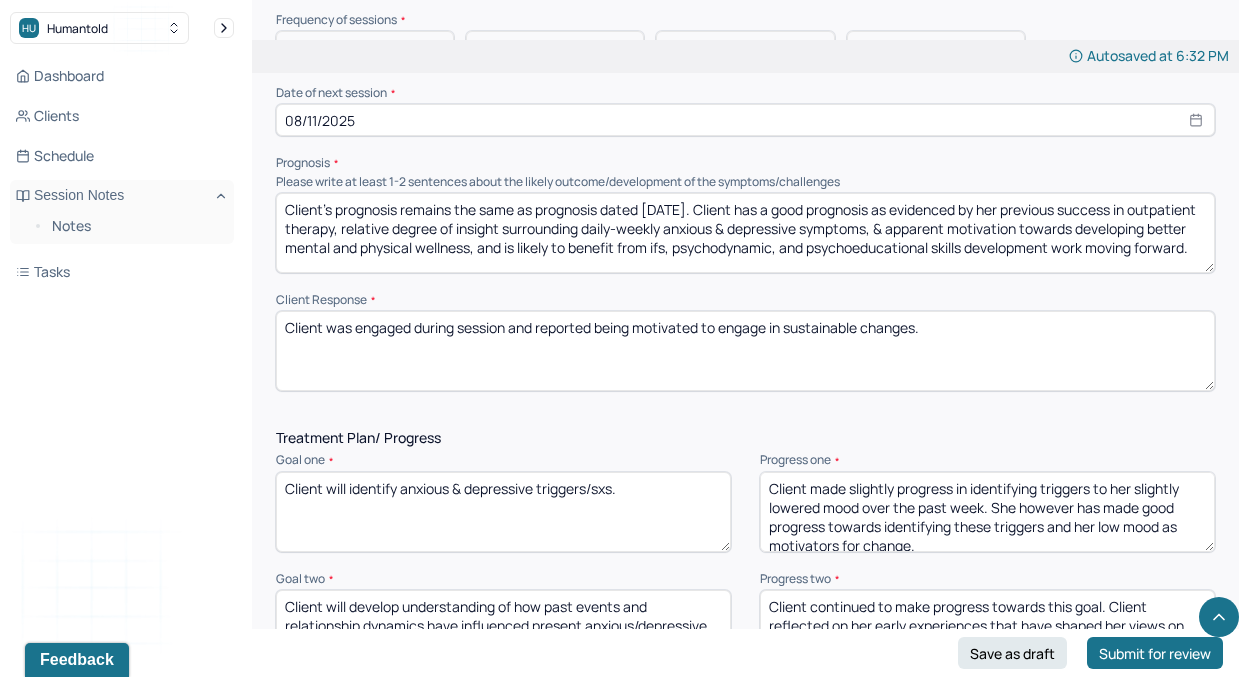 drag, startPoint x: 935, startPoint y: 319, endPoint x: 460, endPoint y: 326, distance: 475.05157 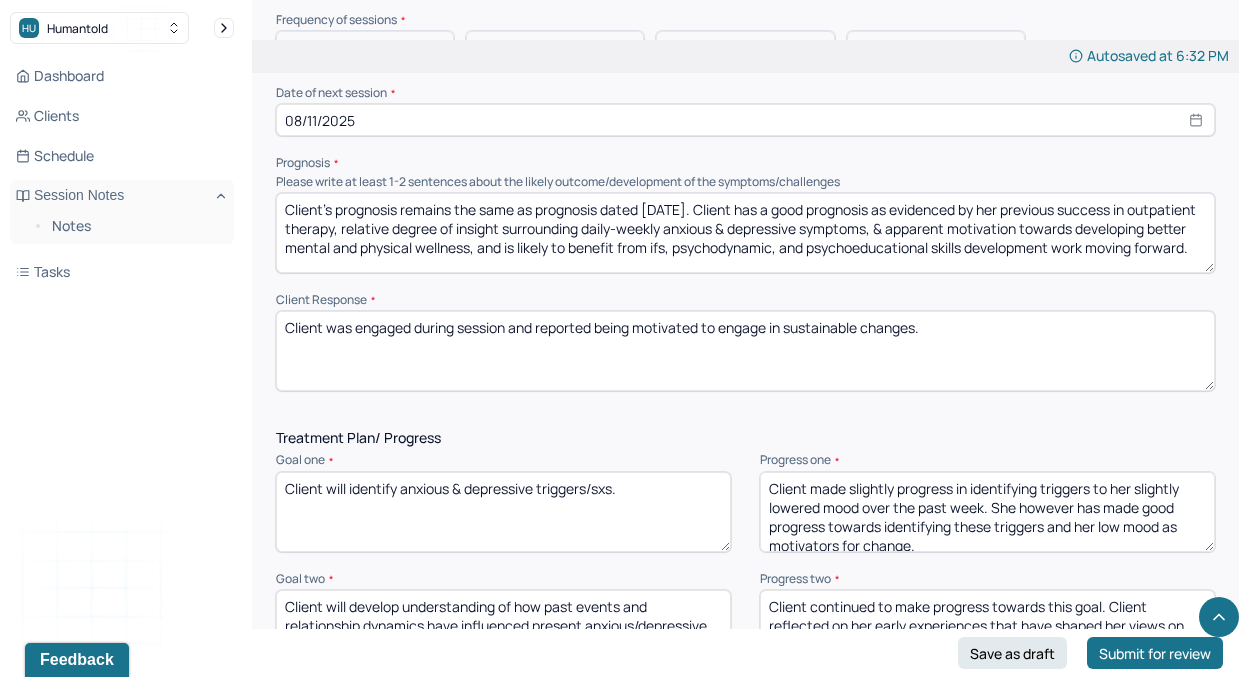 click on "Client was engaged during session and reported being motivated to engage in sustainable changes." at bounding box center [745, 351] 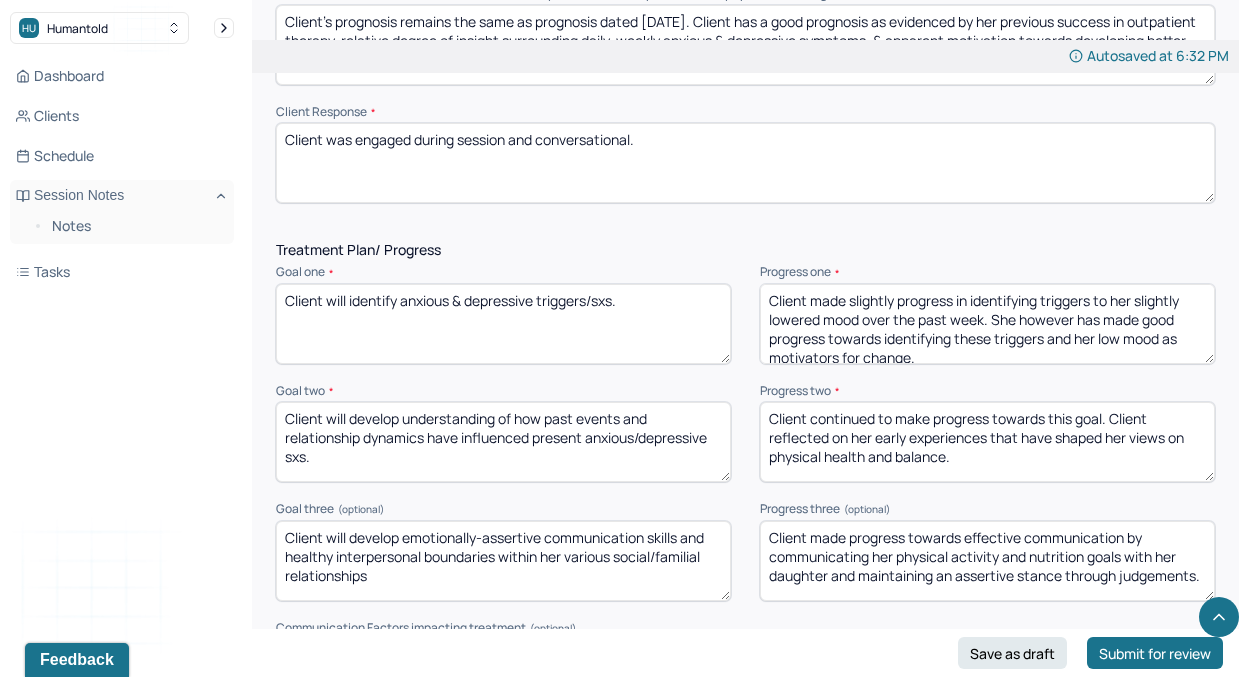 scroll, scrollTop: 2610, scrollLeft: 0, axis: vertical 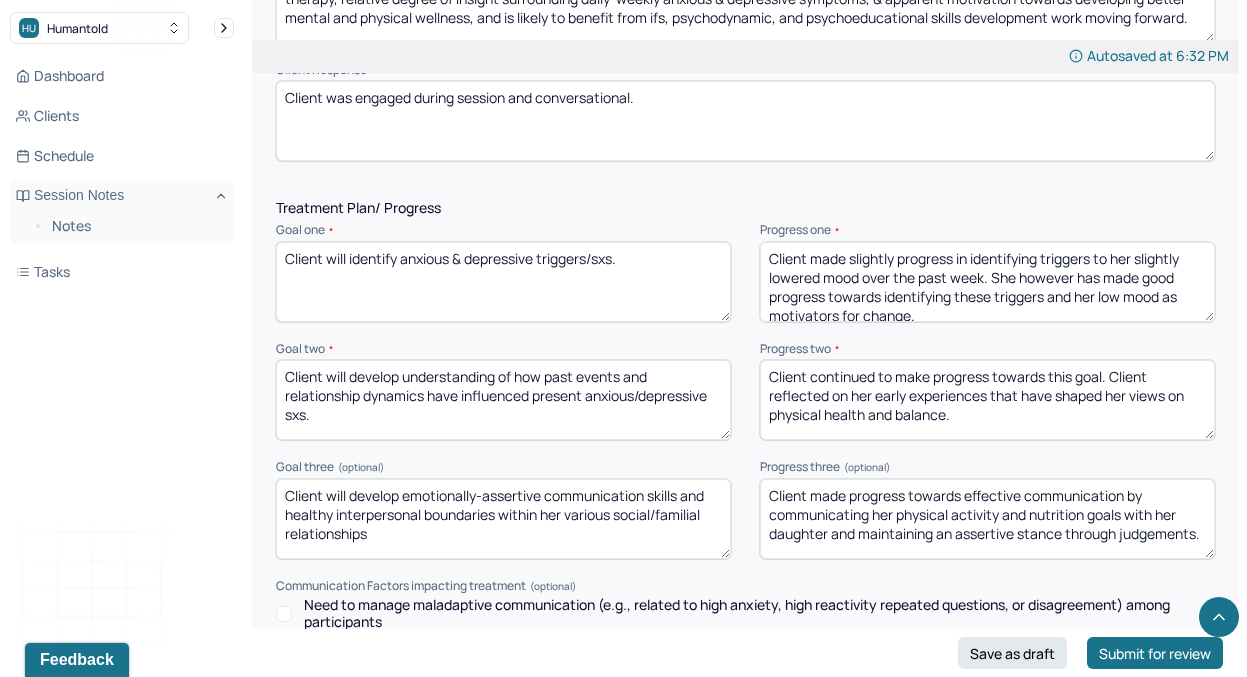 type on "Client was engaged during session and conversational." 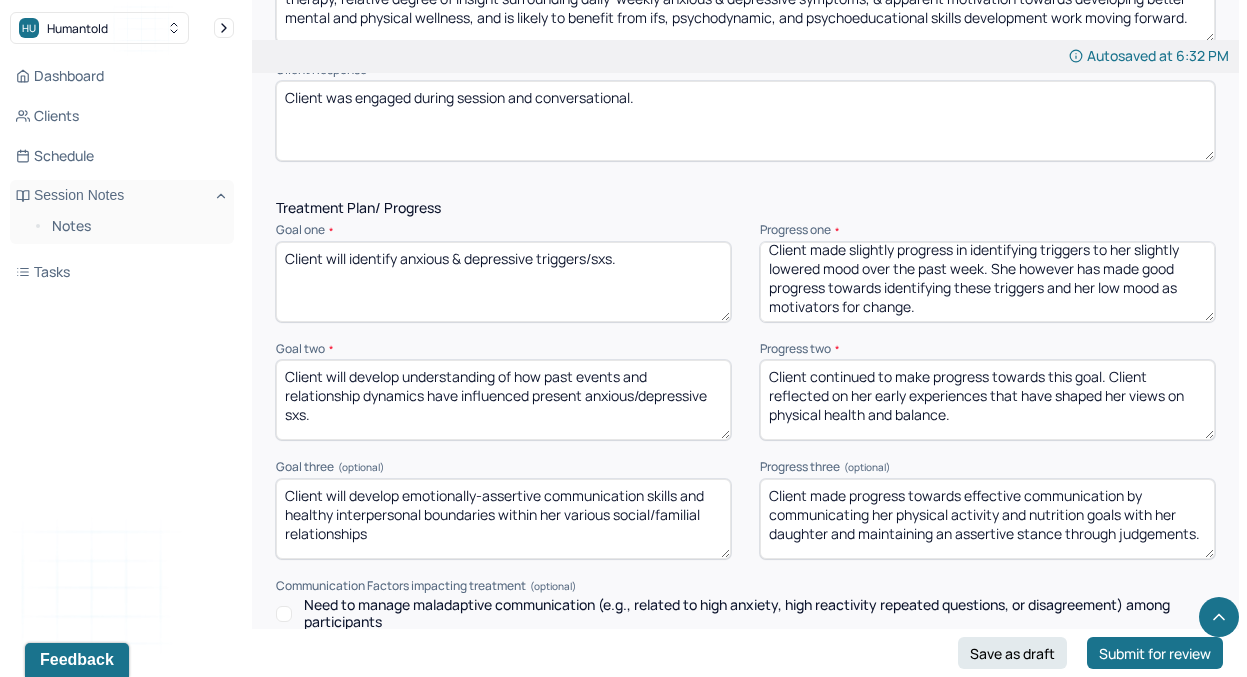 drag, startPoint x: 852, startPoint y: 249, endPoint x: 958, endPoint y: 340, distance: 139.70326 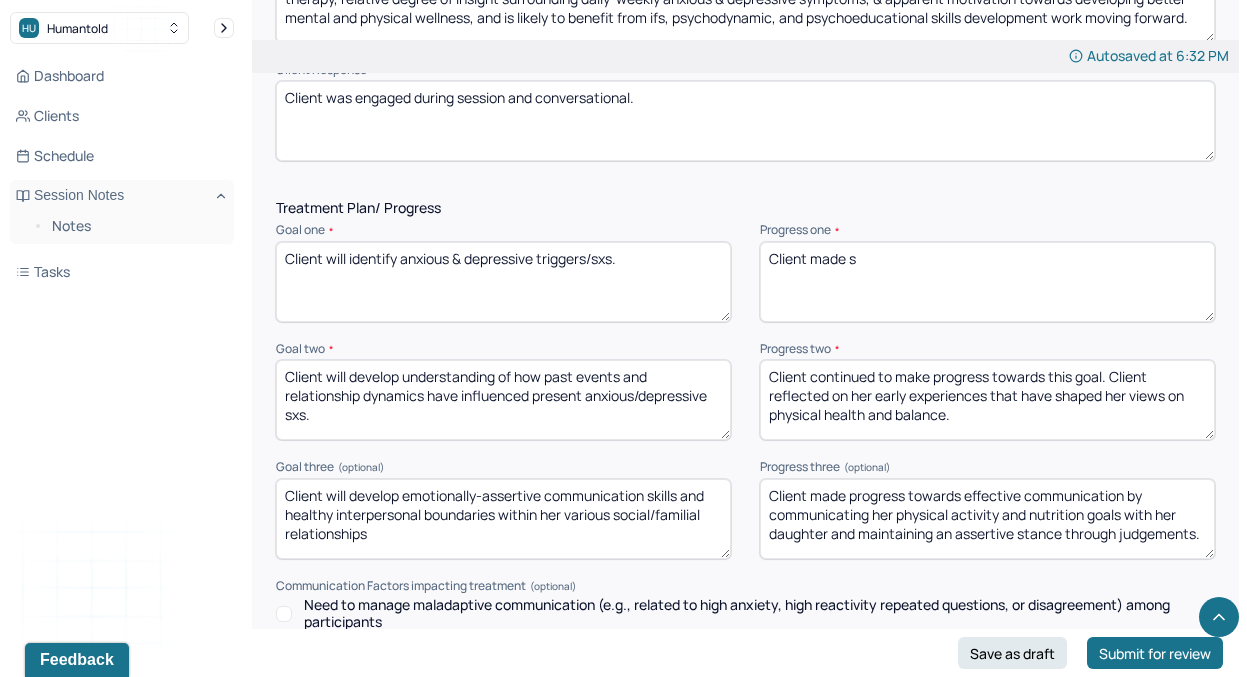 scroll, scrollTop: 0, scrollLeft: 0, axis: both 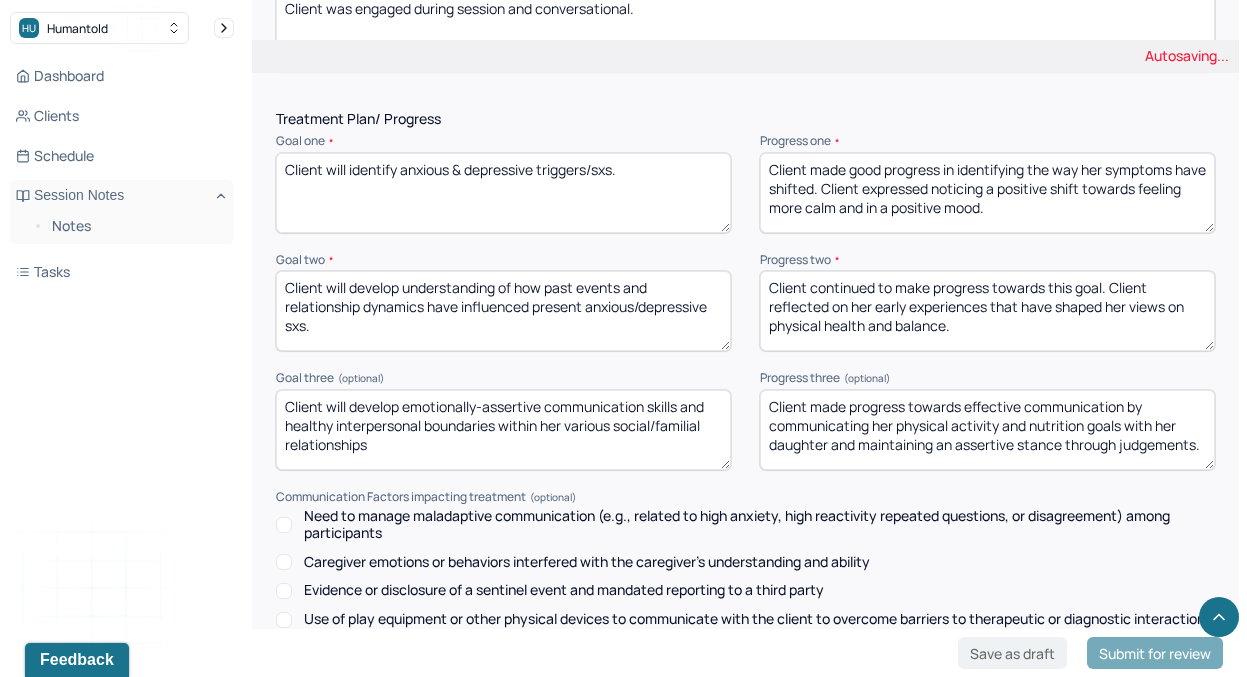 type on "Client made good progress in identifying the way her symptoms have shifted. Client expressed noticing a positive shift towards feeling more calm and in a positive mood." 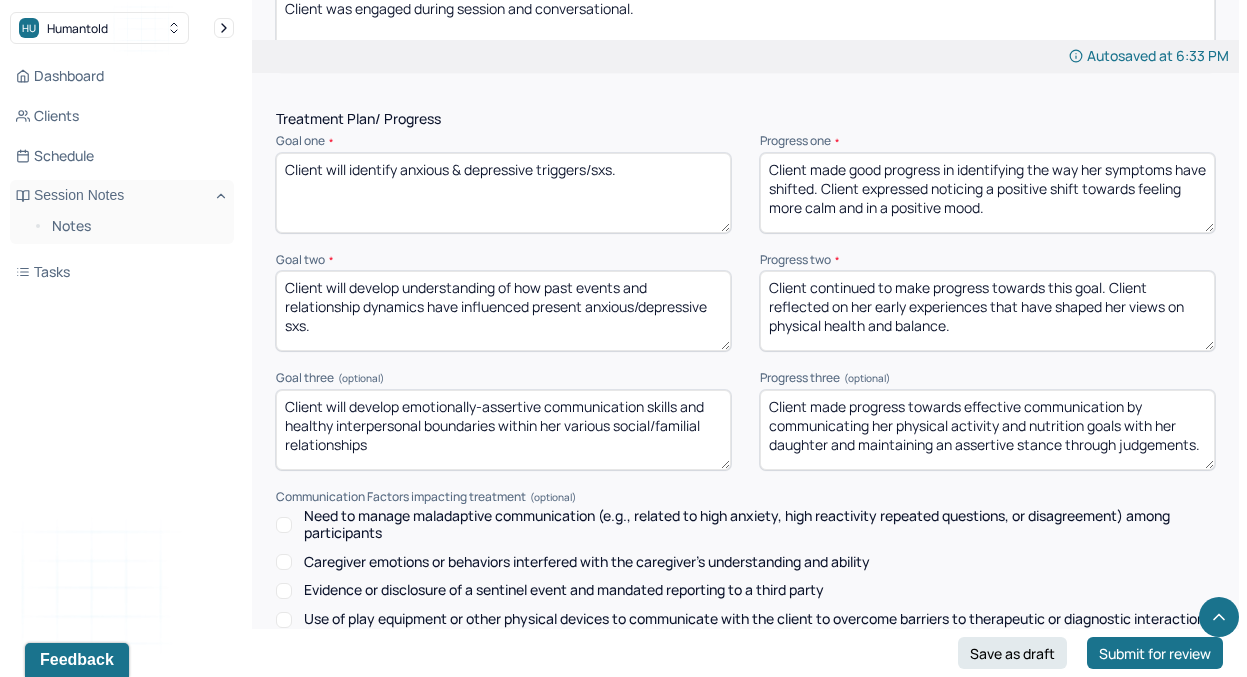 drag, startPoint x: 903, startPoint y: 276, endPoint x: 976, endPoint y: 361, distance: 112.04463 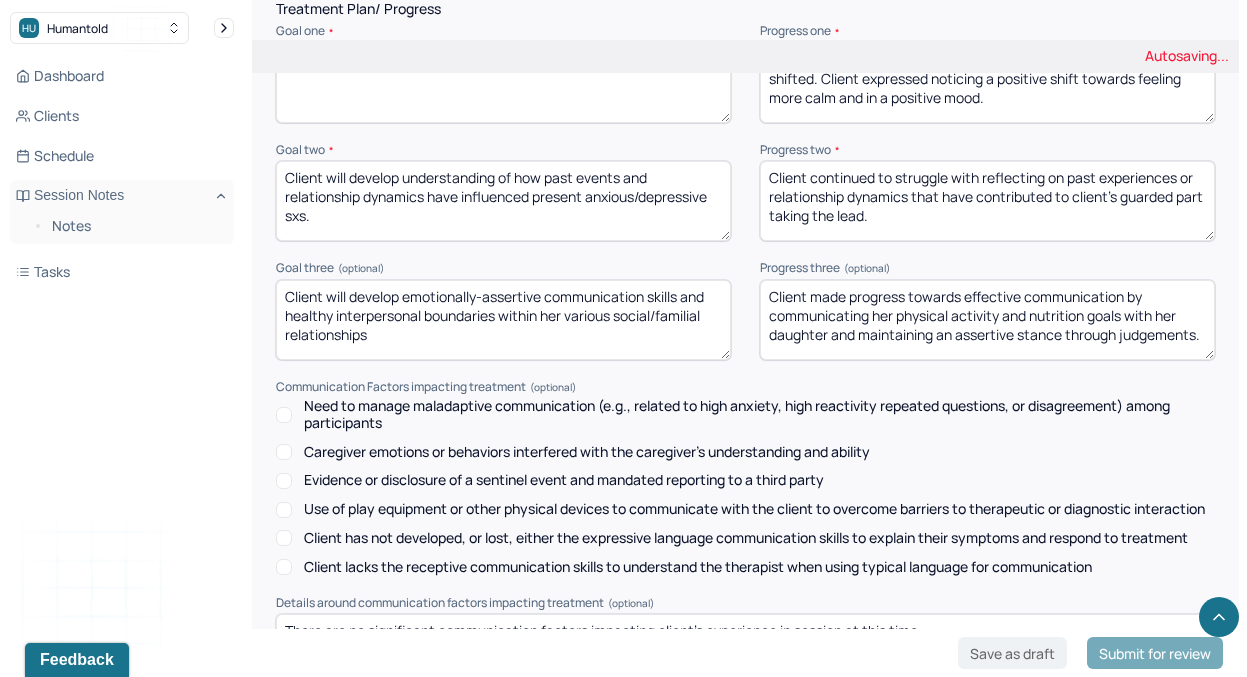 scroll, scrollTop: 2820, scrollLeft: 0, axis: vertical 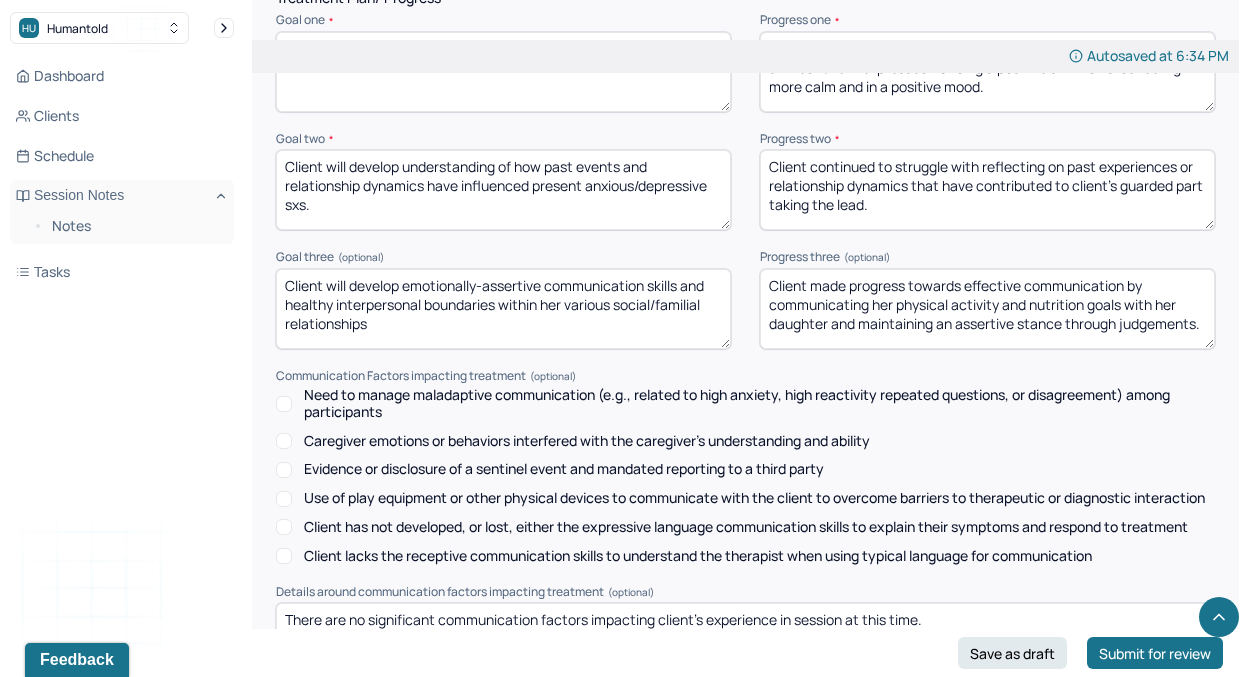 type on "Client continued to struggle with reflecting on past experiences or relationship dynamics that have contributed to client's guarded part taking the lead." 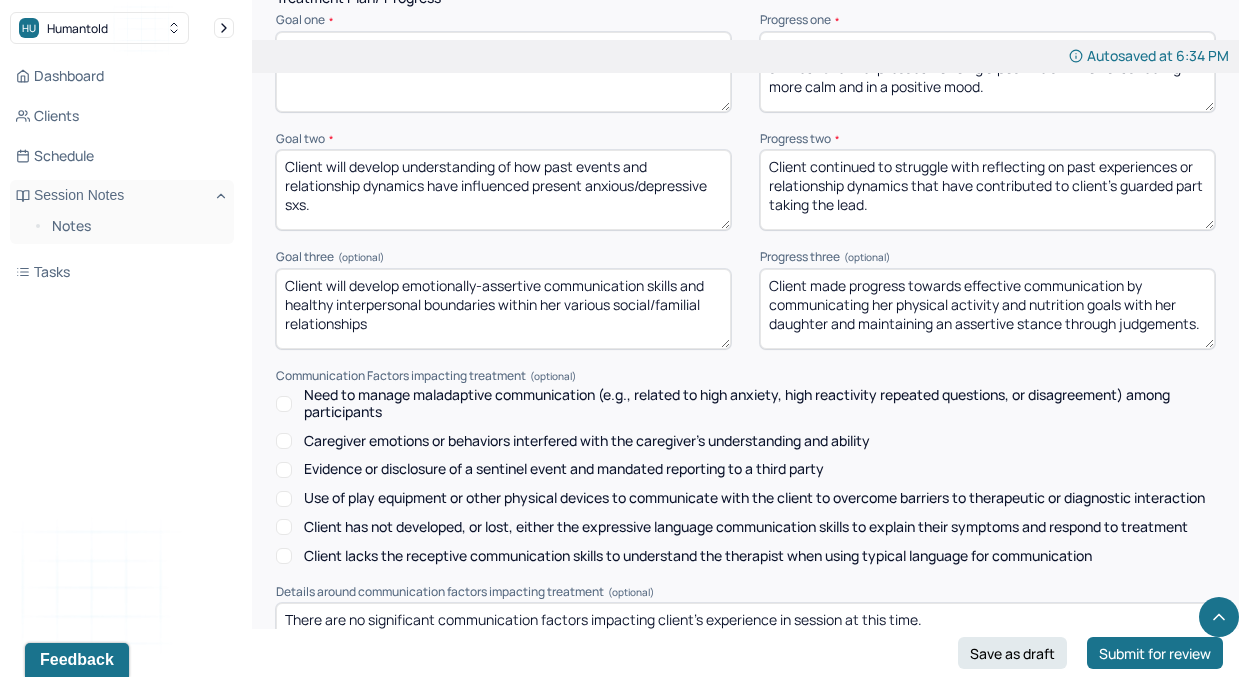 drag, startPoint x: 1129, startPoint y: 280, endPoint x: 1187, endPoint y: 324, distance: 72.8011 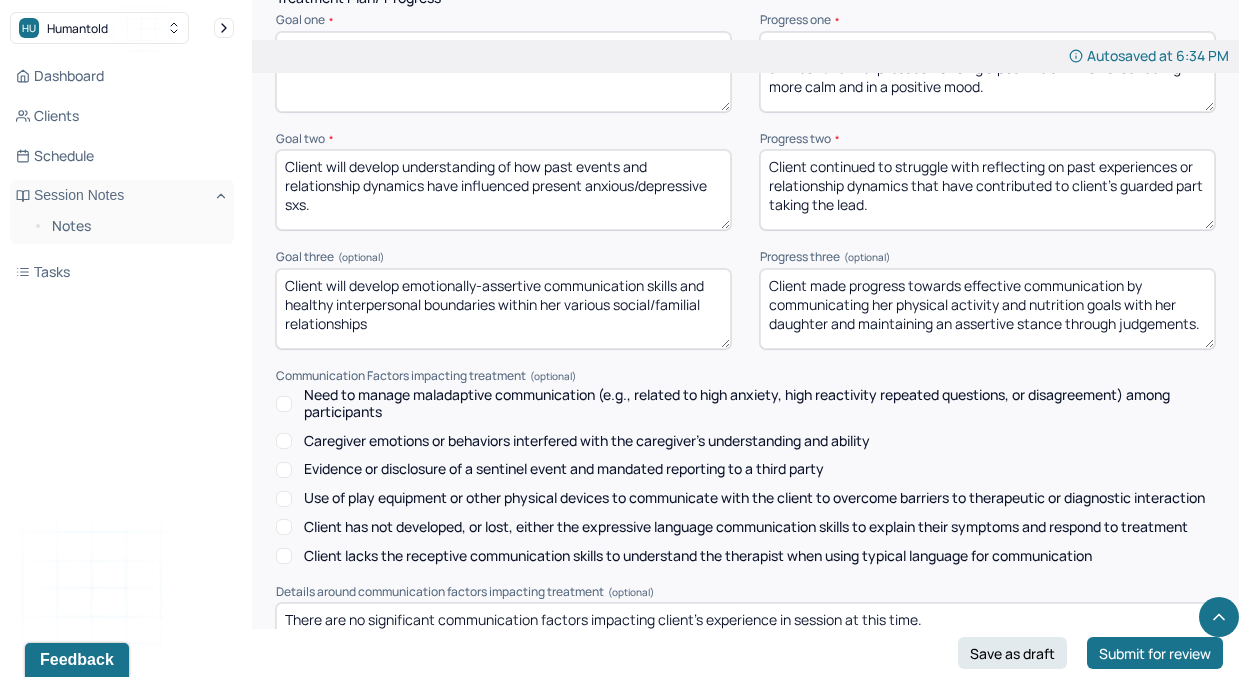 click on "Client made progress towards effective communication by communicating her physical activity and nutrition goals with her daughter and maintaining an assertive stance through judgements." at bounding box center (987, 309) 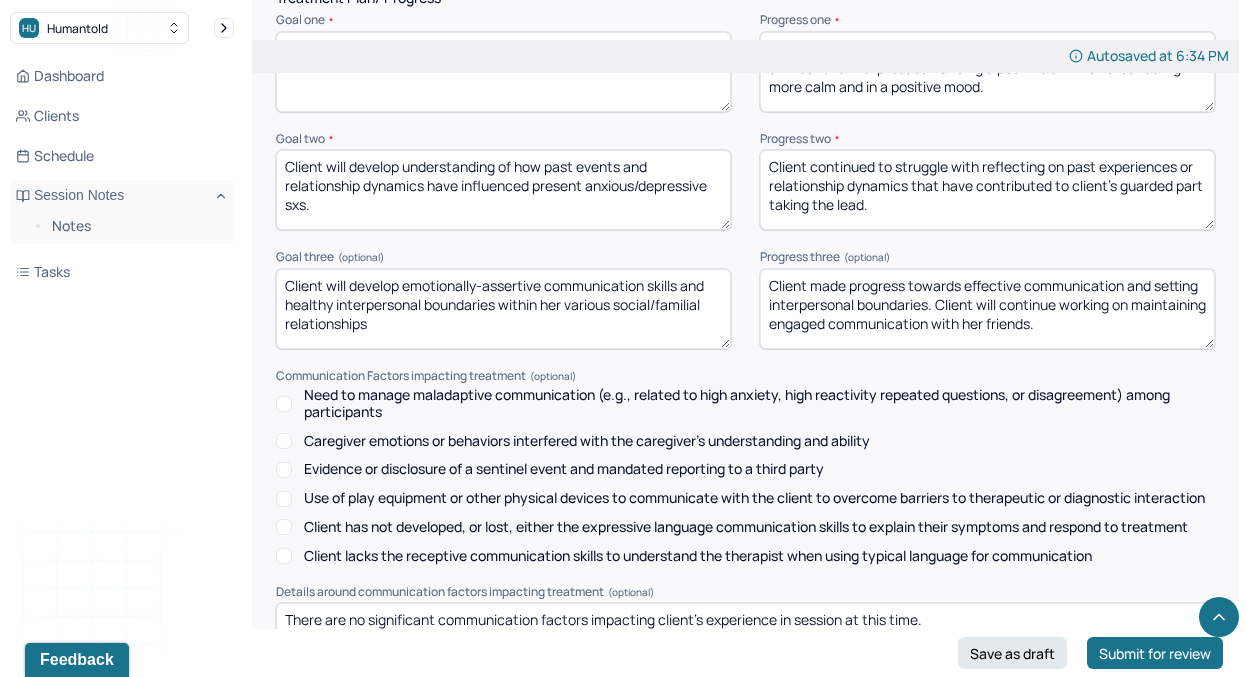 scroll, scrollTop: 3051, scrollLeft: 0, axis: vertical 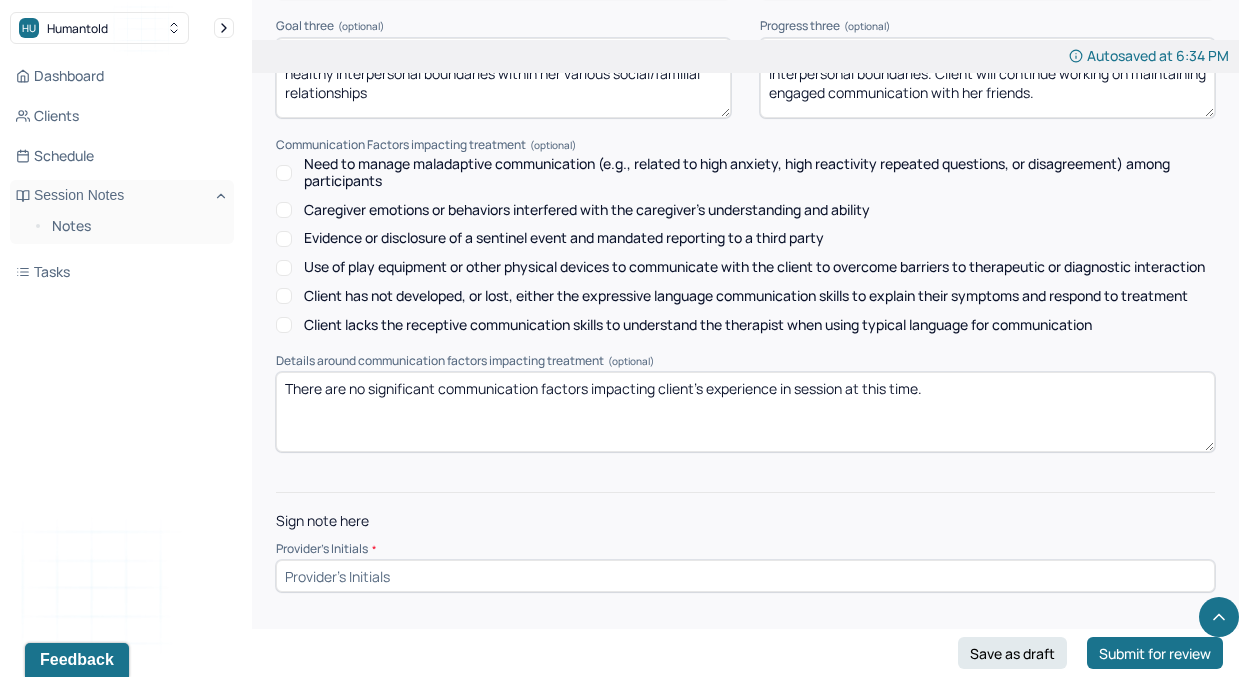 type on "Client made progress towards effective communication and setting interpersonal boundaries. Client will continue working on maintaining engaged communication with her friends." 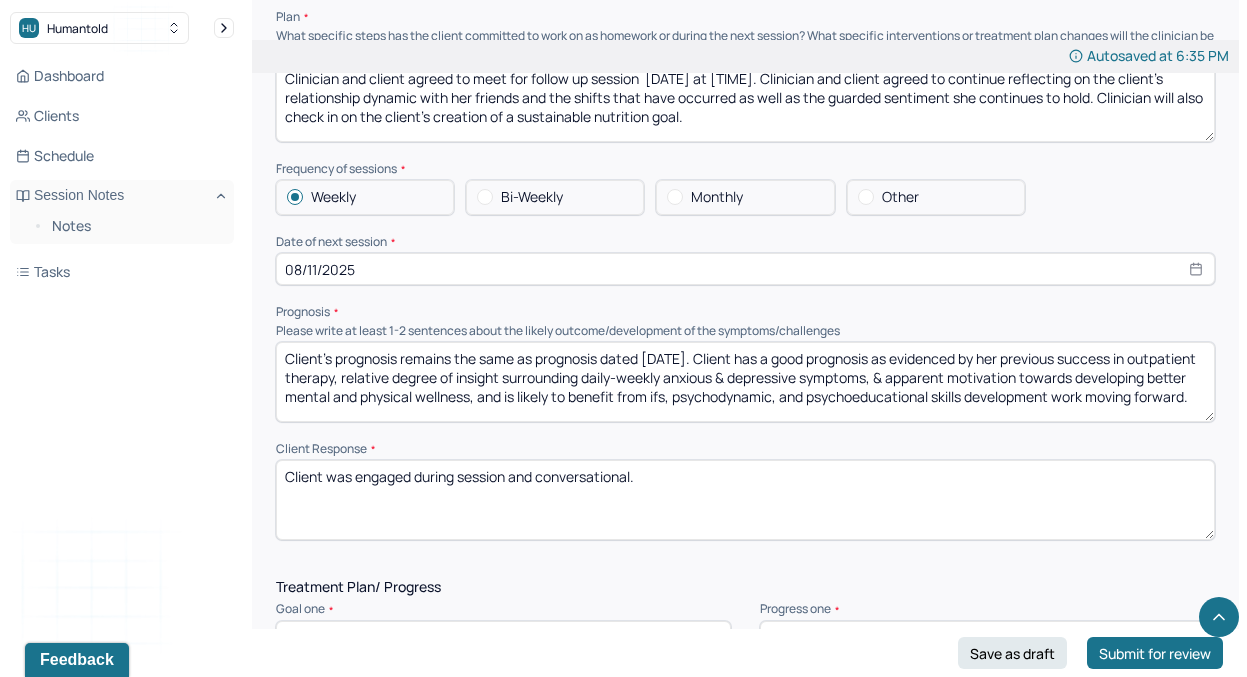 scroll, scrollTop: 2172, scrollLeft: 0, axis: vertical 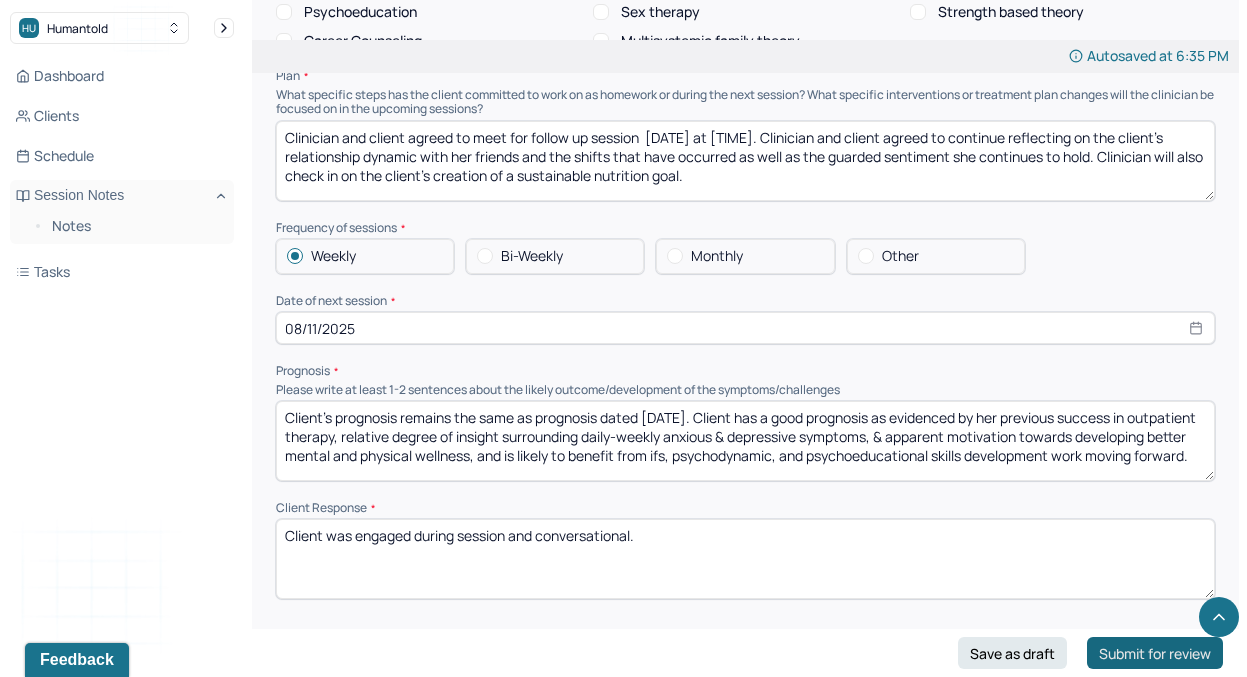 type on "AA" 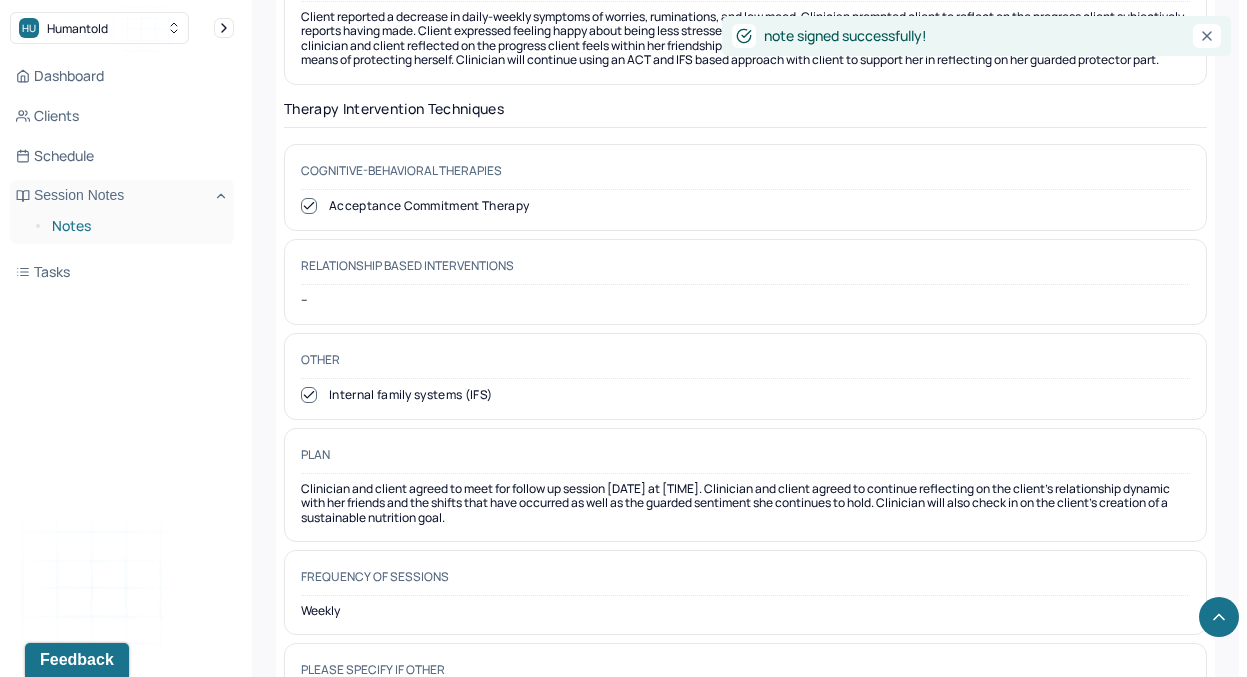 click on "Notes" at bounding box center [135, 226] 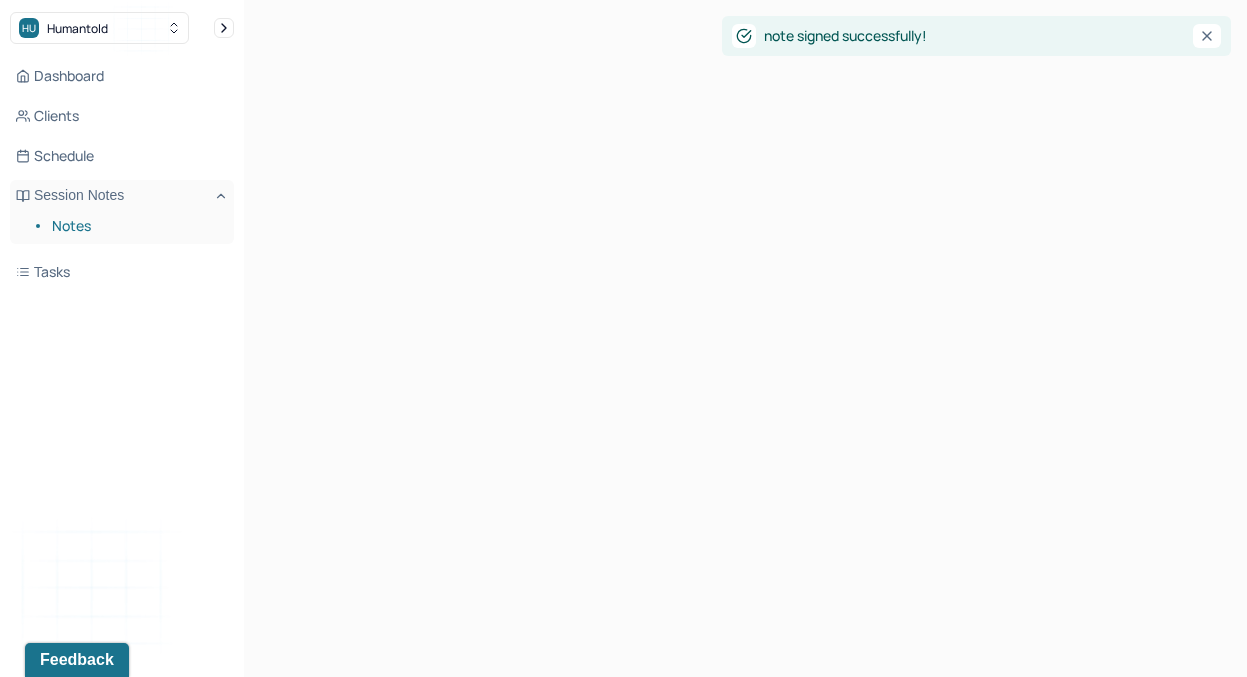 scroll, scrollTop: 0, scrollLeft: 0, axis: both 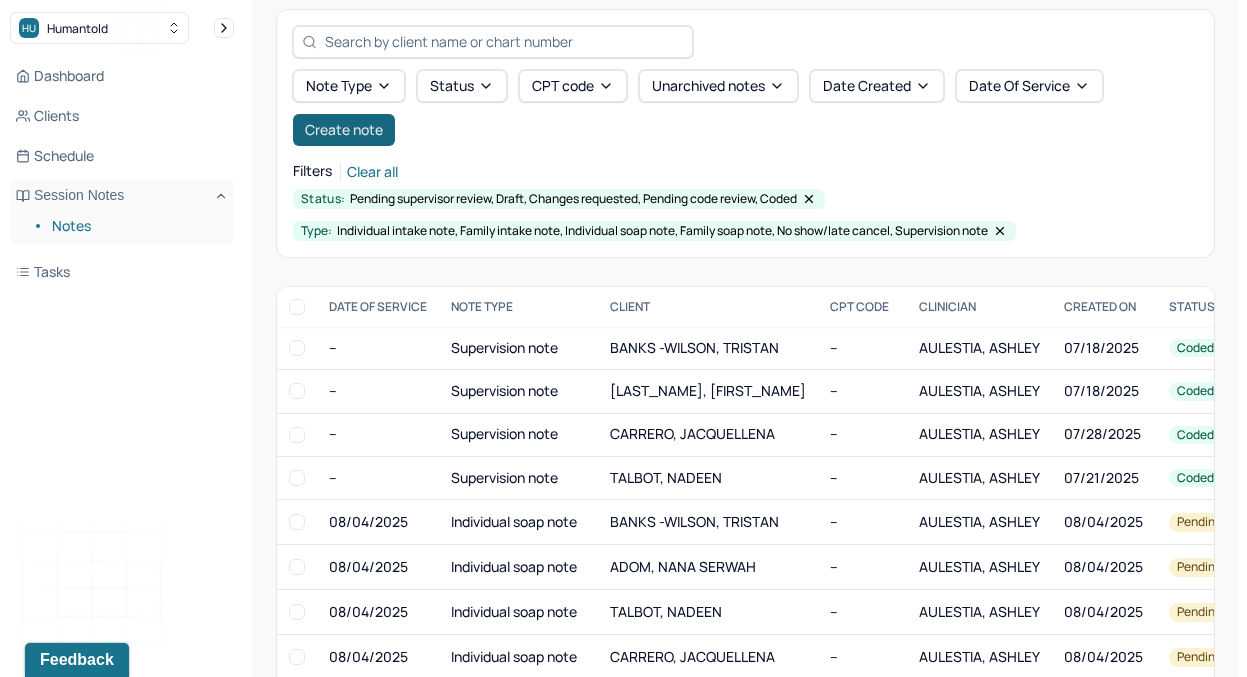 click on "Create note" at bounding box center [344, 130] 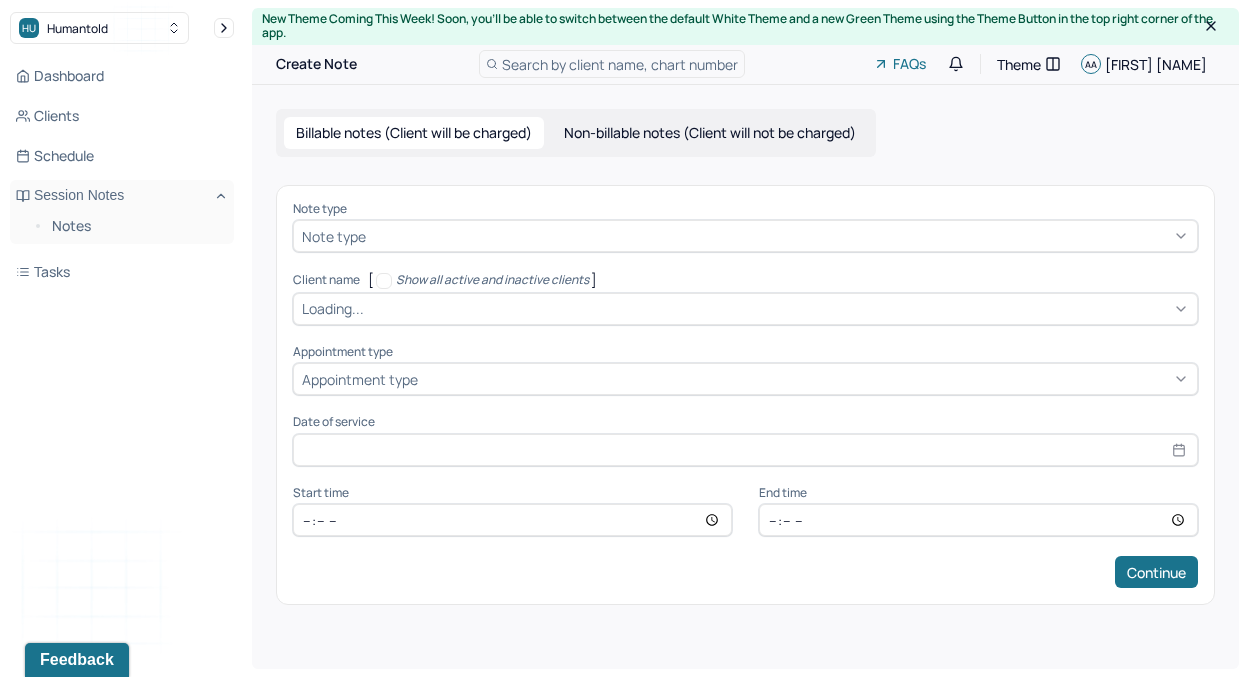 click on "Non-billable notes (Client will not be charged)" at bounding box center (710, 133) 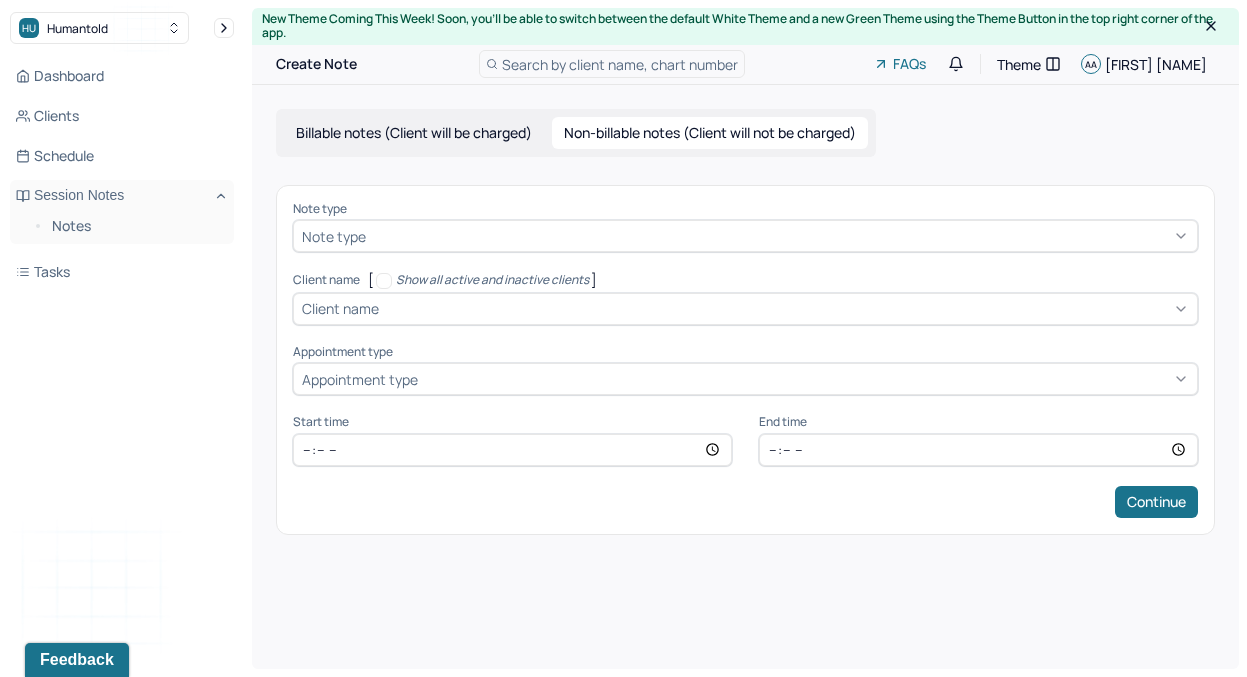 click at bounding box center [779, 236] 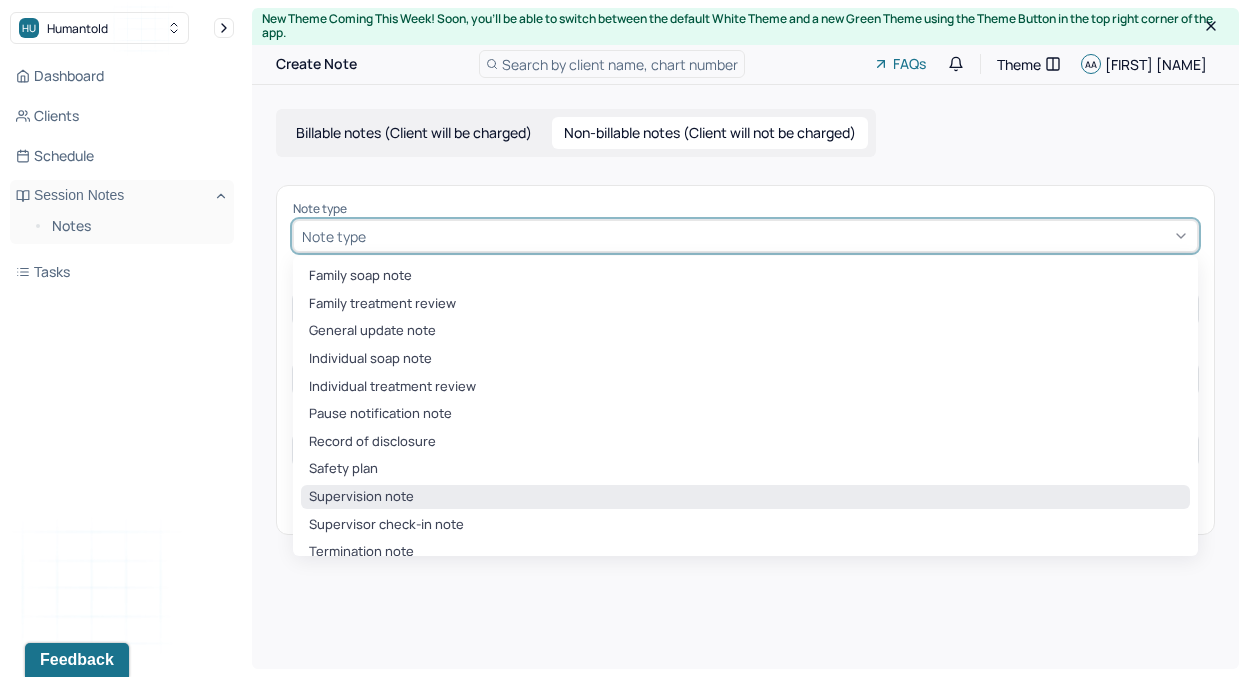 click on "Supervision note" at bounding box center [745, 497] 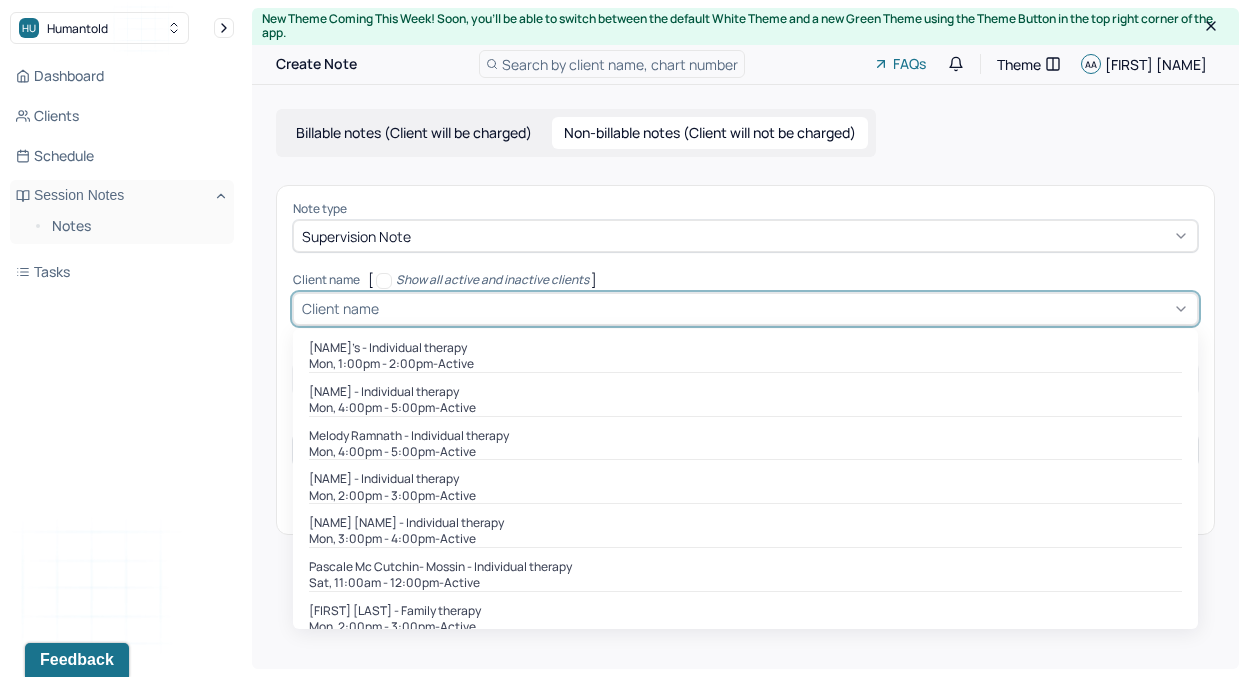 click on "Client name" at bounding box center (745, 309) 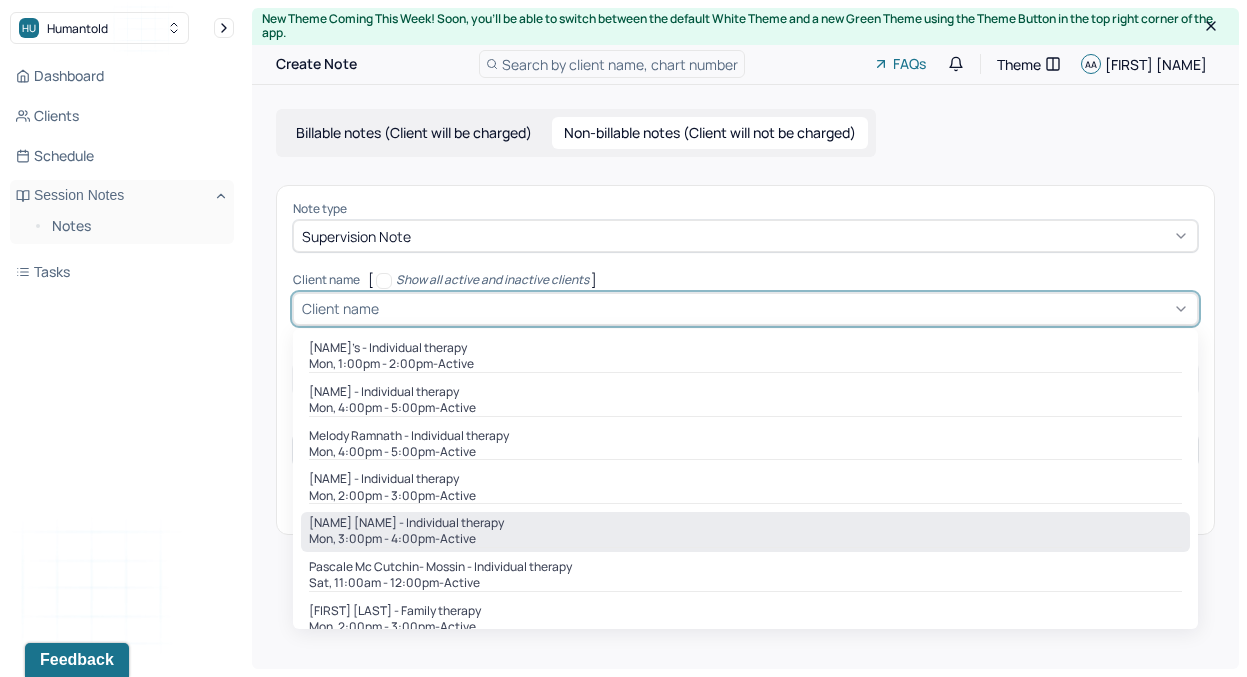 click on "Mon, 3:00pm - 4:00pm  -  active" at bounding box center (745, 539) 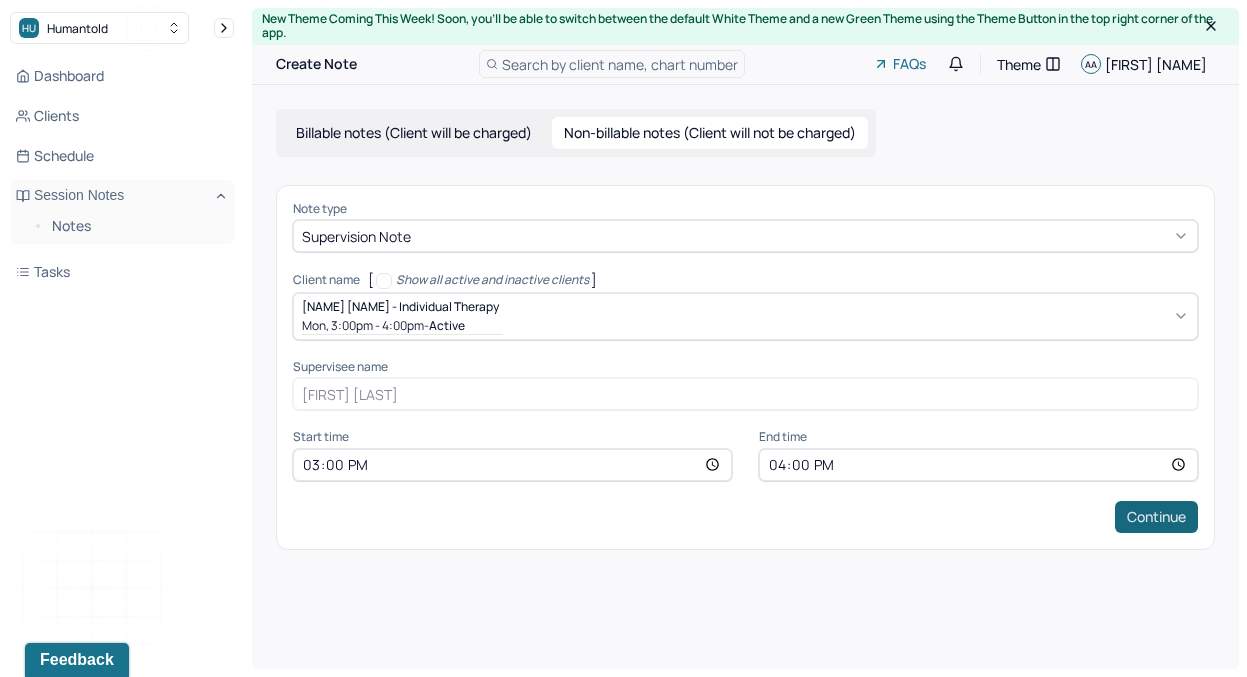 click on "Continue" at bounding box center [1156, 517] 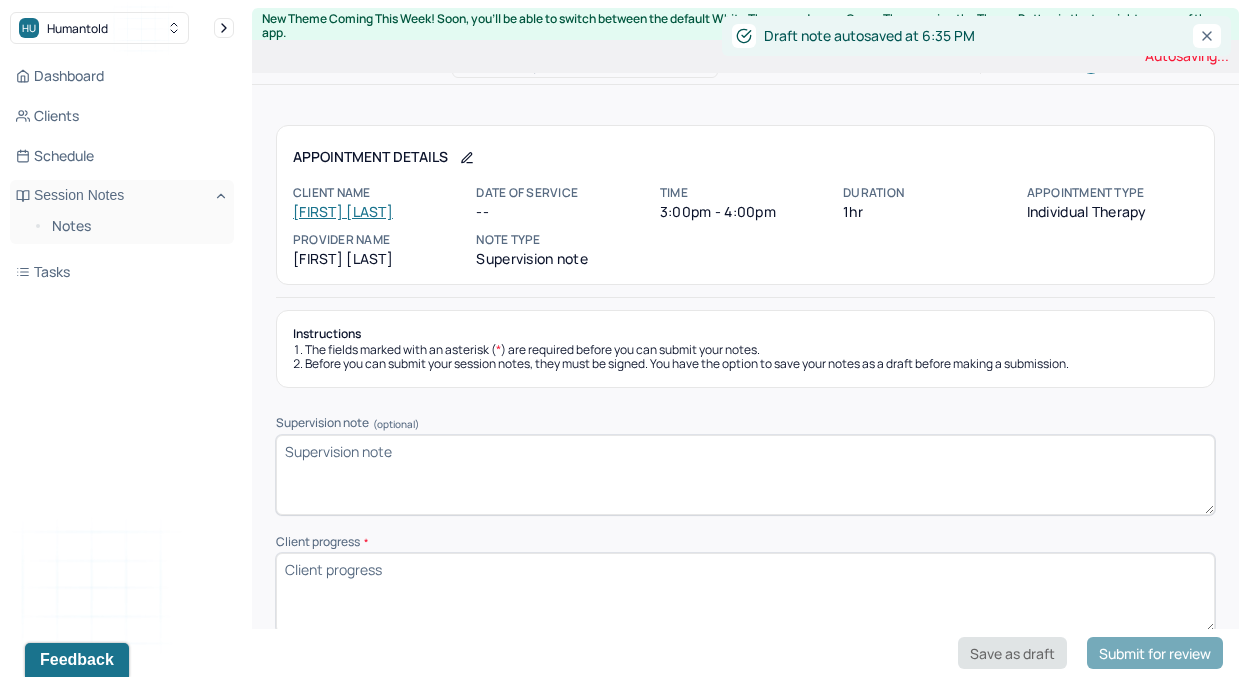 click on "Save as draft" at bounding box center (1012, 653) 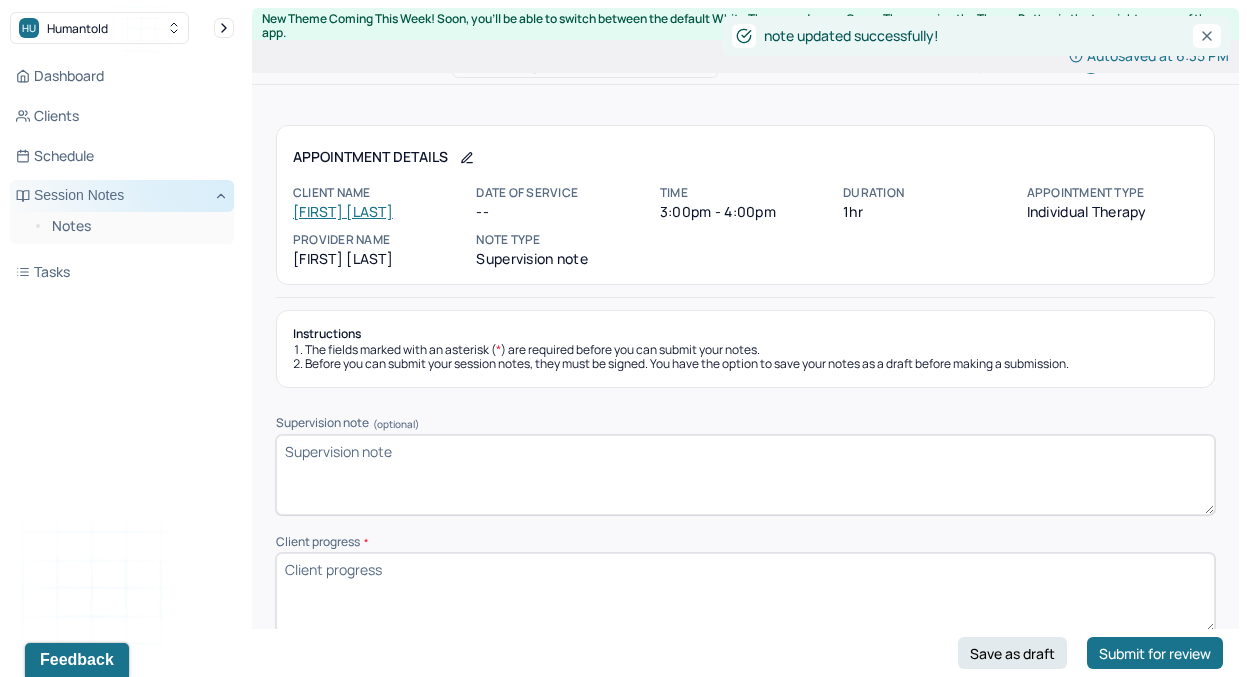 click on "Session Notes" at bounding box center (122, 196) 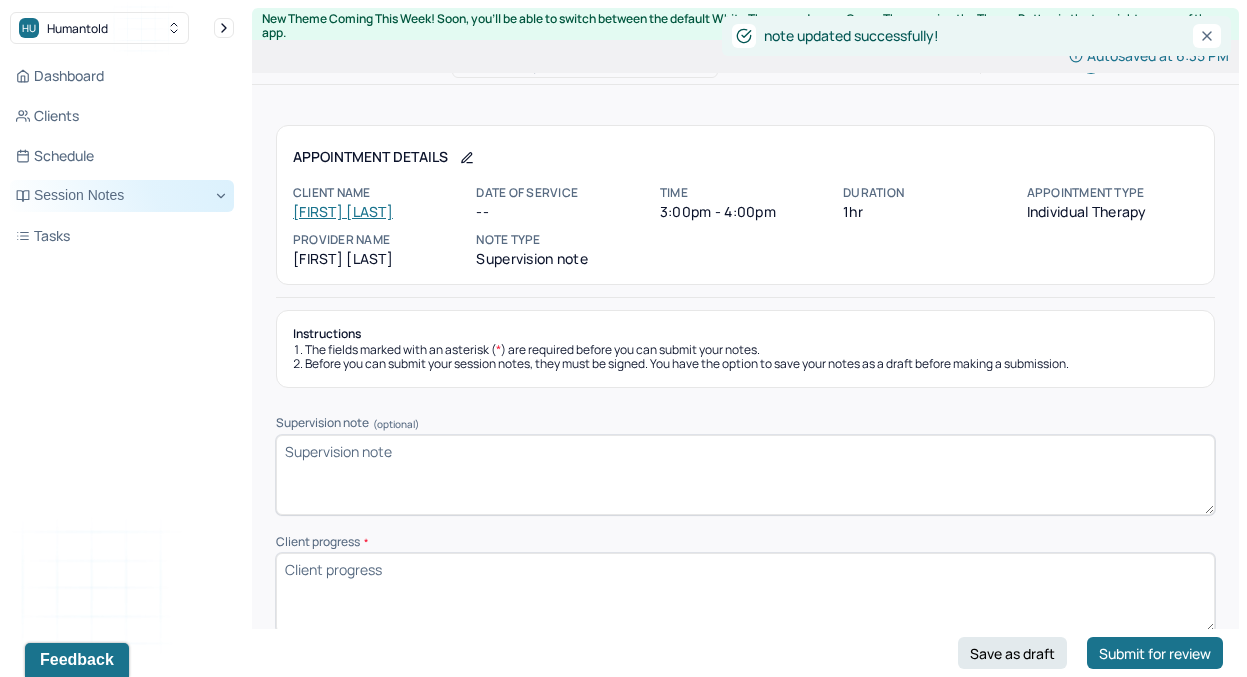 click on "Session Notes" at bounding box center [122, 196] 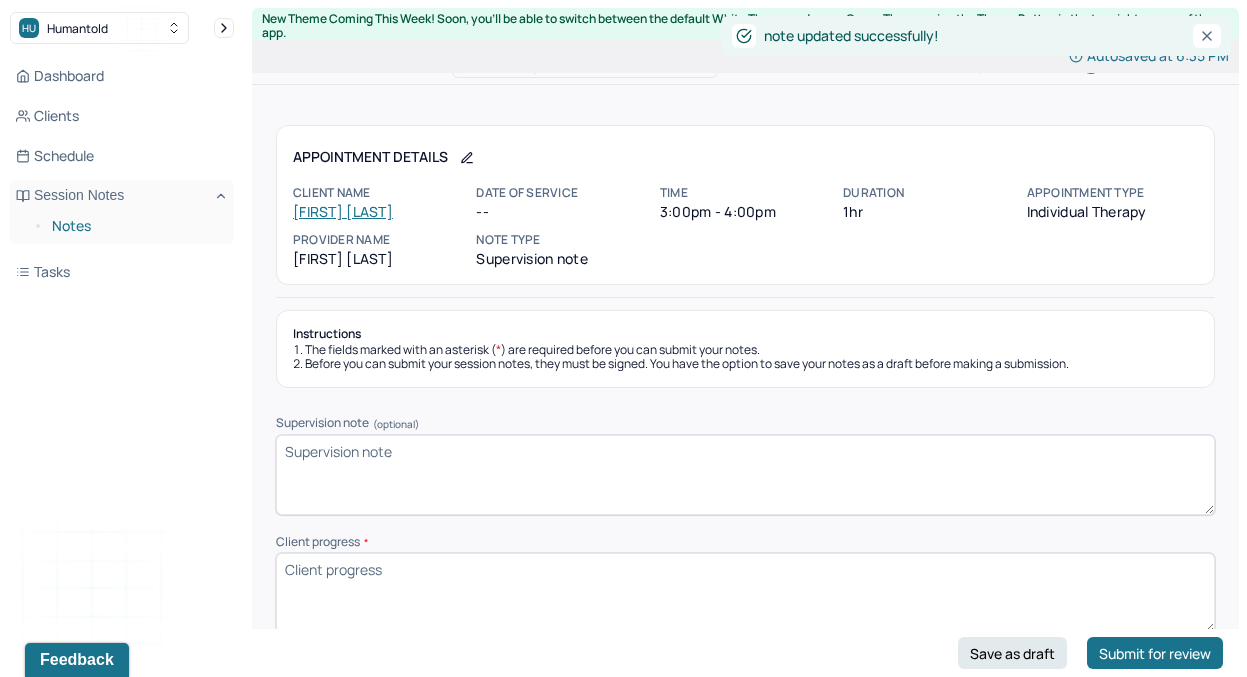 click on "Notes" at bounding box center [135, 226] 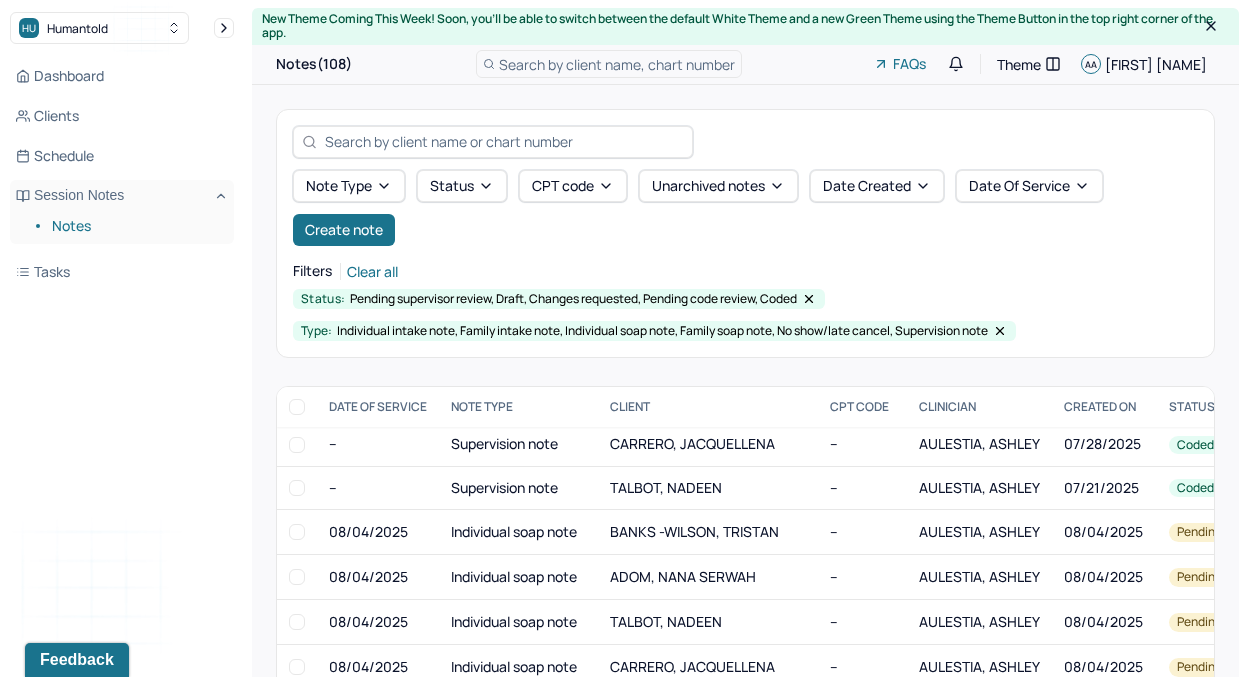 scroll, scrollTop: 0, scrollLeft: 0, axis: both 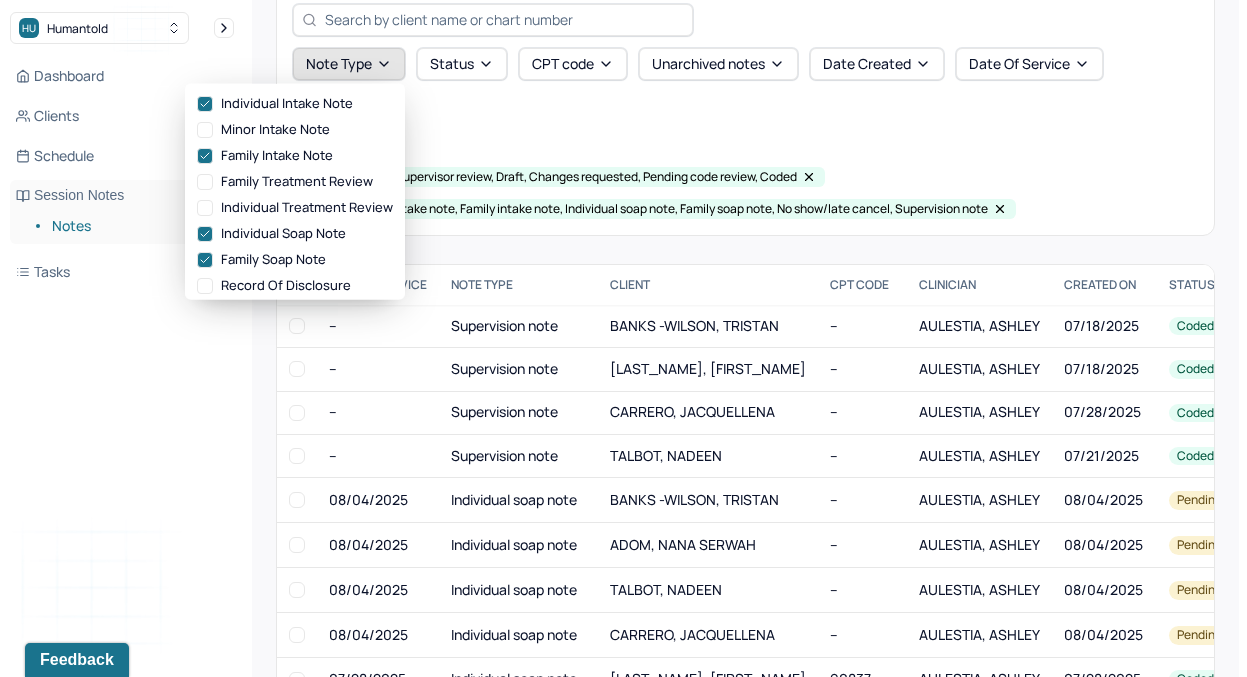 click 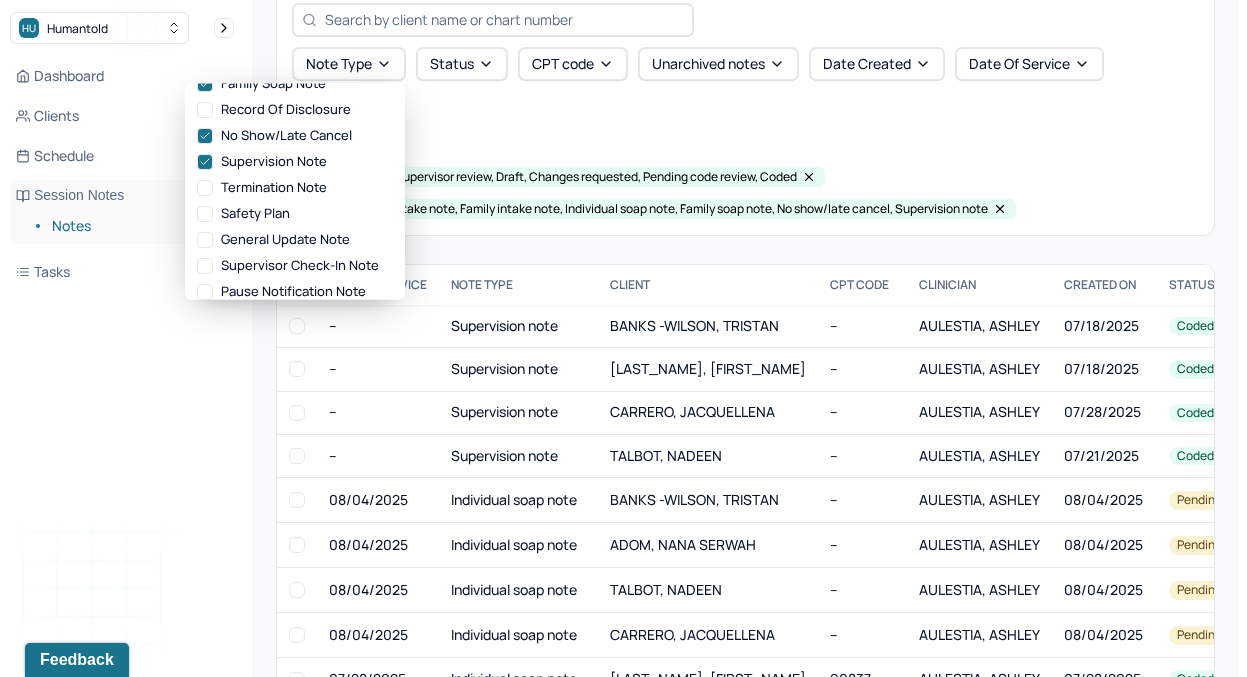 scroll, scrollTop: 177, scrollLeft: 0, axis: vertical 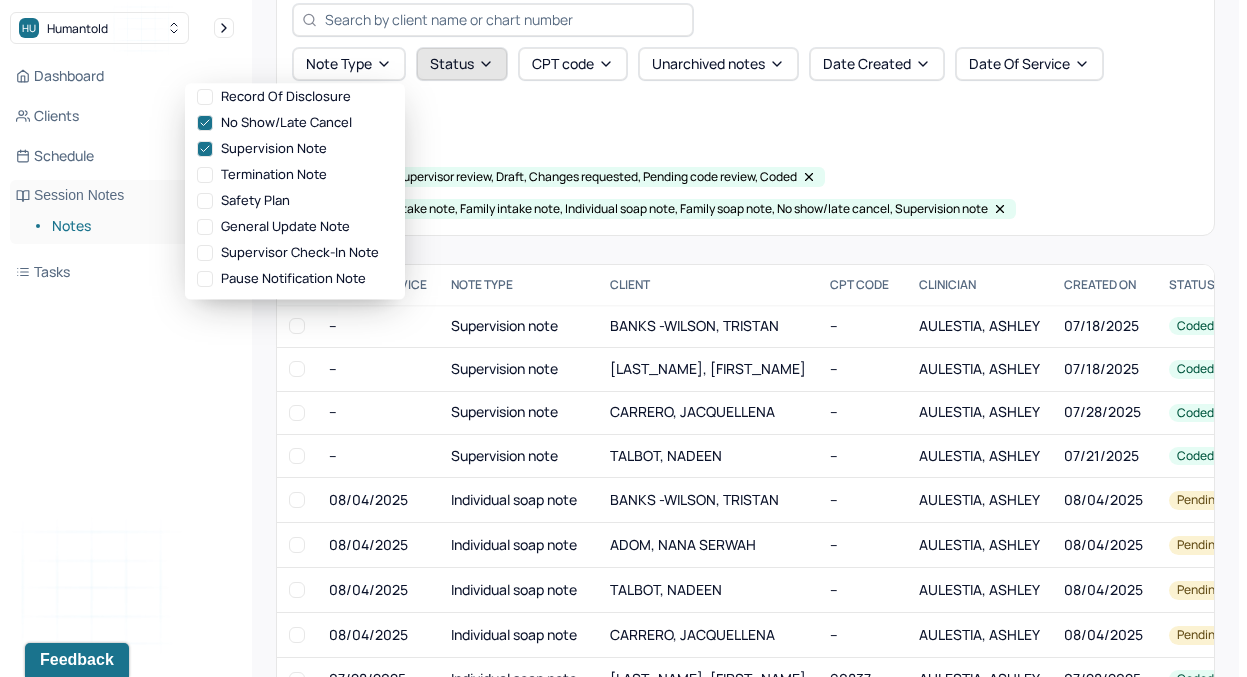 click 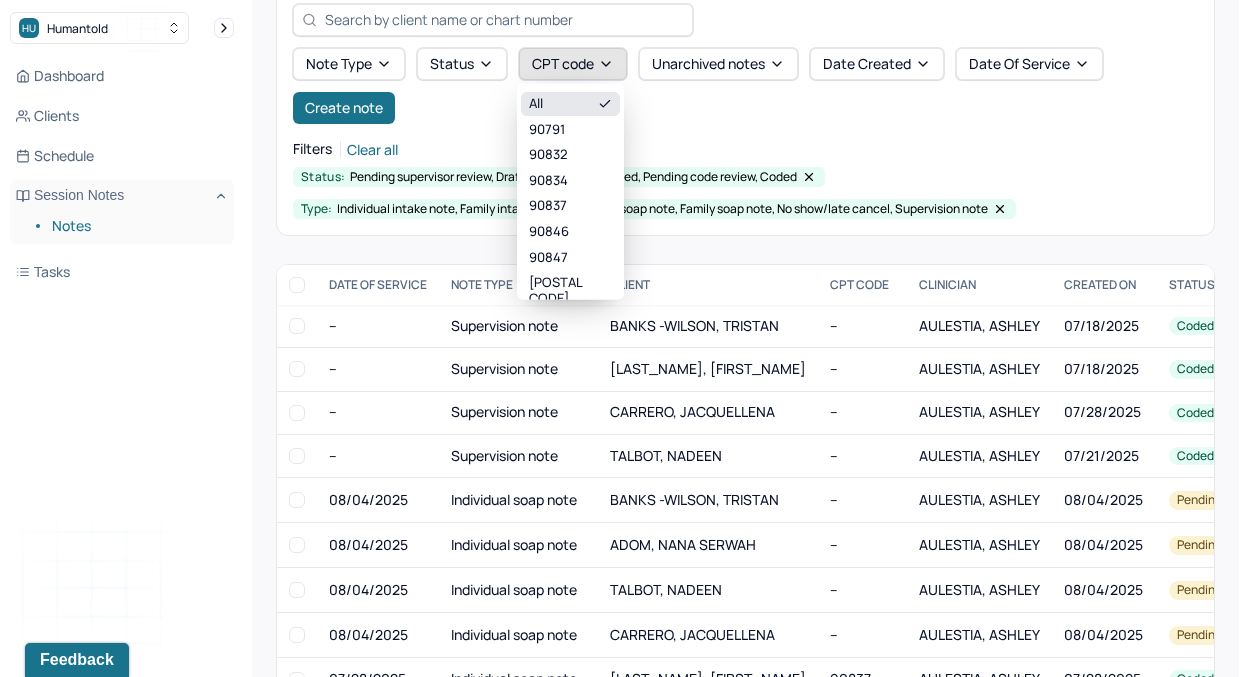 click on "CPT code" at bounding box center (573, 64) 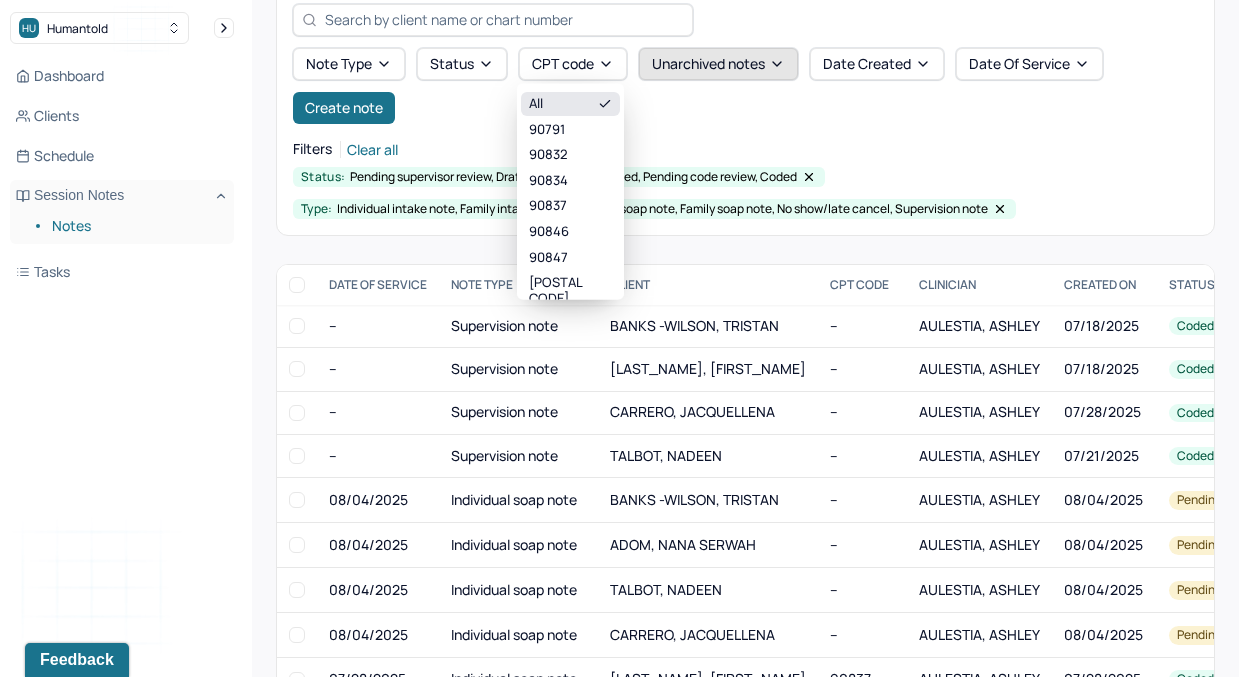 click on "Unarchived notes" at bounding box center (718, 64) 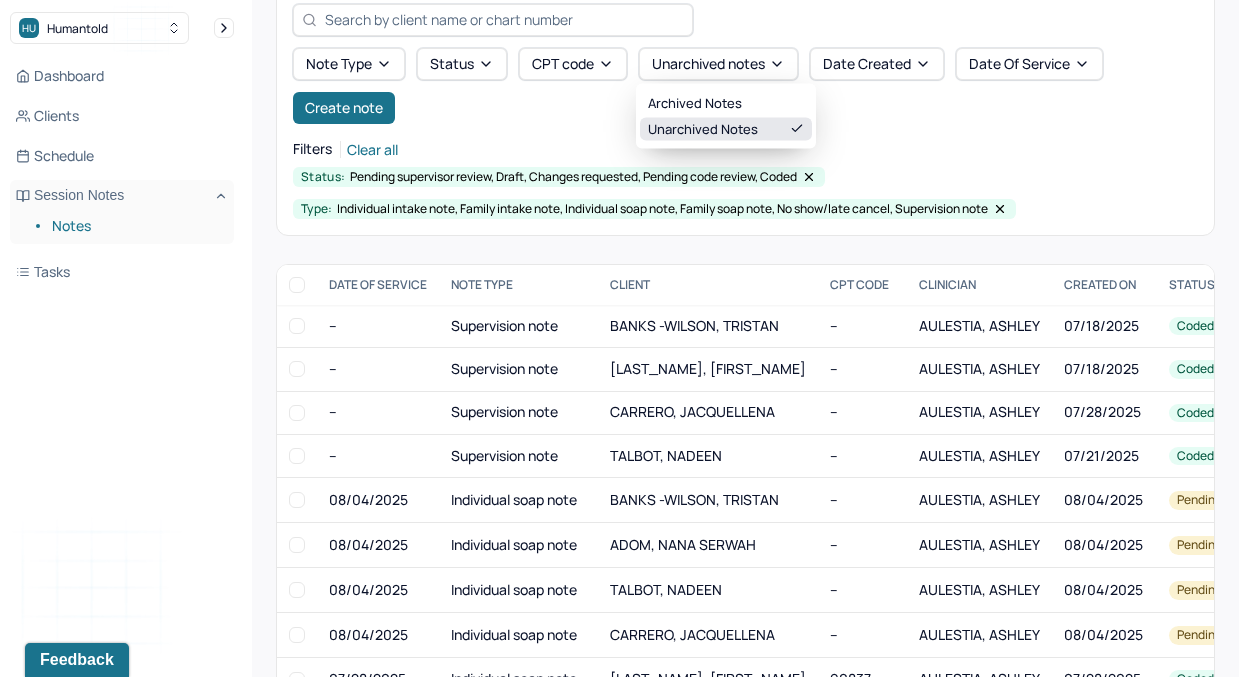click on "Note type Status CPT code Unarchived notes Date Created Date Of Service Create note Filters Clear all Status: Pending supervisor review, Draft, Changes requested, Pending code review, Coded Type: Individual intake note, Family intake note, Individual soap note, Family soap note, No show/late cancel, Supervision note" at bounding box center [745, 111] 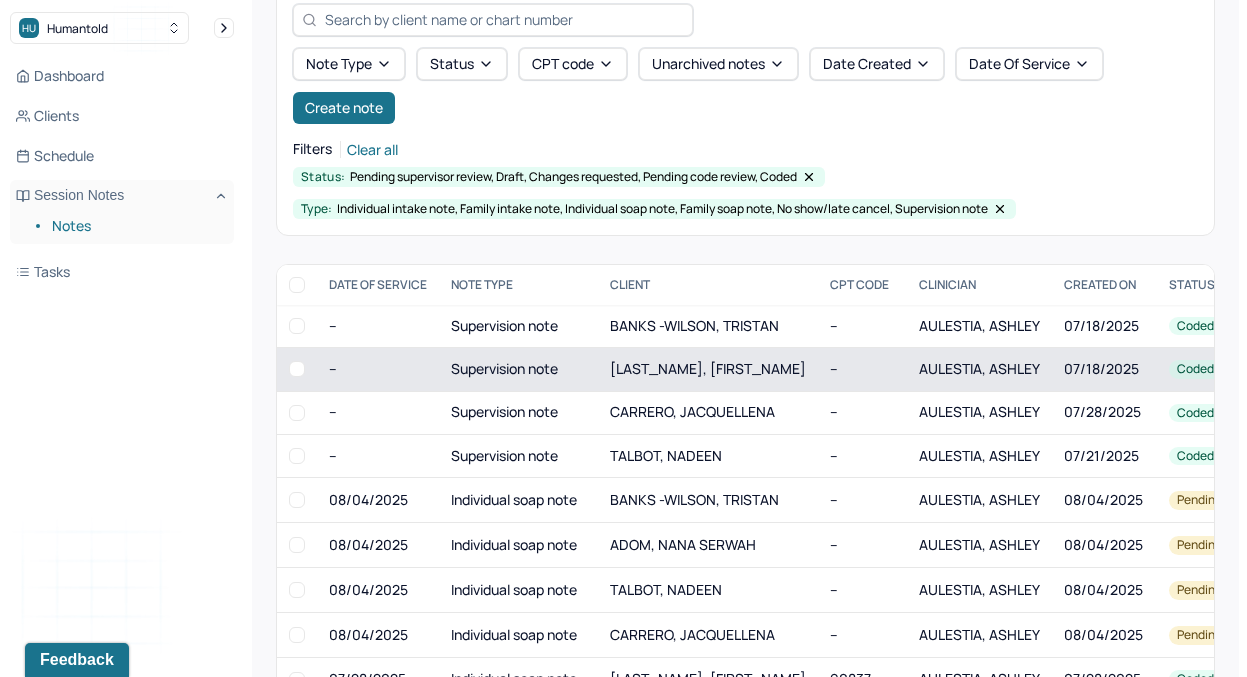 click on "[LAST_NAME], [FIRST_NAME]" at bounding box center [708, 369] 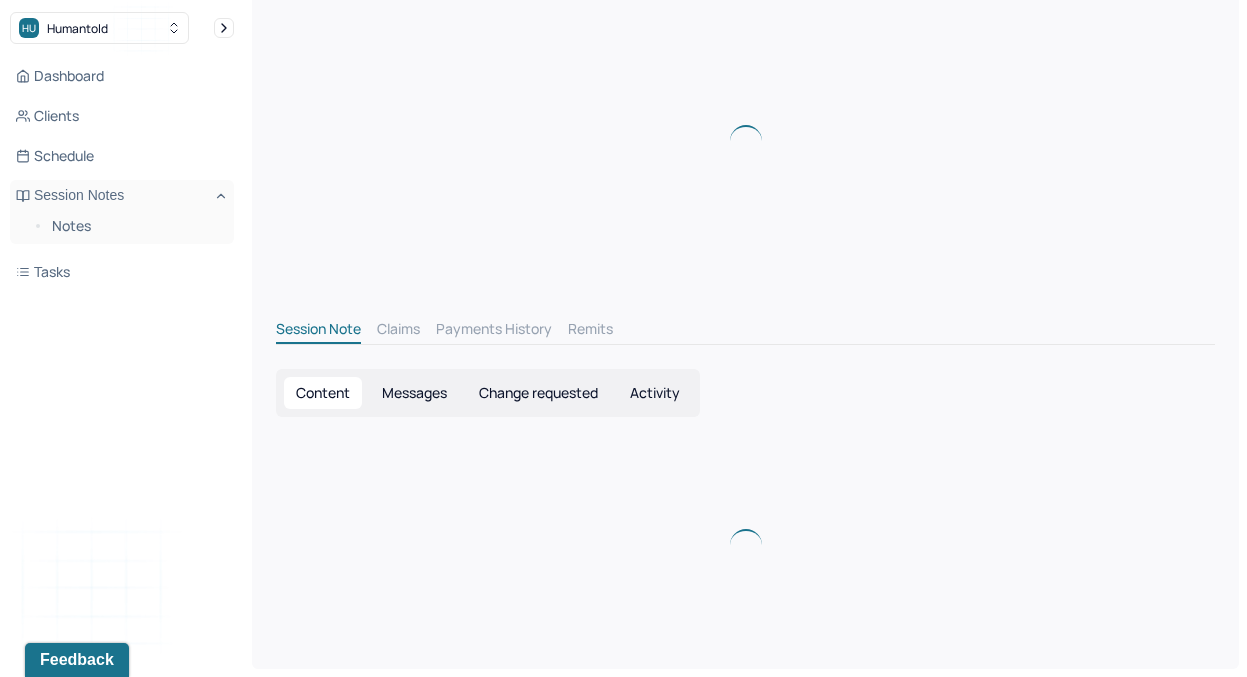 scroll, scrollTop: 122, scrollLeft: 0, axis: vertical 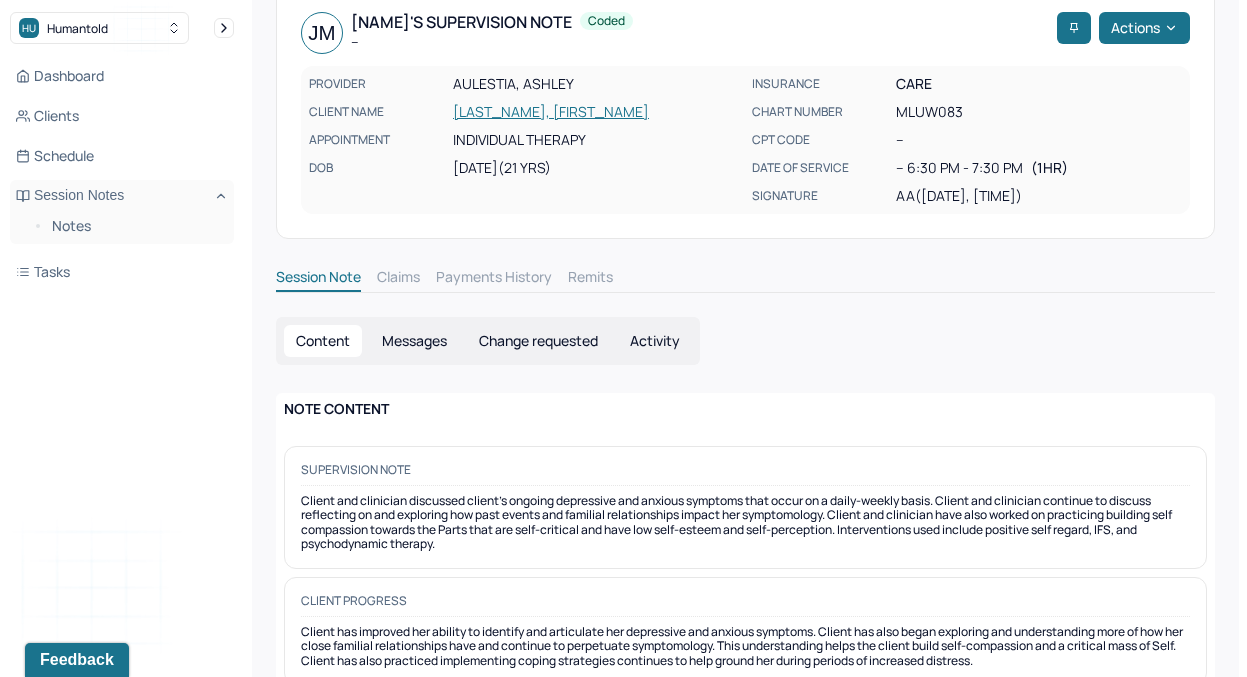 click on "Client and clinician discussed client's ongoing depressive and anxious symptoms that occur on a daily-weekly basis. Client and clinician continue to discuss reflecting on and exploring how past events and familial relationships impact her symptomology. Client and clinician have also worked on practicing building self compassion towards the Parts that are self-critical and have low self-esteem and self-perception. Interventions used include positive self regard, IFS, and psychodynamic therapy." at bounding box center [745, 523] 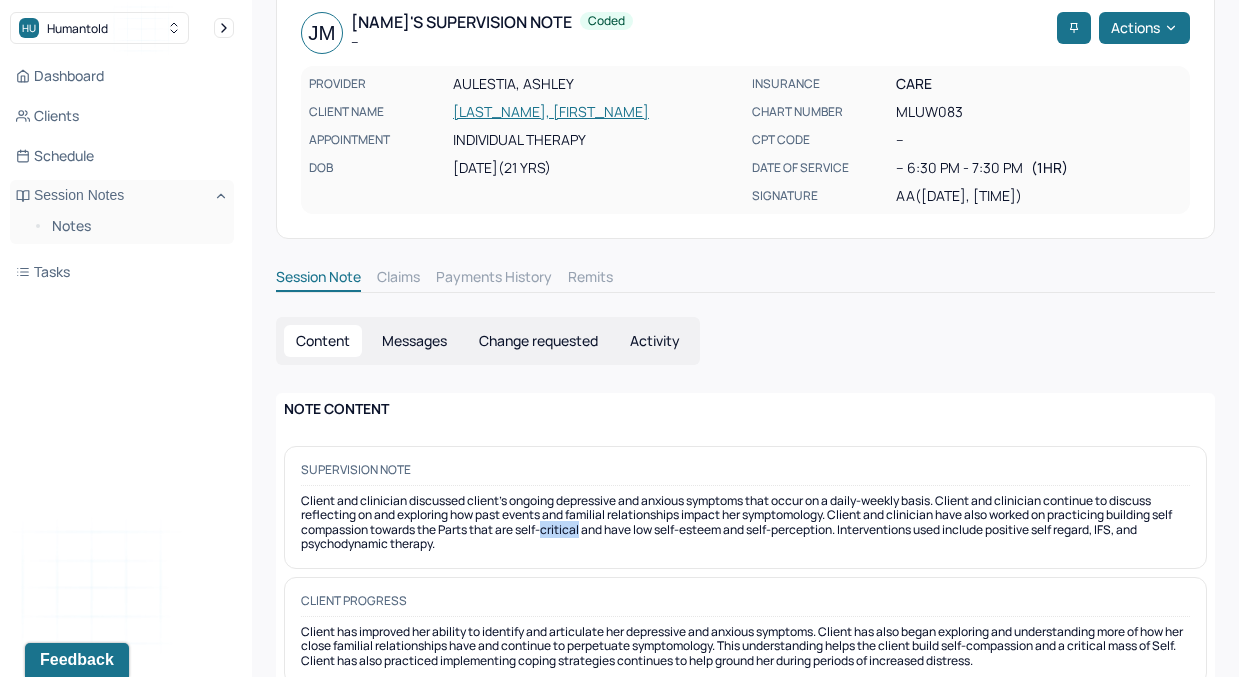 click on "Client and clinician discussed client's ongoing depressive and anxious symptoms that occur on a daily-weekly basis. Client and clinician continue to discuss reflecting on and exploring how past events and familial relationships impact her symptomology. Client and clinician have also worked on practicing building self compassion towards the Parts that are self-critical and have low self-esteem and self-perception. Interventions used include positive self regard, IFS, and psychodynamic therapy." at bounding box center [745, 523] 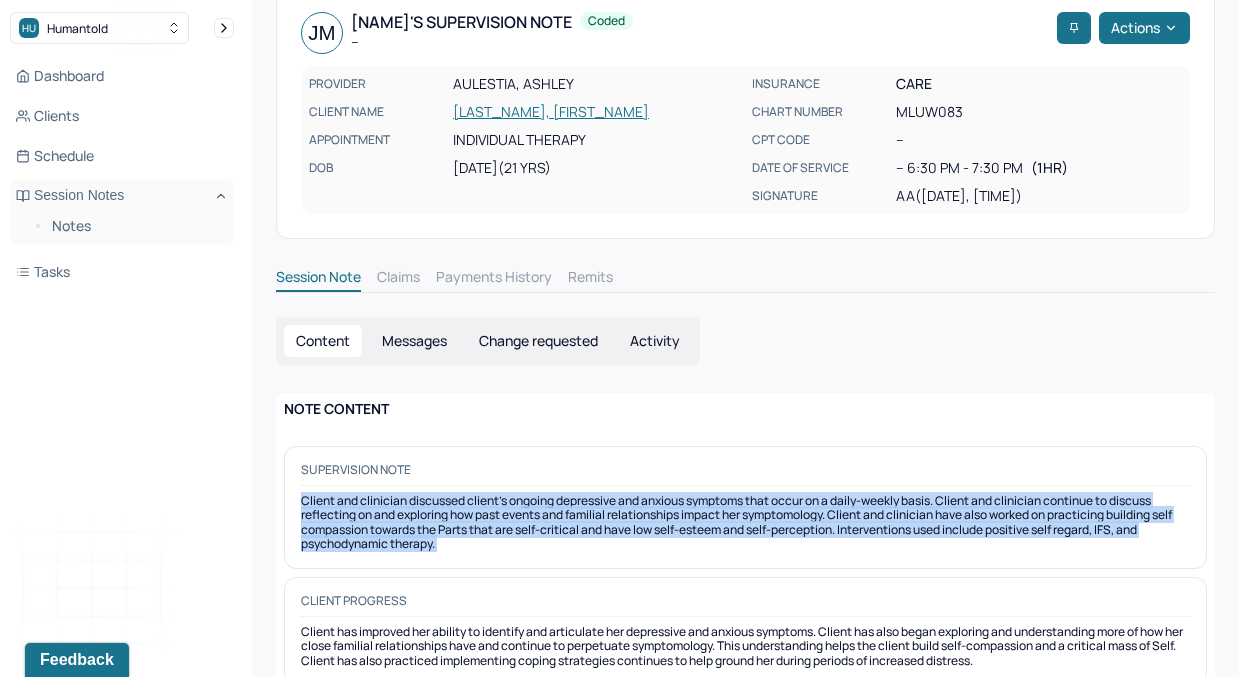 copy on "Client and clinician discussed client's ongoing depressive and anxious symptoms that occur on a daily-weekly basis. Client and clinician continue to discuss reflecting on and exploring how past events and familial relationships impact her symptomology. Client and clinician have also worked on practicing building self compassion towards the Parts that are self-critical and have low self-esteem and self-perception. Interventions used include positive self regard, IFS, and psychodynamic therapy." 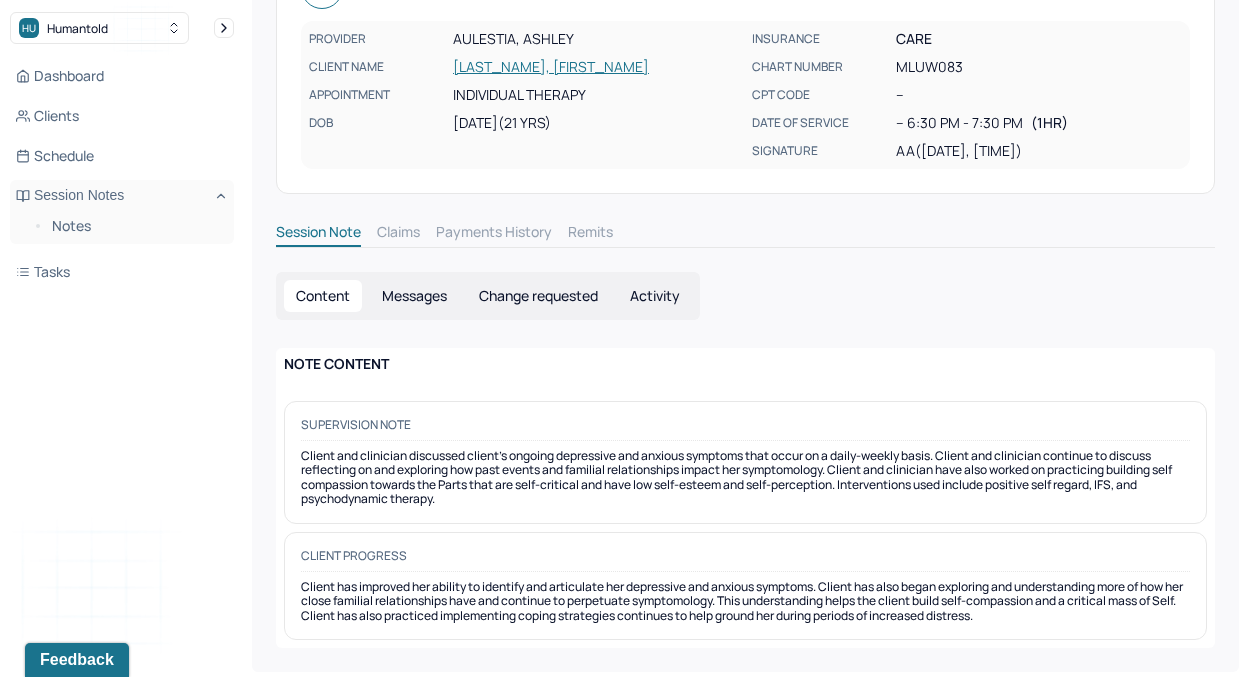 click on "Client has improved her ability to identify and articulate her depressive and anxious symptoms. Client has also began exploring and understanding more of how her close familial relationships have and continue to perpetuate symptomology. This understanding helps the client build self-compassion and a critical mass of Self. Client has also practiced implementing coping strategies continues to help ground her during periods of increased distress." at bounding box center [745, 601] 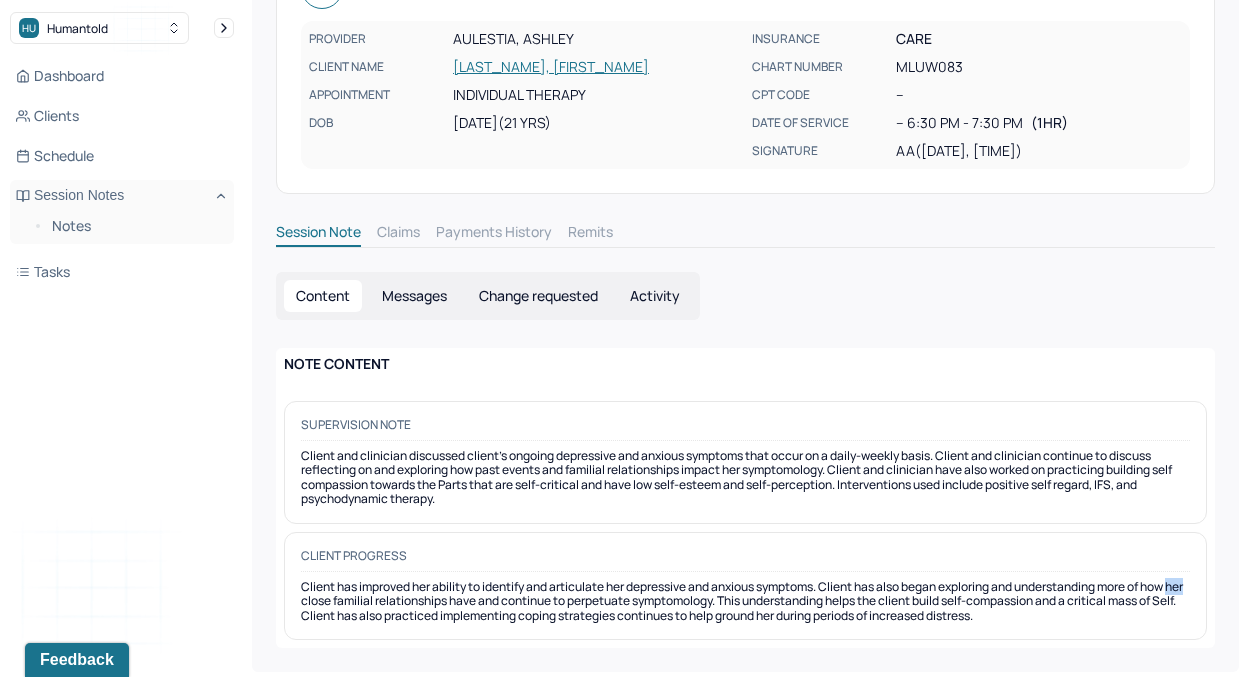 click on "Client has improved her ability to identify and articulate her depressive and anxious symptoms. Client has also began exploring and understanding more of how her close familial relationships have and continue to perpetuate symptomology. This understanding helps the client build self-compassion and a critical mass of Self. Client has also practiced implementing coping strategies continues to help ground her during periods of increased distress." at bounding box center [745, 601] 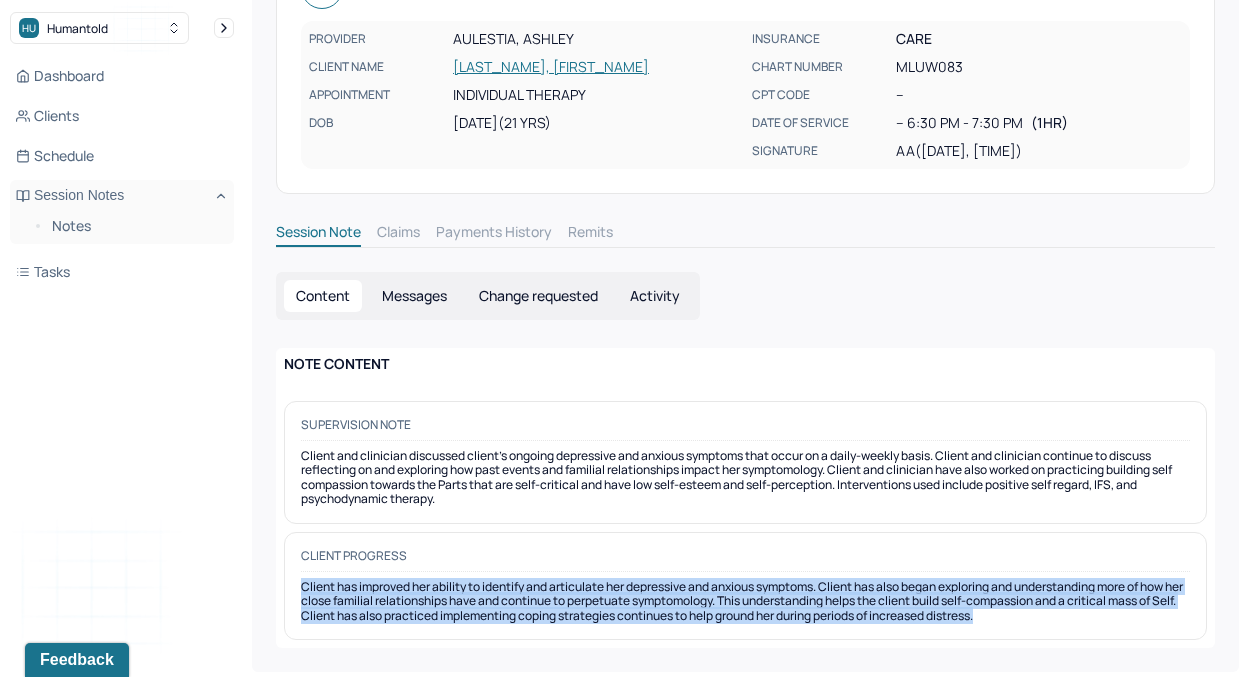 click on "Client has improved her ability to identify and articulate her depressive and anxious symptoms. Client has also began exploring and understanding more of how her close familial relationships have and continue to perpetuate symptomology. This understanding helps the client build self-compassion and a critical mass of Self. Client has also practiced implementing coping strategies continues to help ground her during periods of increased distress." at bounding box center [745, 601] 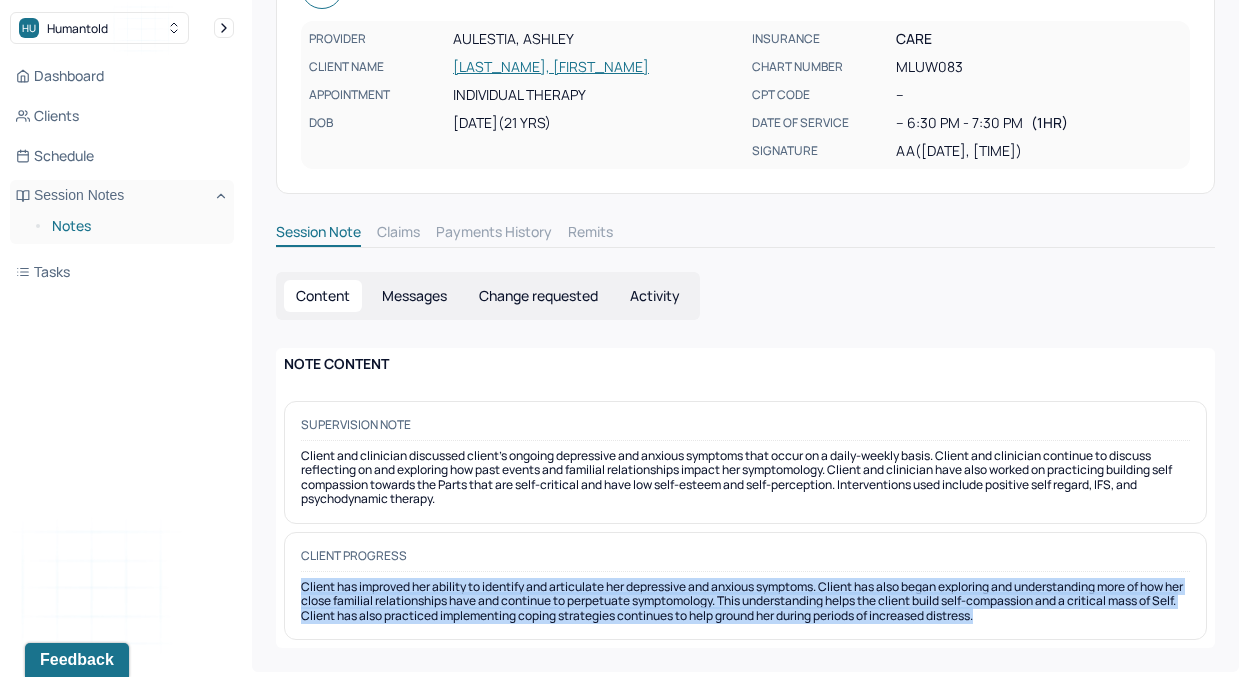 click on "Notes" at bounding box center [135, 226] 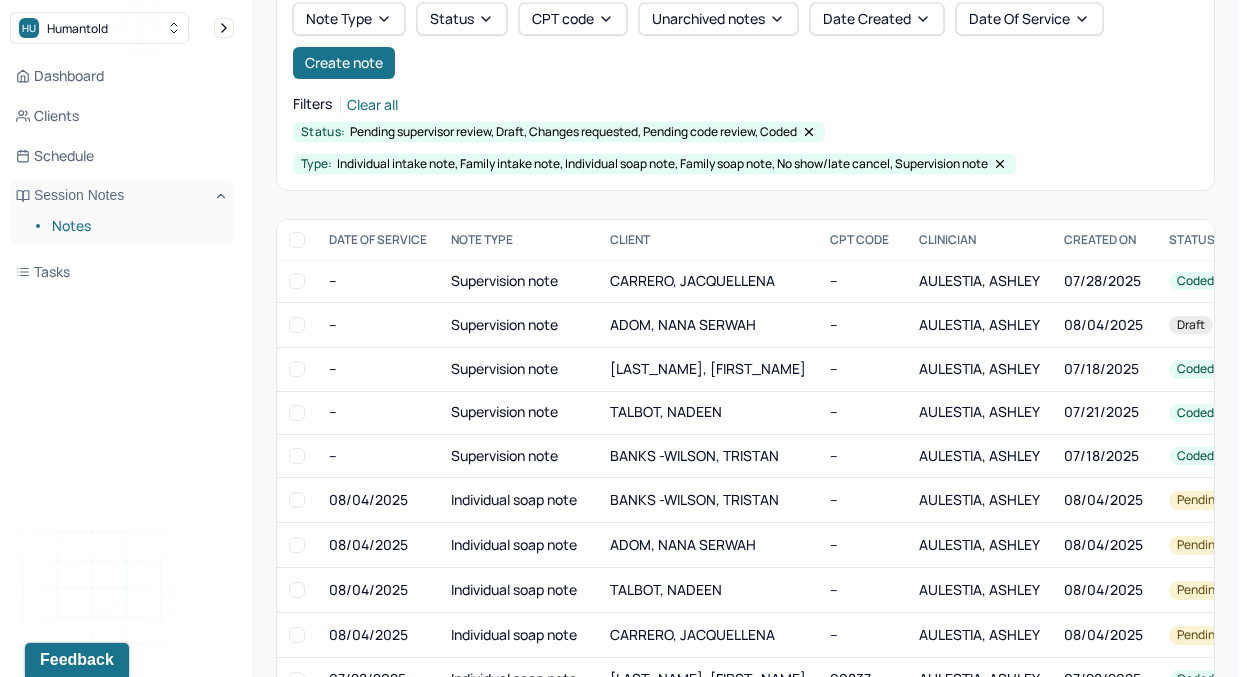 click on "Note type Status CPT code Unarchived notes Date Created Date Of Service Create note" at bounding box center (745, 41) 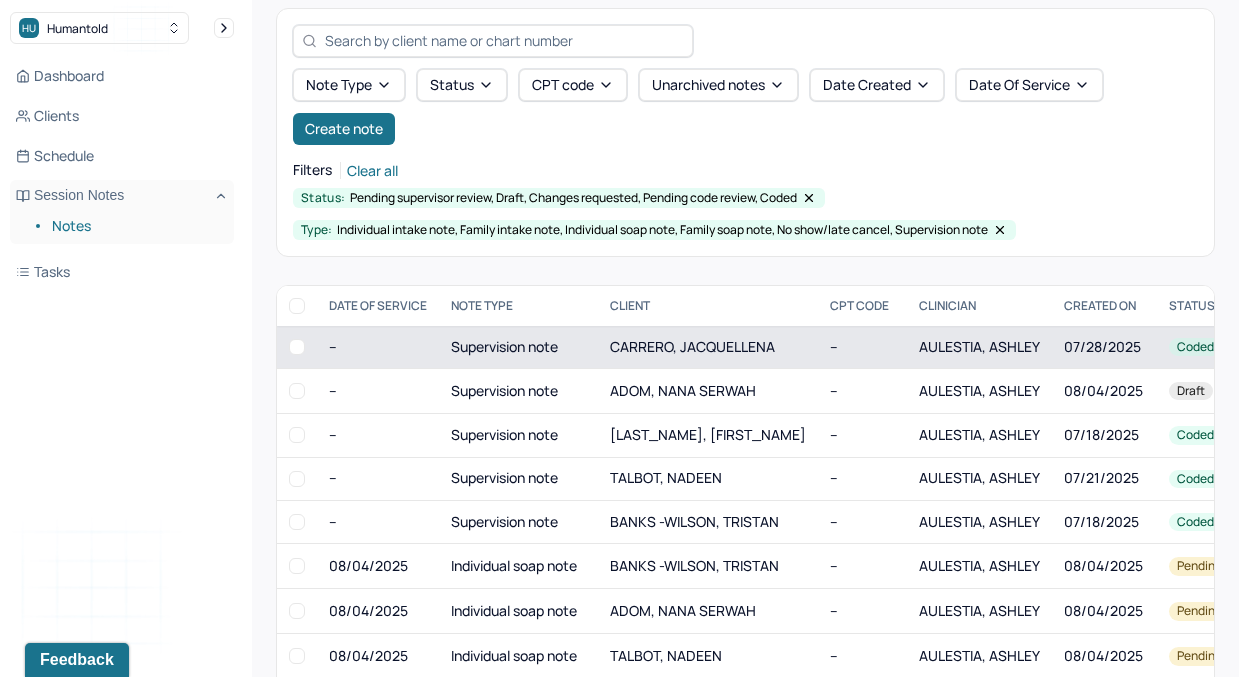 scroll, scrollTop: 89, scrollLeft: 0, axis: vertical 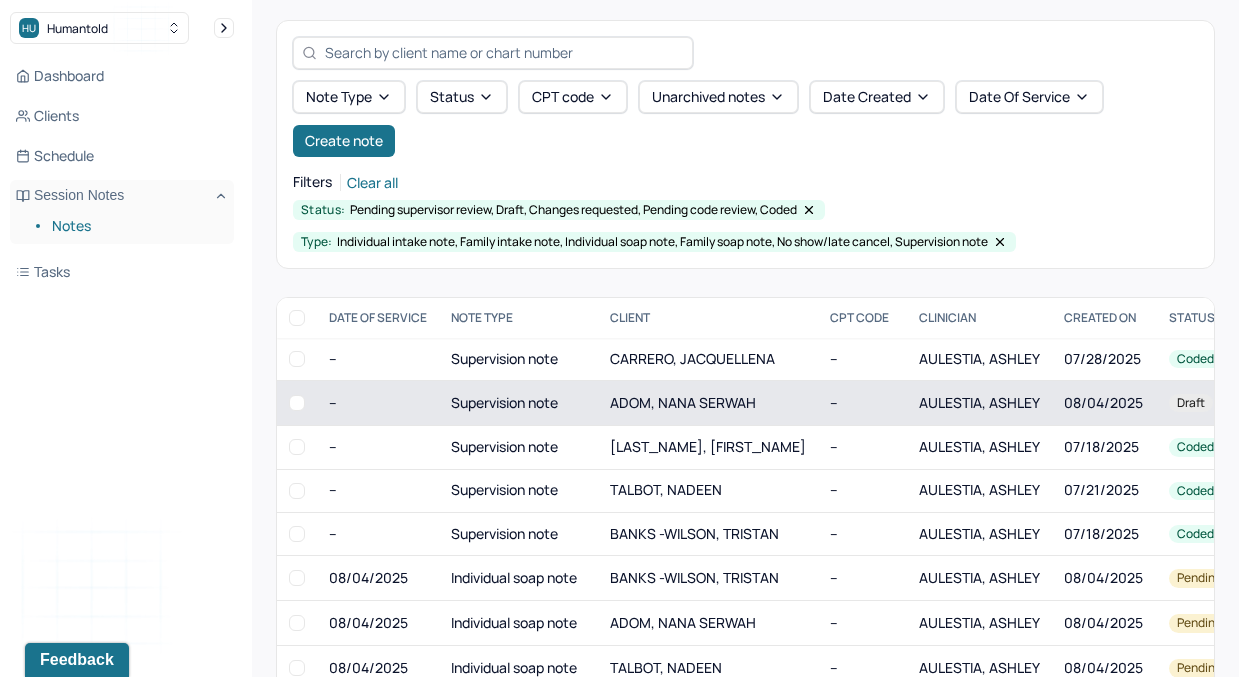 click on "ADOM, NANA SERWAH" at bounding box center [683, 402] 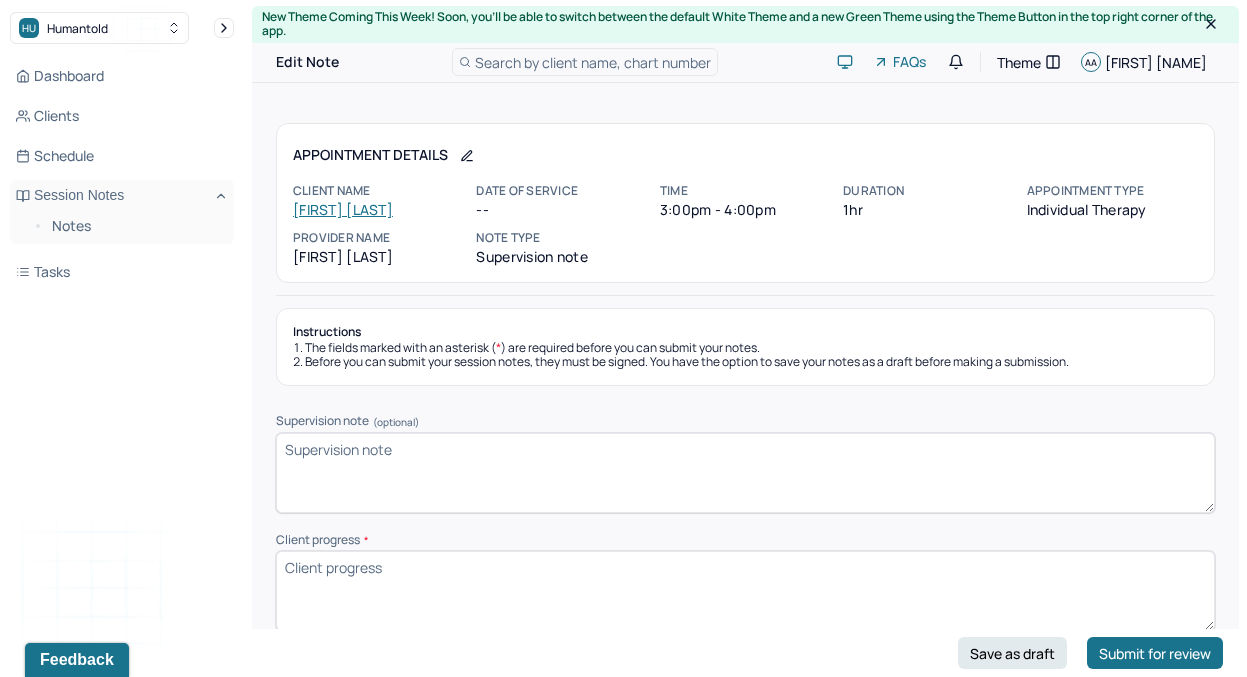 scroll, scrollTop: 0, scrollLeft: 0, axis: both 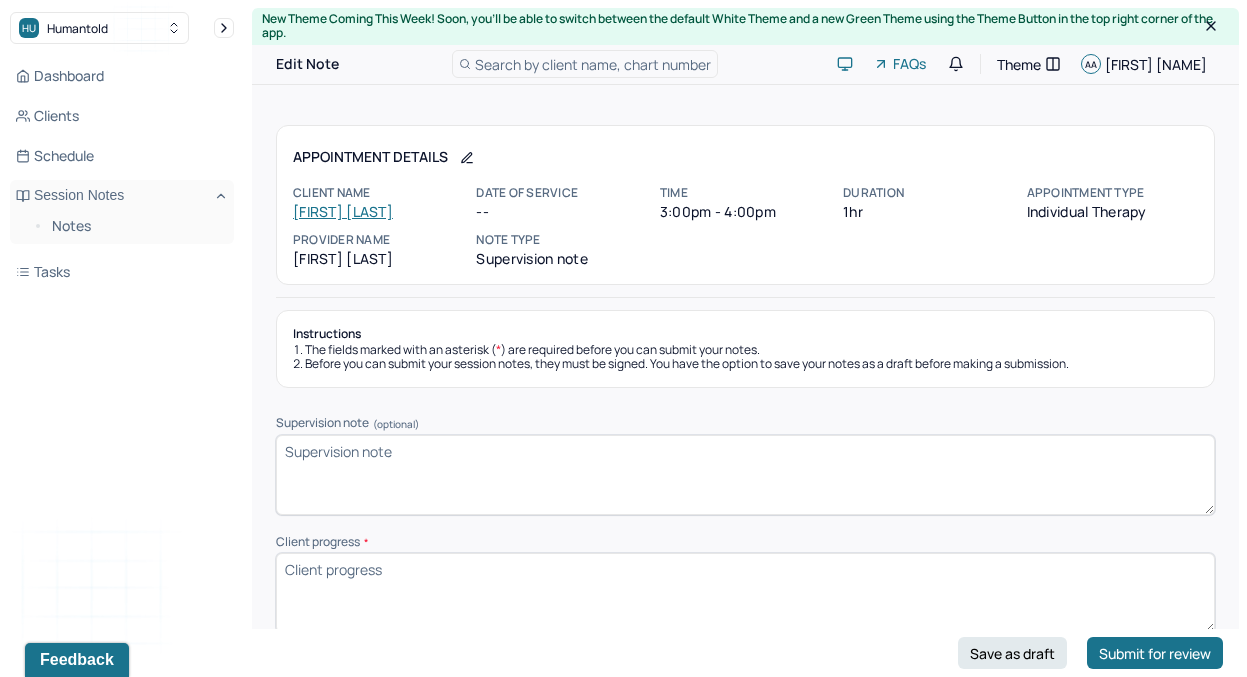 click on "Supervision note (optional)" at bounding box center (745, 475) 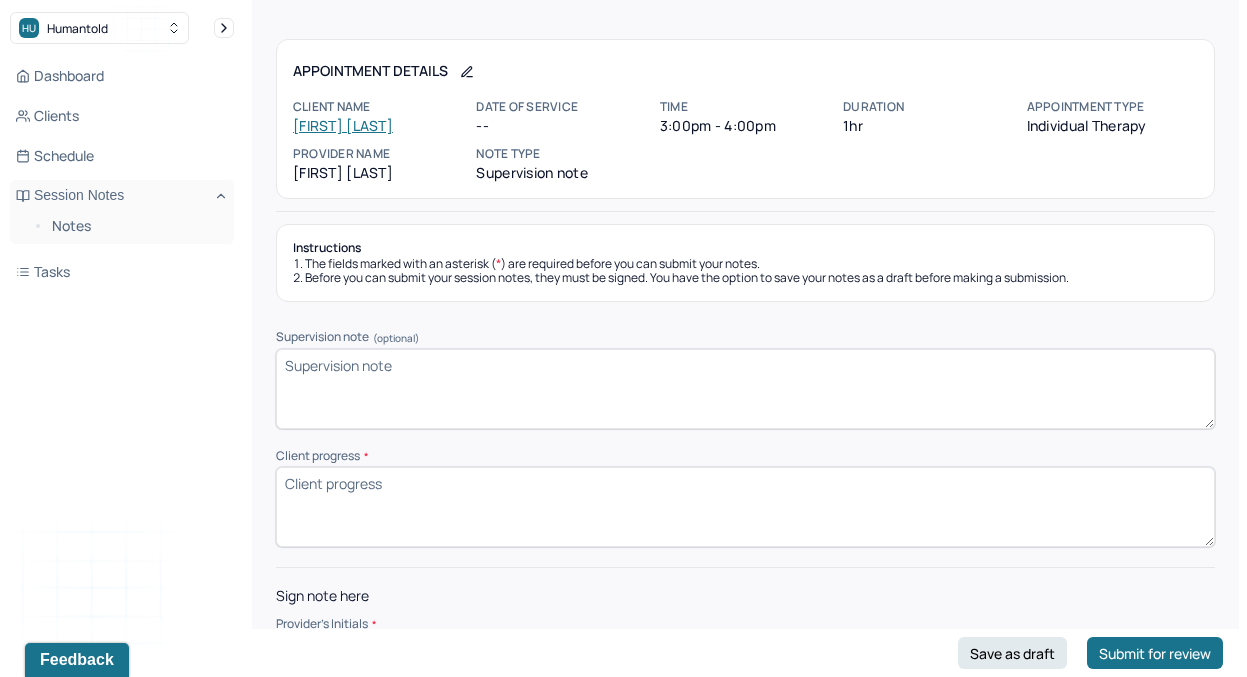 scroll, scrollTop: 115, scrollLeft: 0, axis: vertical 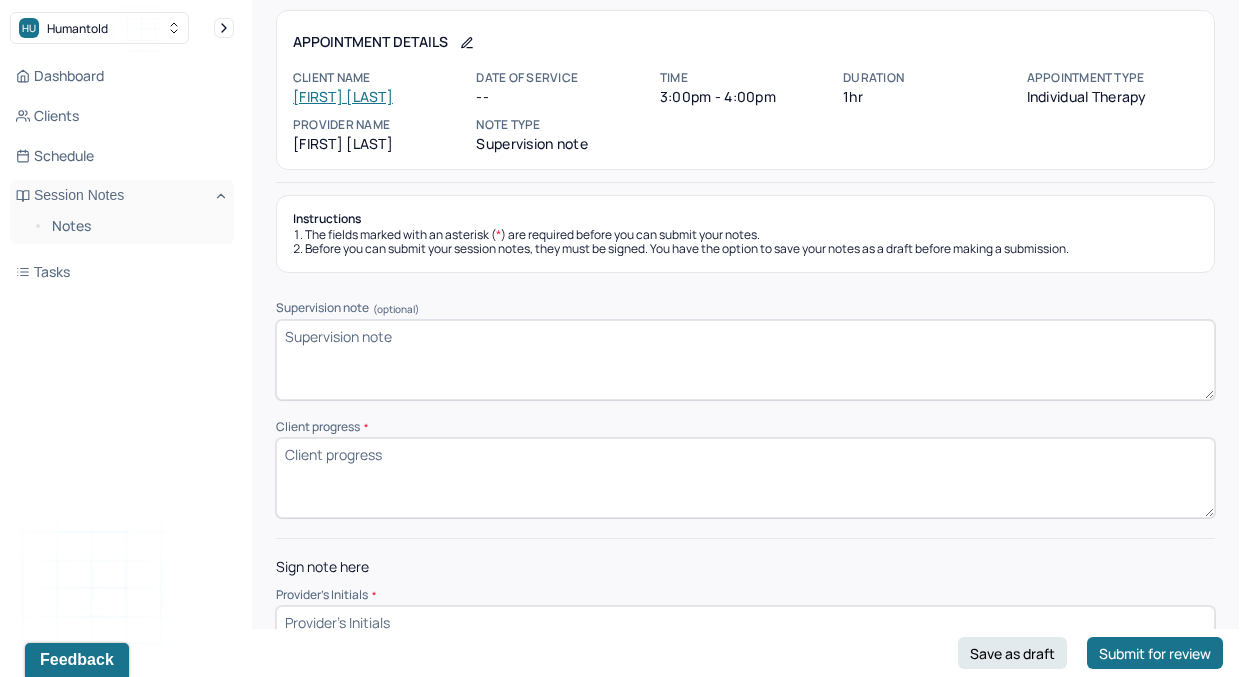 paste on "Client has improved her ability to identify and articulate her depressive and anxious symptoms. Client has also began exploring and understanding more of how her close familial relationships have and continue to perpetuate symptomology. This understanding helps the client build self-compassion and a critical mass of Self. Client has also practiced implementing coping strategies continues to help ground her during periods of increased distress." 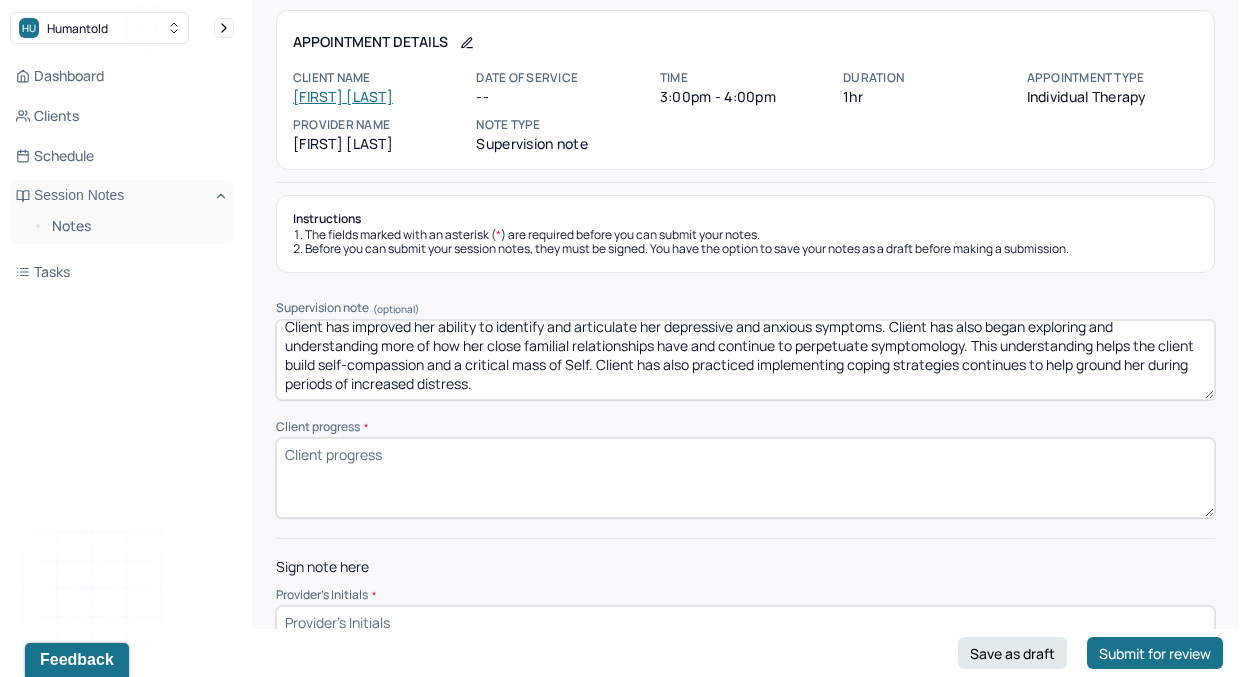 scroll, scrollTop: 0, scrollLeft: 0, axis: both 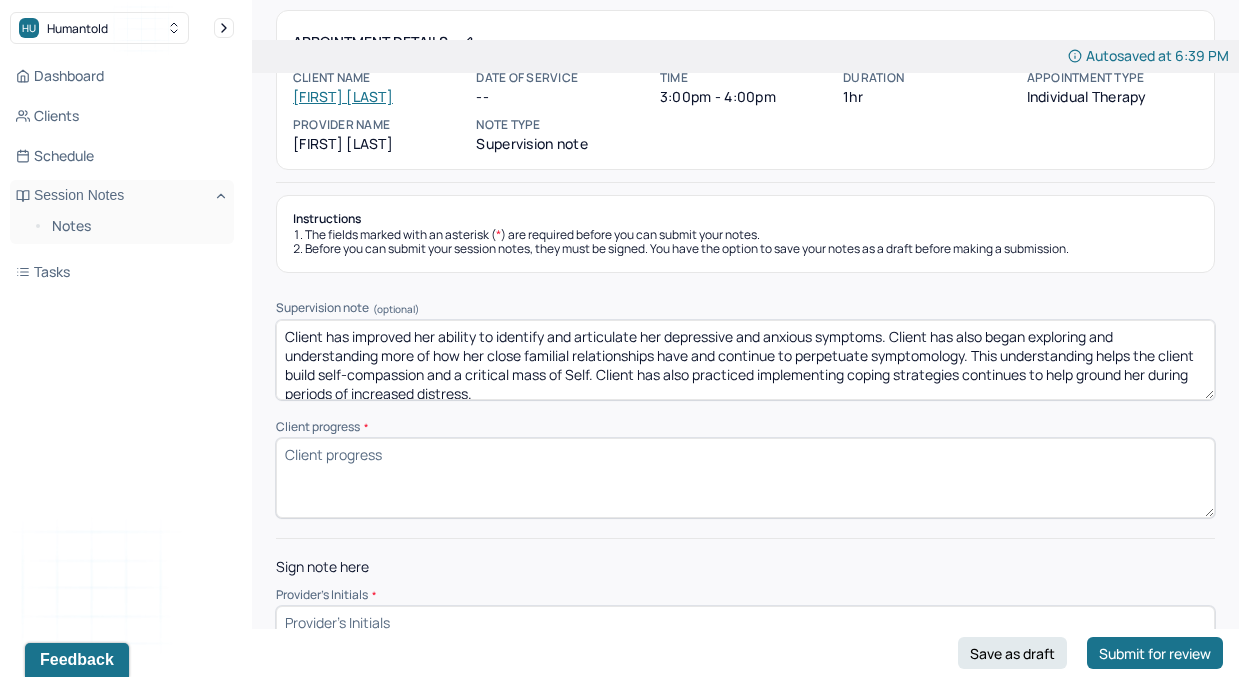 type on "Client has improved her ability to identify and articulate her depressive and anxious symptoms. Client has also began exploring and understanding more of how her close familial relationships have and continue to perpetuate symptomology. This understanding helps the client build self-compassion and a critical mass of Self. Client has also practiced implementing coping strategies continues to help ground her during periods of increased distress." 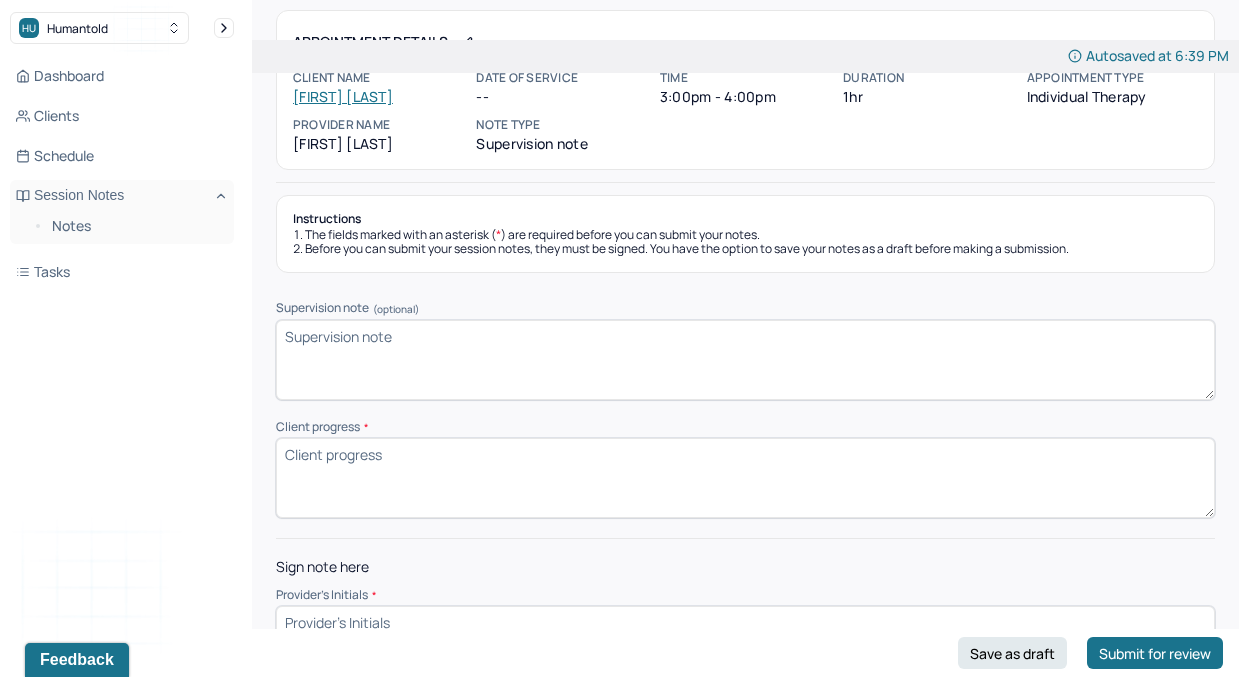 type 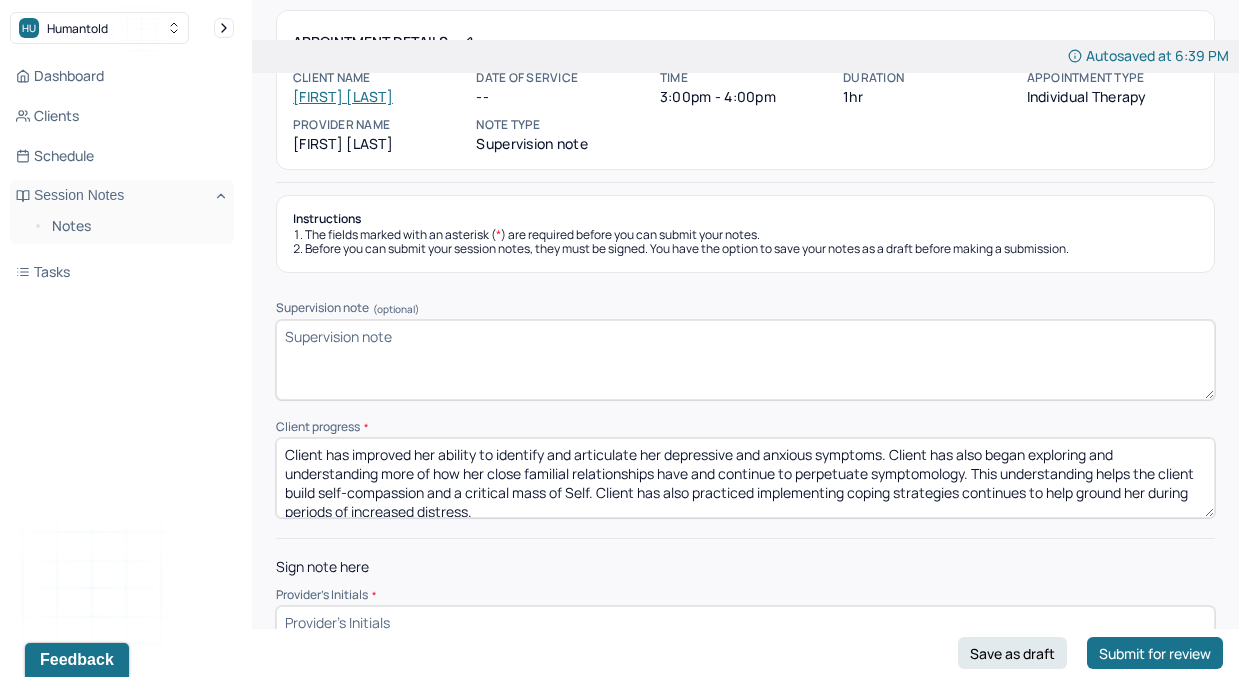 scroll, scrollTop: 22, scrollLeft: 0, axis: vertical 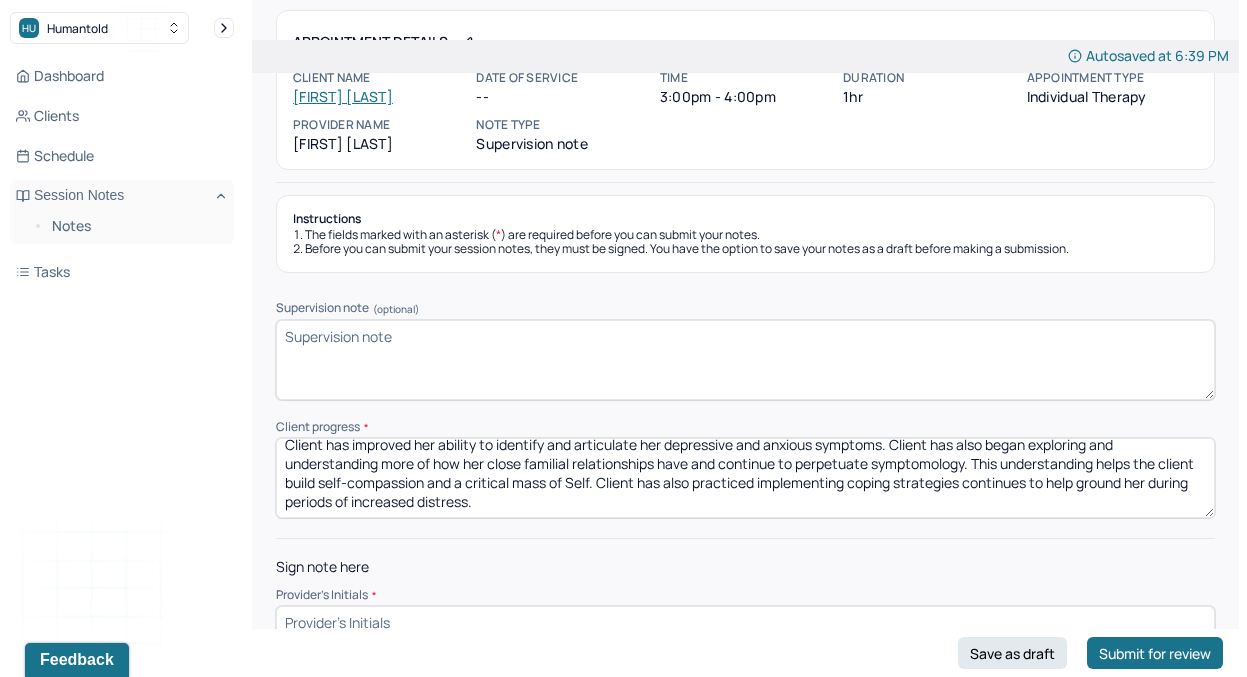 paste on "Client and clinician discussed client's ongoing depressive and anxious symptoms that occur on a daily-weekly basis. Client and clinician continue to discuss reflecting on and exploring how past events and familial relationships impact her symptomology. Client and clinician have also worked on practicing building self compassion towards the Parts that are self-critical and have low self-esteem and self-perception. Interventions used include positive self regard, IFS, and psychodynamic therapy." 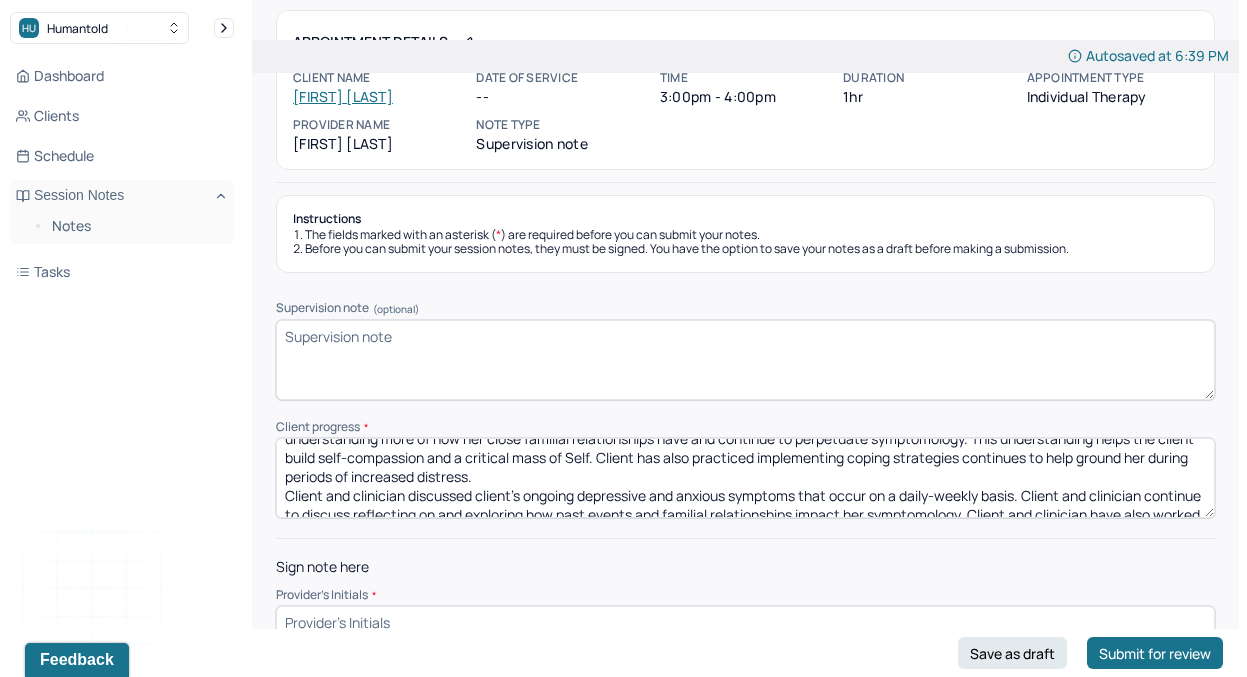 scroll, scrollTop: 39, scrollLeft: 0, axis: vertical 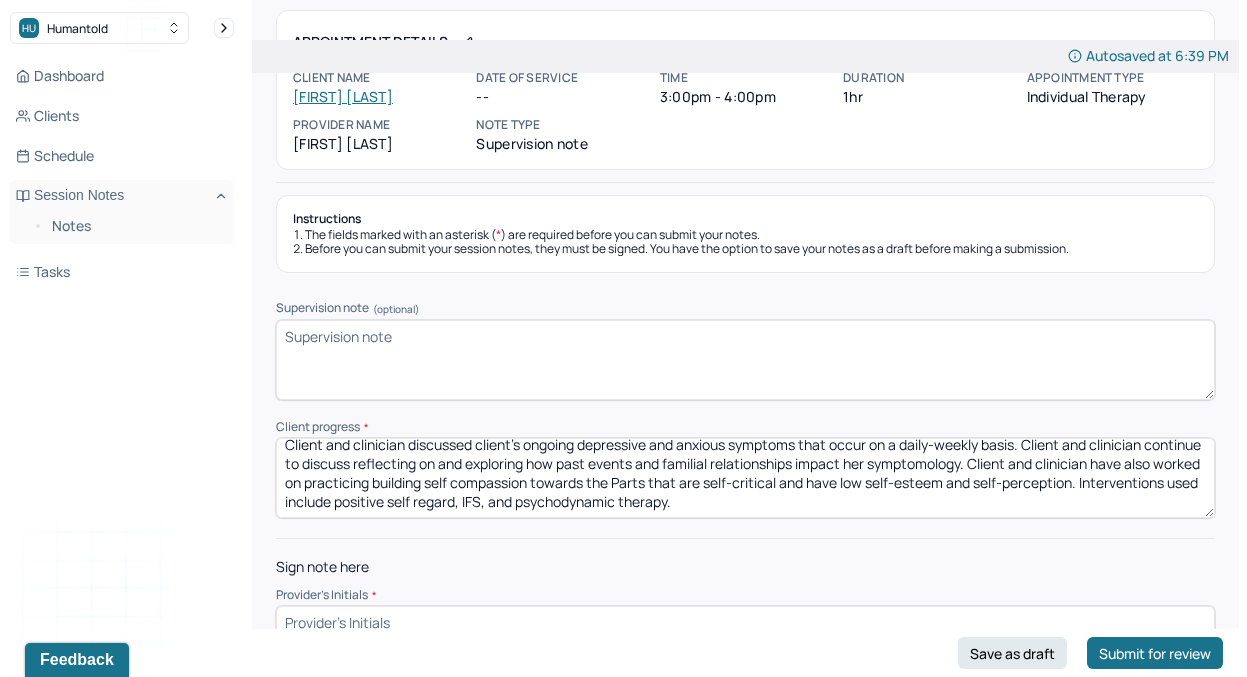 drag, startPoint x: 287, startPoint y: 492, endPoint x: 568, endPoint y: 602, distance: 301.76315 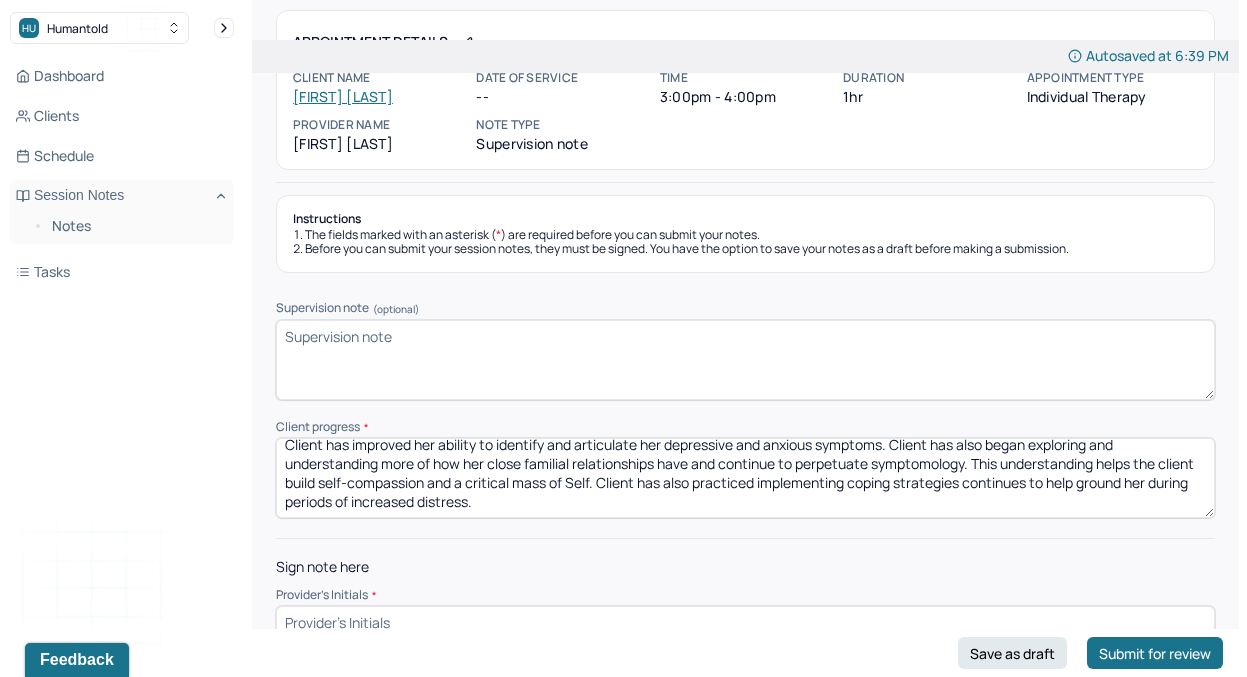 scroll, scrollTop: 28, scrollLeft: 0, axis: vertical 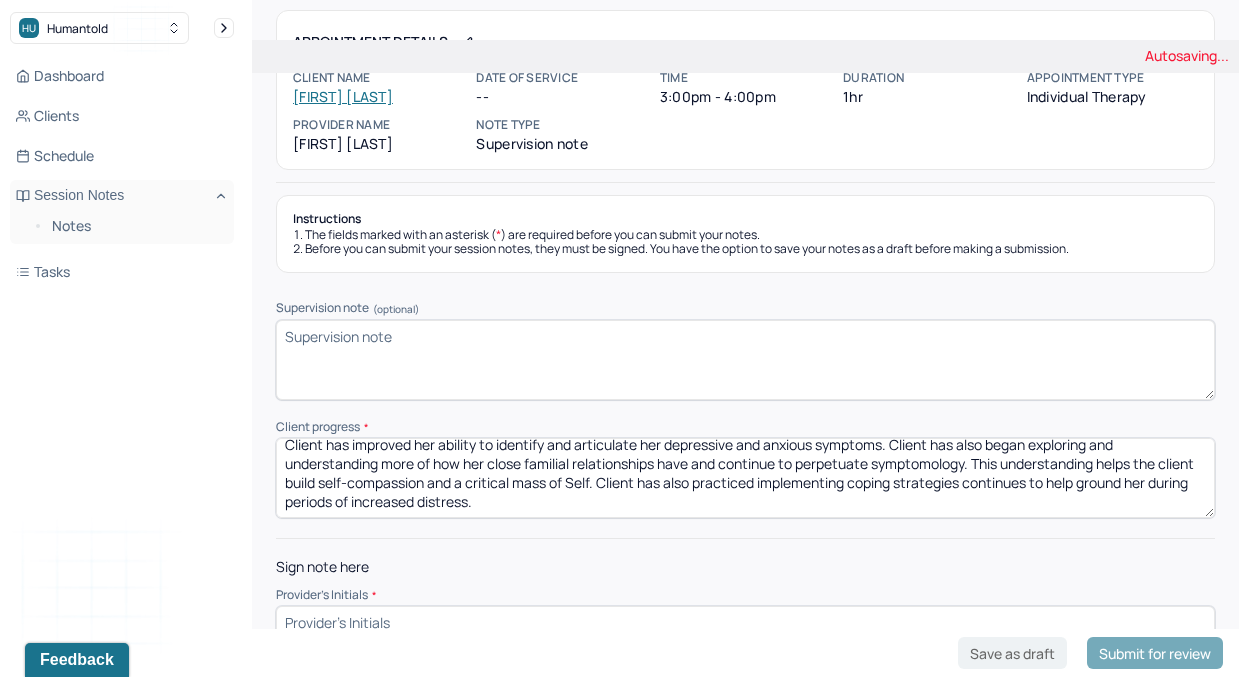 paste on "Client and clinician discussed client's ongoing depressive and anxious symptoms that occur on a daily-weekly basis. Client and clinician continue to discuss reflecting on and exploring how past events and familial relationships impact her symptomology. Client and clinician have also worked on practicing building self compassion towards the Parts that are self-critical and have low self-esteem and self-perception. Interventions used include positive self regard, IFS, and psychodynamic therapy." 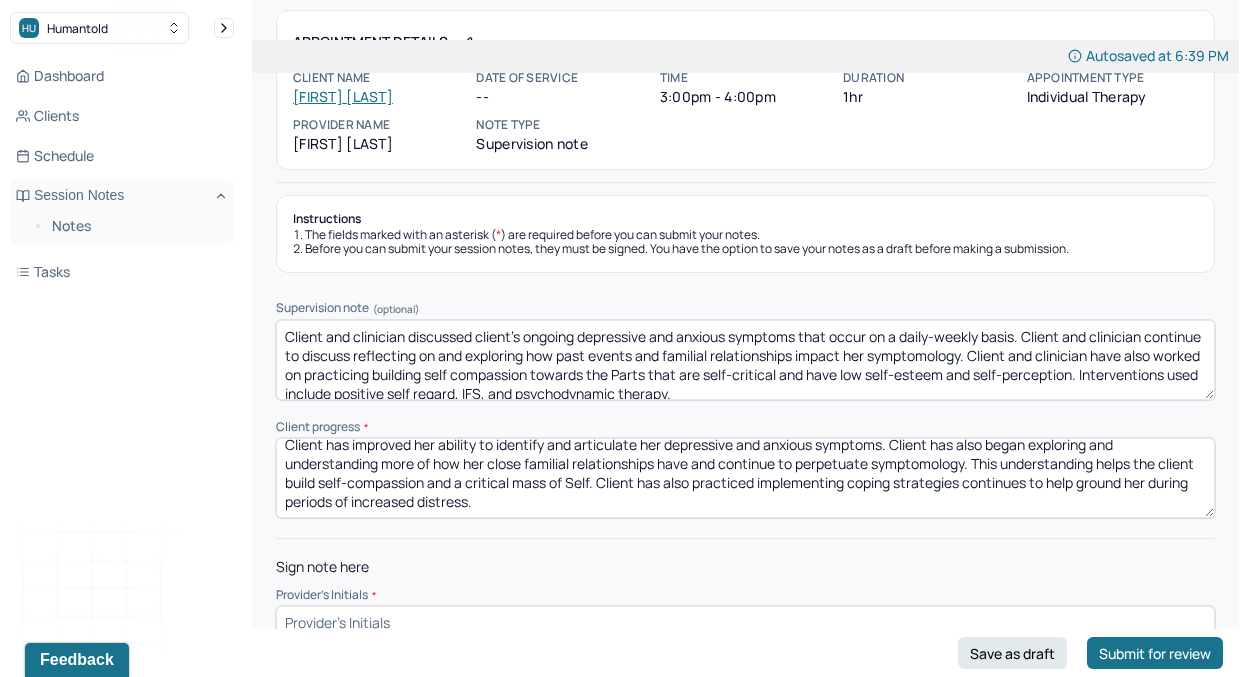scroll, scrollTop: 22, scrollLeft: 0, axis: vertical 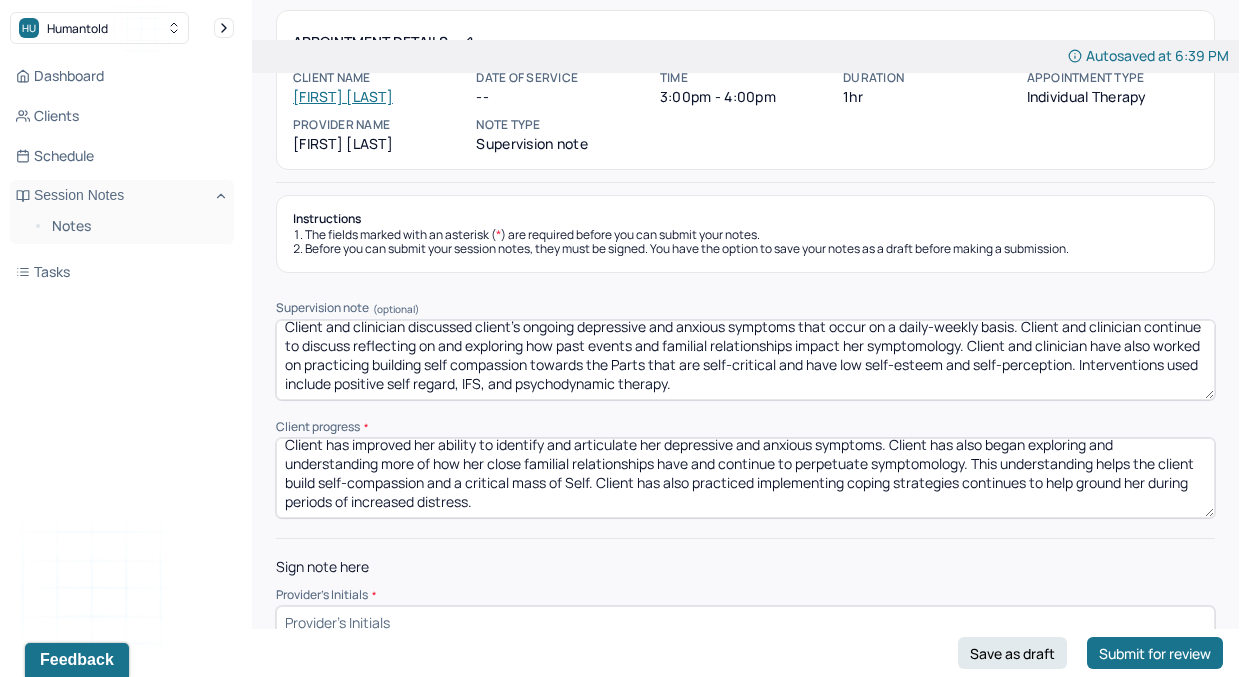 click on "Client and clinician discussed client's ongoing depressive and anxious symptoms that occur on a daily-weekly basis. Client and clinician continue to discuss reflecting on and exploring how past events and familial relationships impact her symptomology. Client and clinician have also worked on practicing building self compassion towards the Parts that are self-critical and have low self-esteem and self-perception. Interventions used include positive self regard, IFS, and psychodynamic therapy." at bounding box center (745, 360) 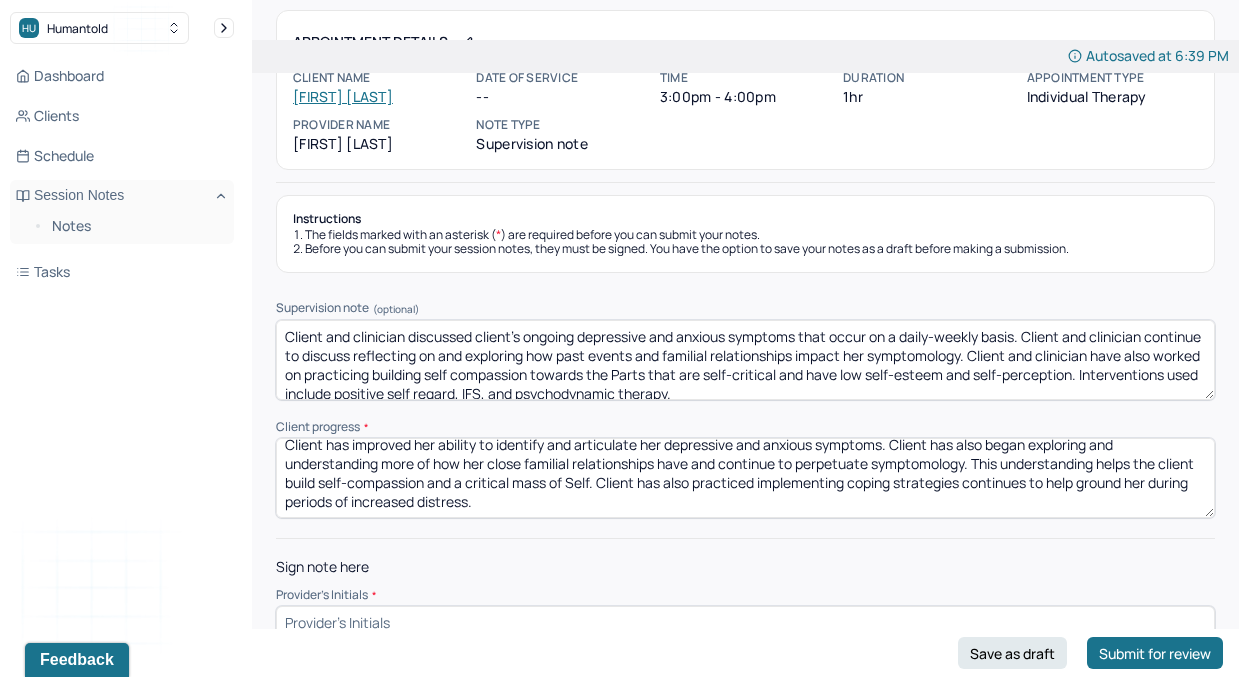 drag, startPoint x: 581, startPoint y: 337, endPoint x: 678, endPoint y: 335, distance: 97.020615 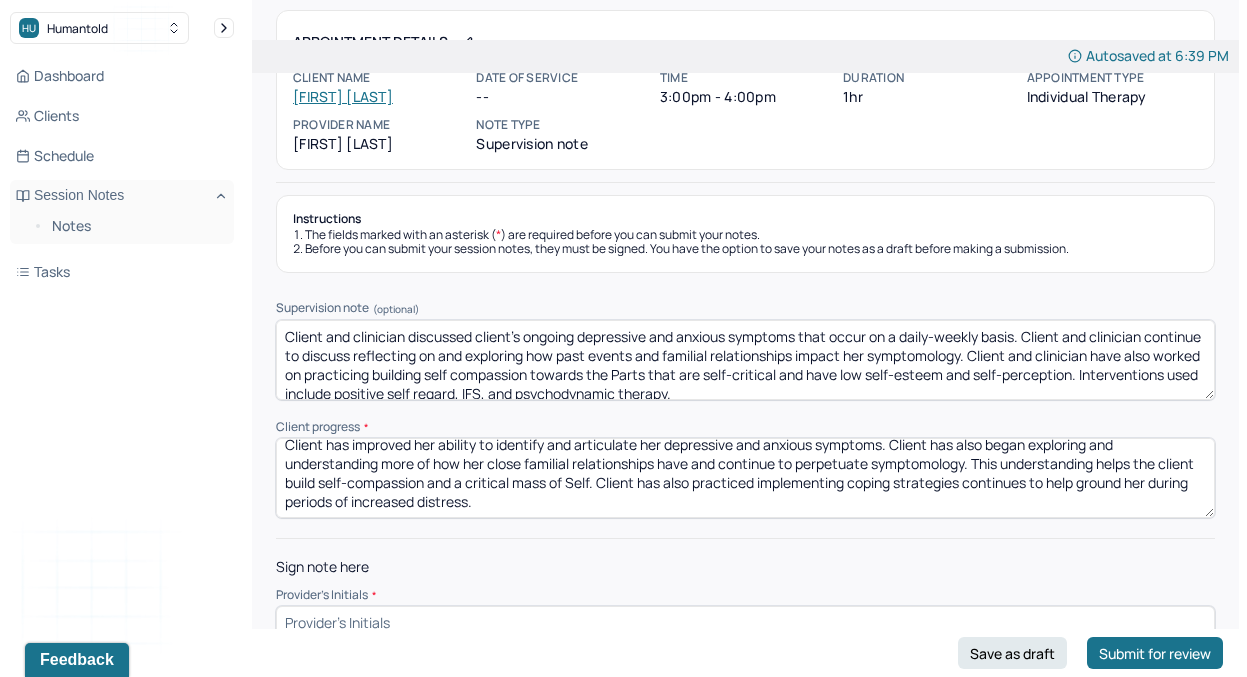 click on "Client and clinician discussed client's ongoing depressive and anxious symptoms that occur on a daily-weekly basis. Client and clinician continue to discuss reflecting on and exploring how past events and familial relationships impact her symptomology. Client and clinician have also worked on practicing building self compassion towards the Parts that are self-critical and have low self-esteem and self-perception. Interventions used include positive self regard, IFS, and psychodynamic therapy." at bounding box center [745, 360] 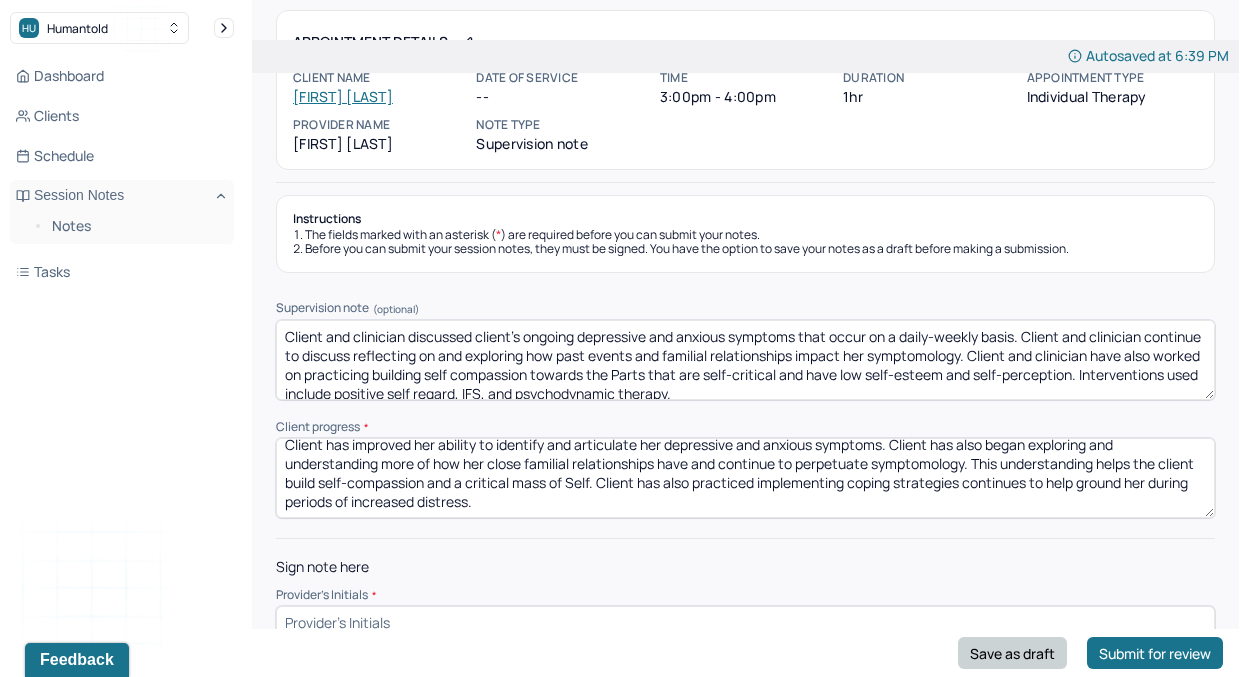 type on "Client and clinician discussed client's ongoing depressive and anxious symptoms that occur on a daily-weekly basis. Client and clinician continue to discuss reflecting on and exploring how past events and familial relationships impact her symptomology. Client and clinician have also worked on practicing building self compassion towards the Parts that are self-critical and have low self-esteem and self-perception. Interventions used include positive self regard, IFS, and psychodynamic therapy." 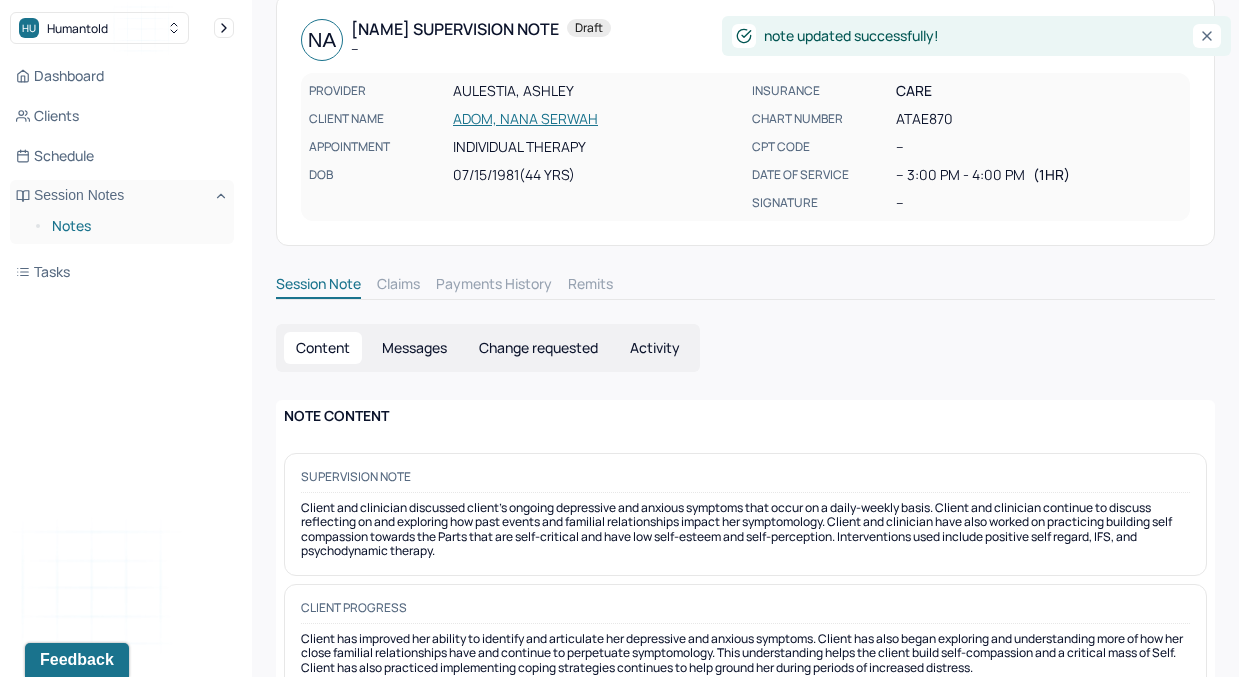 click on "Notes" at bounding box center [135, 226] 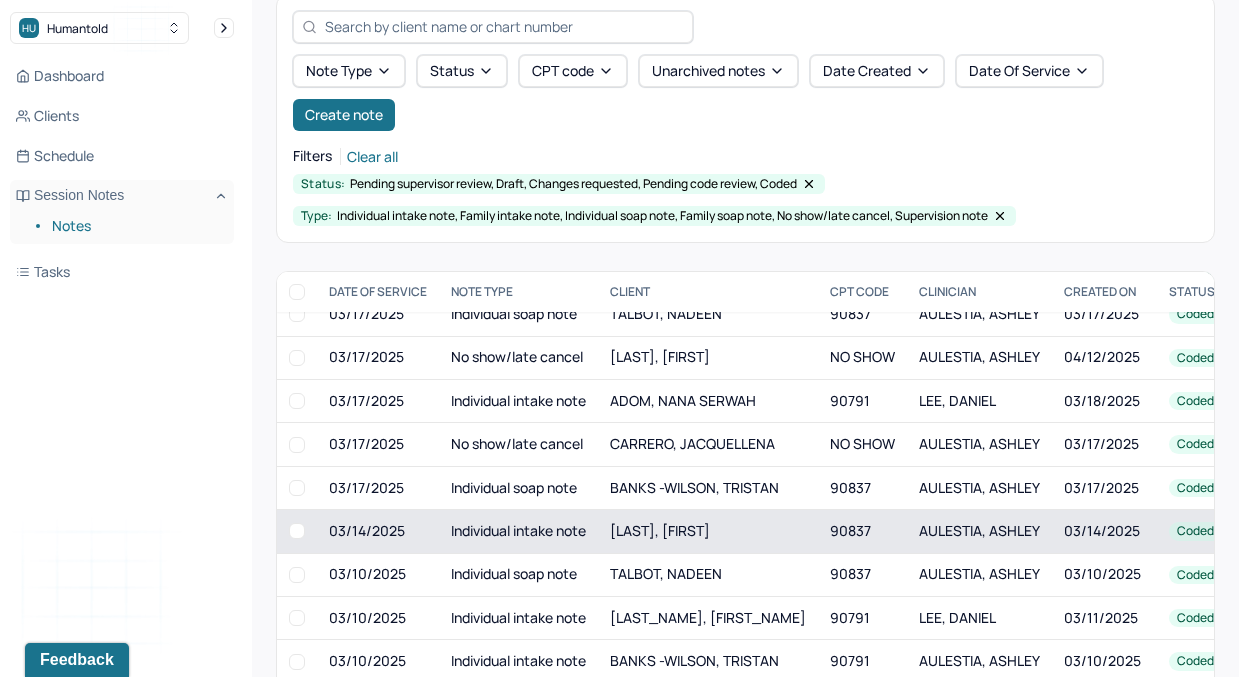 scroll, scrollTop: 3834, scrollLeft: 0, axis: vertical 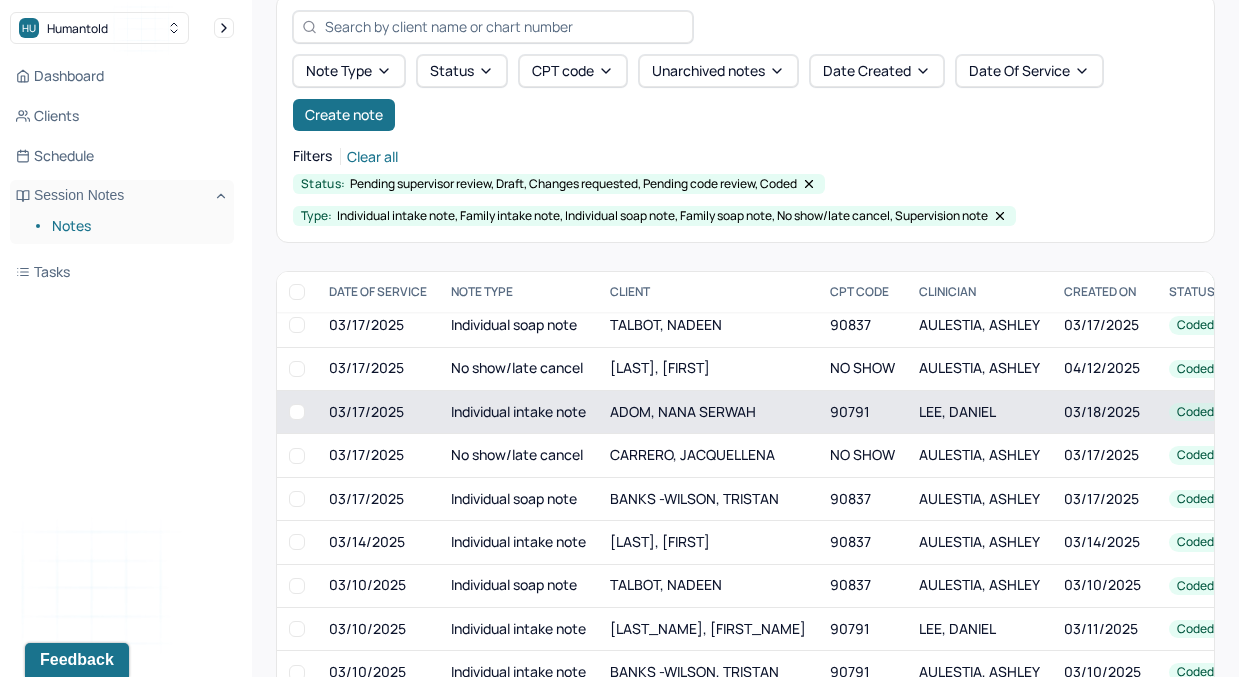 click on "Individual intake note" at bounding box center [518, 411] 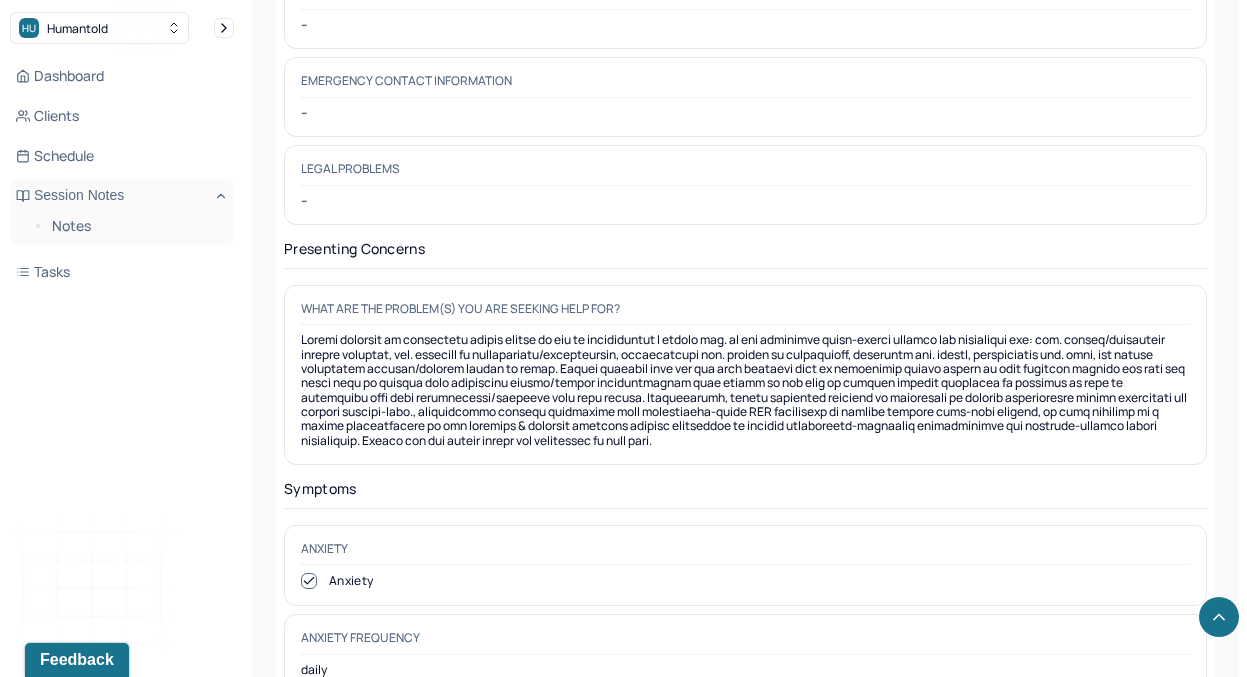 scroll, scrollTop: 2679, scrollLeft: 0, axis: vertical 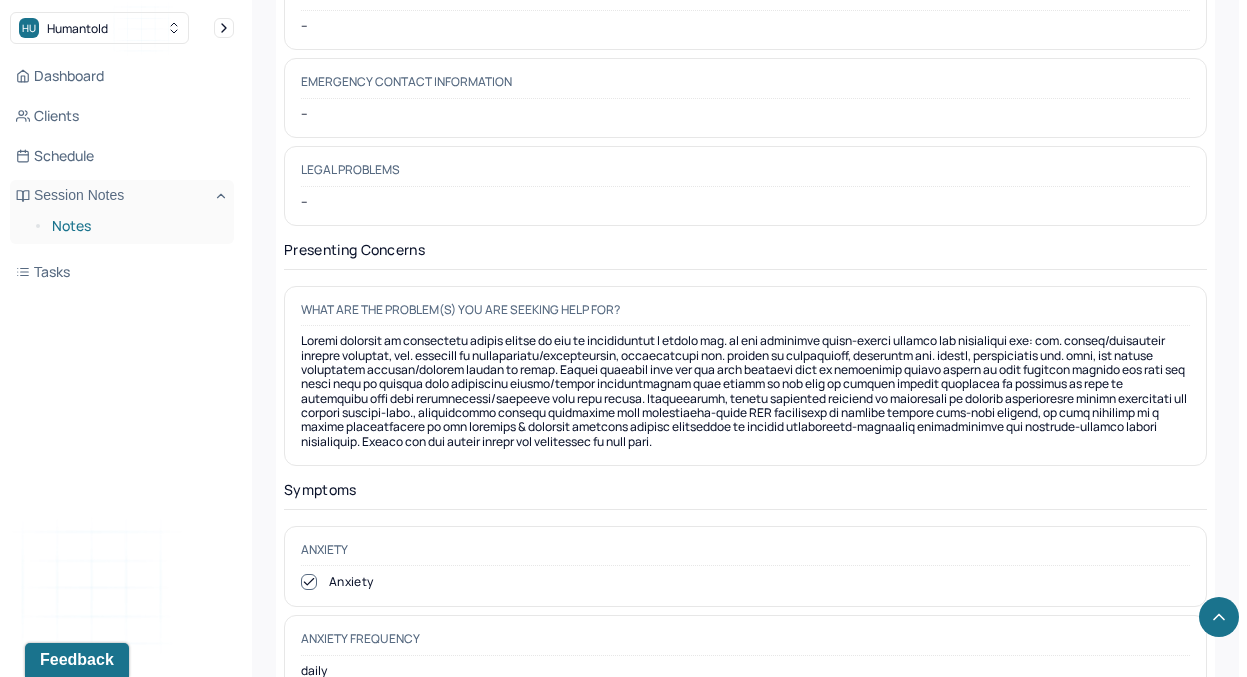 click on "Notes" at bounding box center (135, 226) 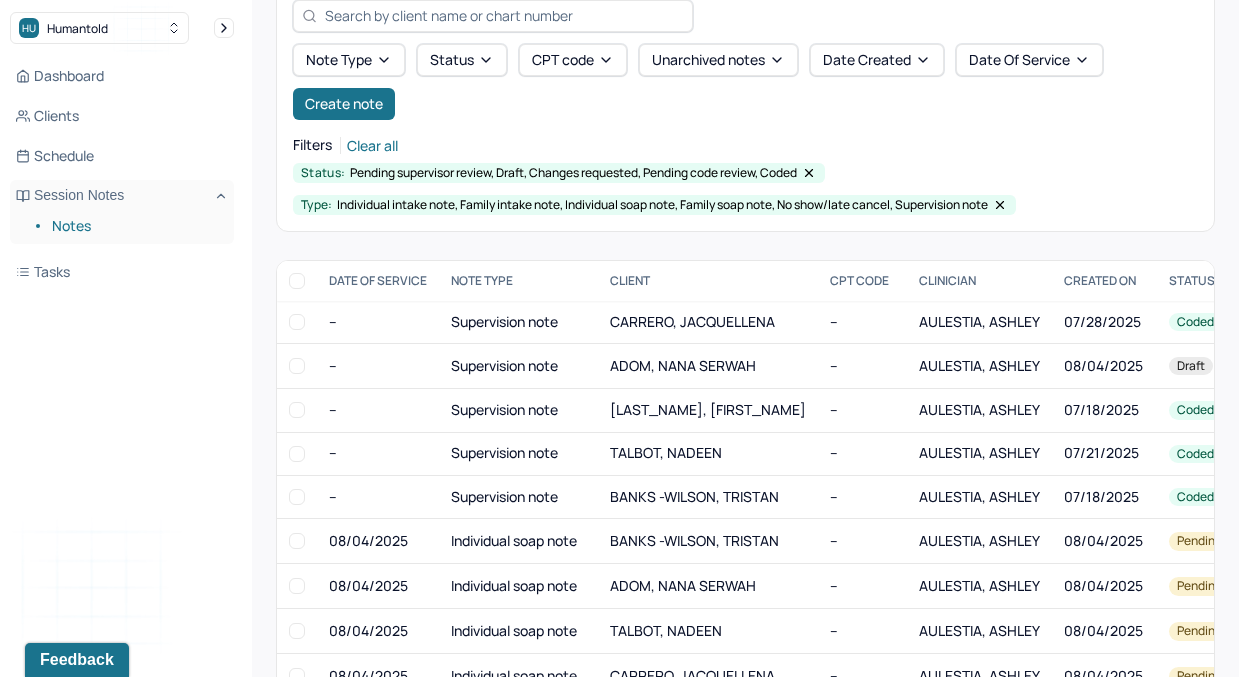 scroll, scrollTop: 135, scrollLeft: 0, axis: vertical 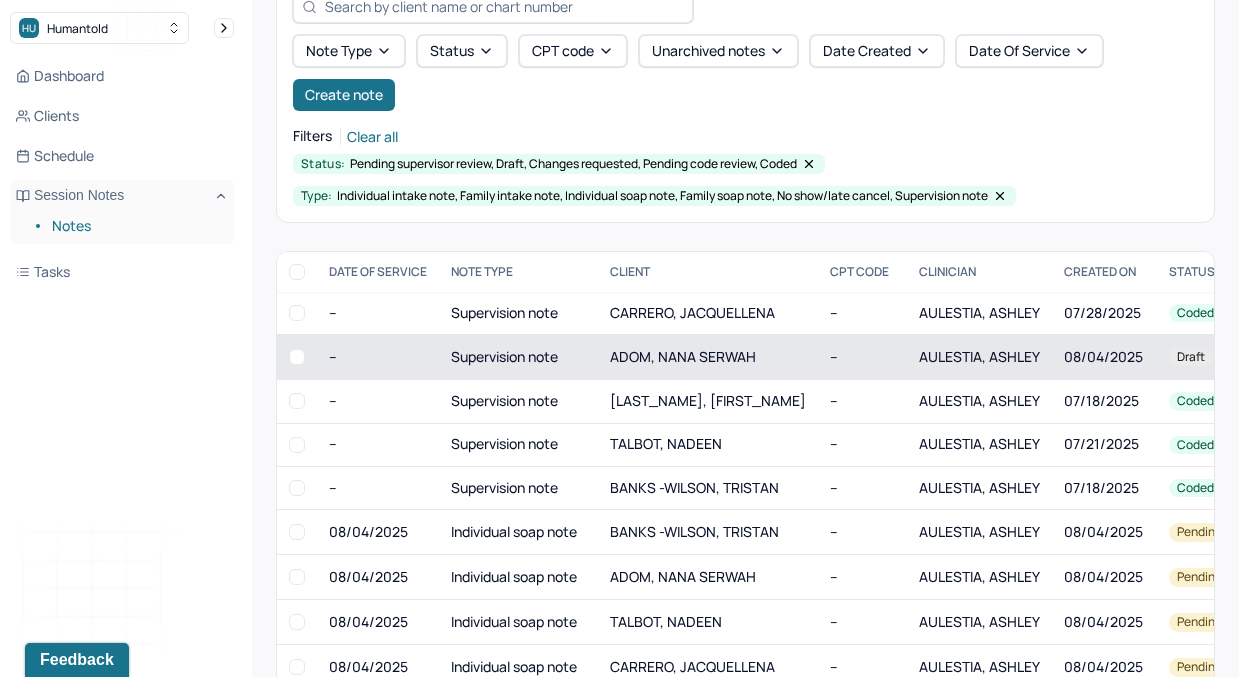 click on "ADOM, NANA SERWAH" at bounding box center (708, 357) 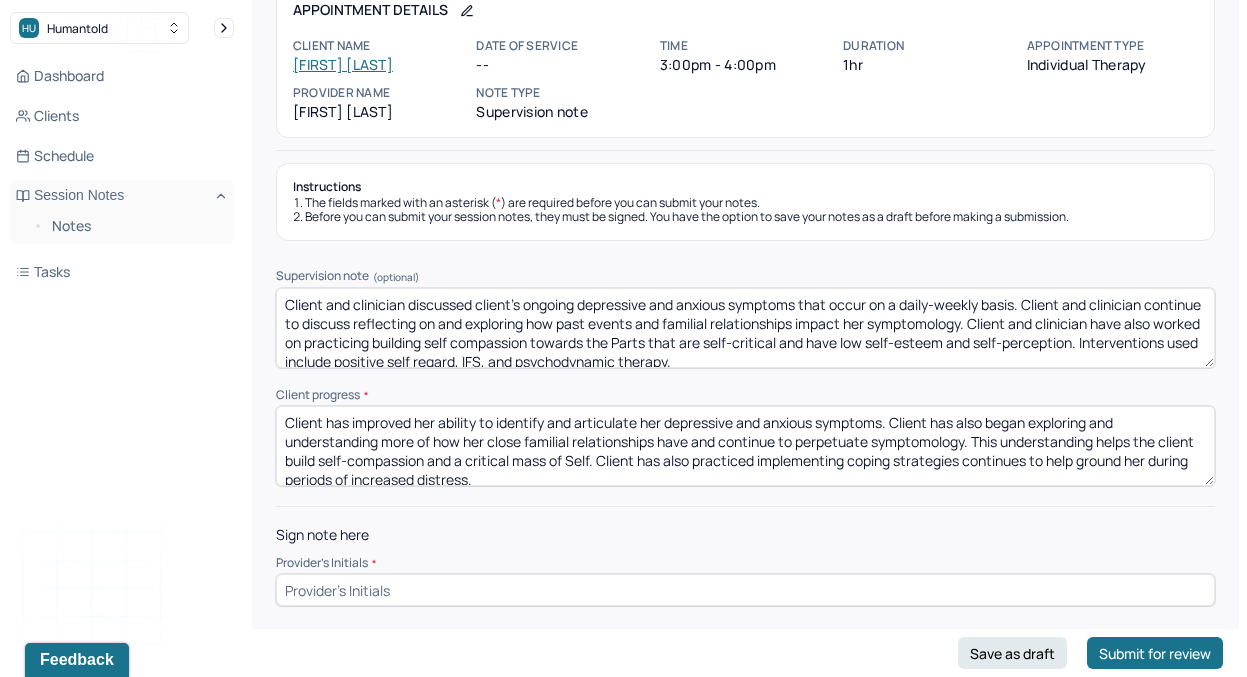 scroll, scrollTop: 149, scrollLeft: 0, axis: vertical 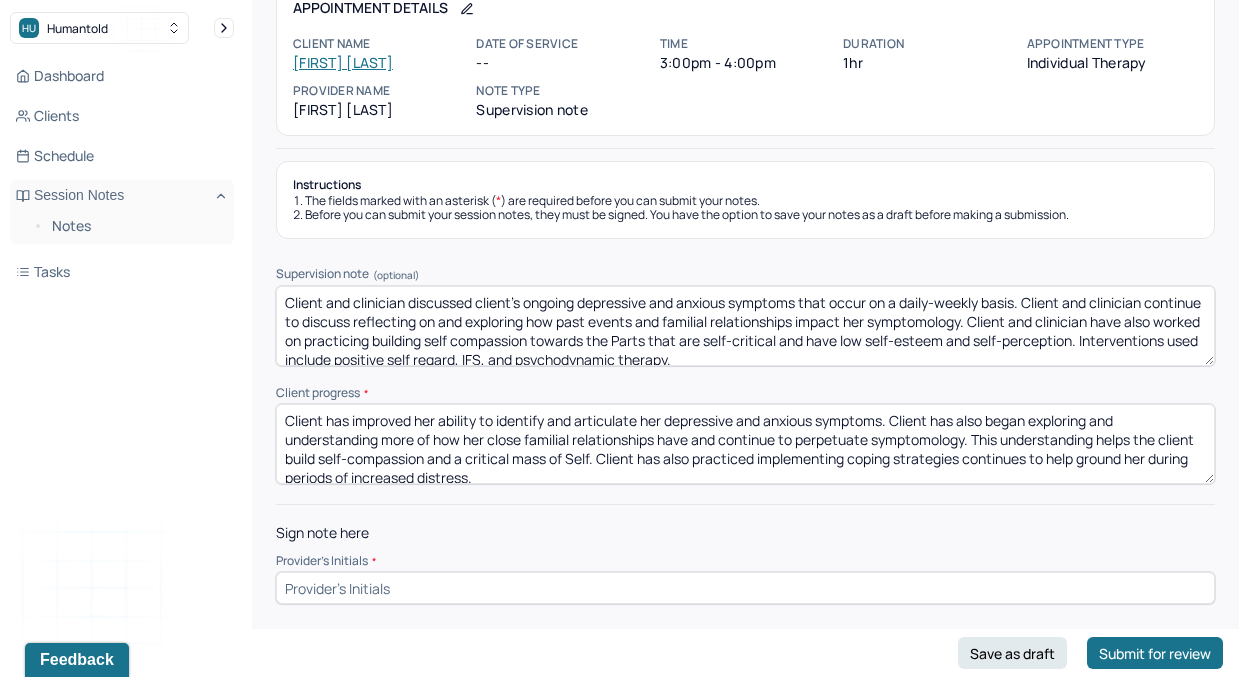 drag, startPoint x: 581, startPoint y: 305, endPoint x: 523, endPoint y: 305, distance: 58 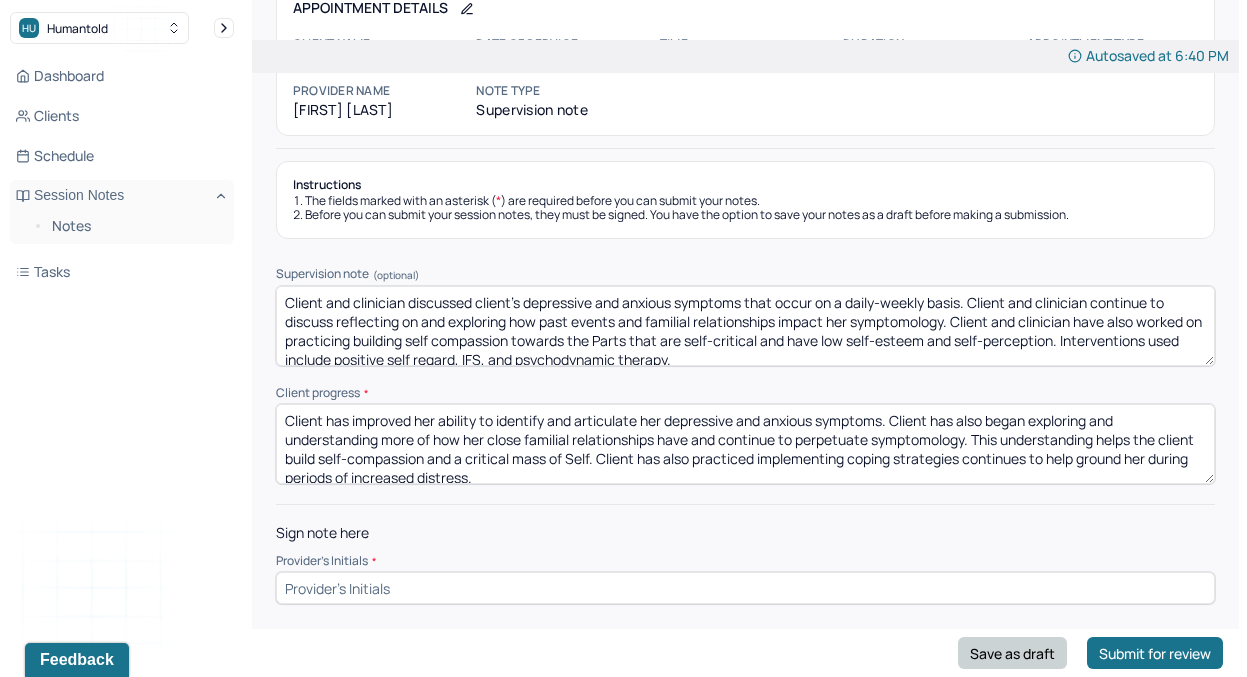 type on "Client and clinician discussed client's depressive and anxious symptoms that occur on a daily-weekly basis. Client and clinician continue to discuss reflecting on and exploring how past events and familial relationships impact her symptomology. Client and clinician have also worked on practicing building self compassion towards the Parts that are self-critical and have low self-esteem and self-perception. Interventions used include positive self regard, IFS, and psychodynamic therapy." 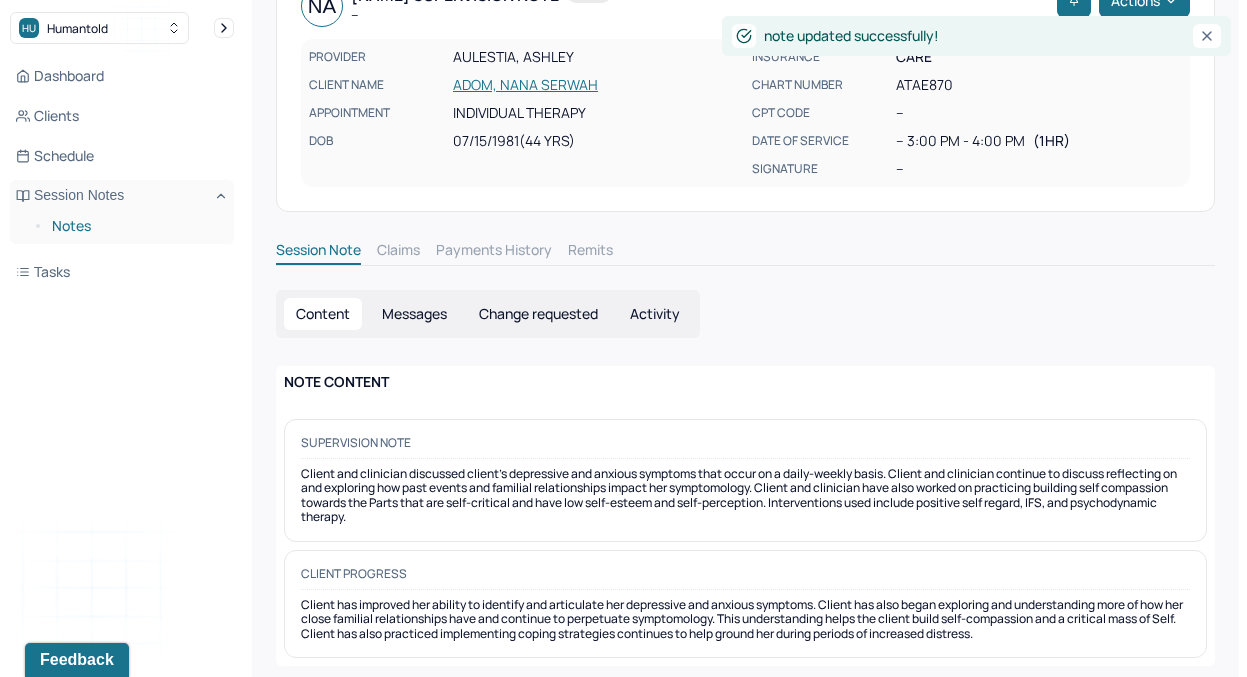 click on "Notes" at bounding box center (135, 226) 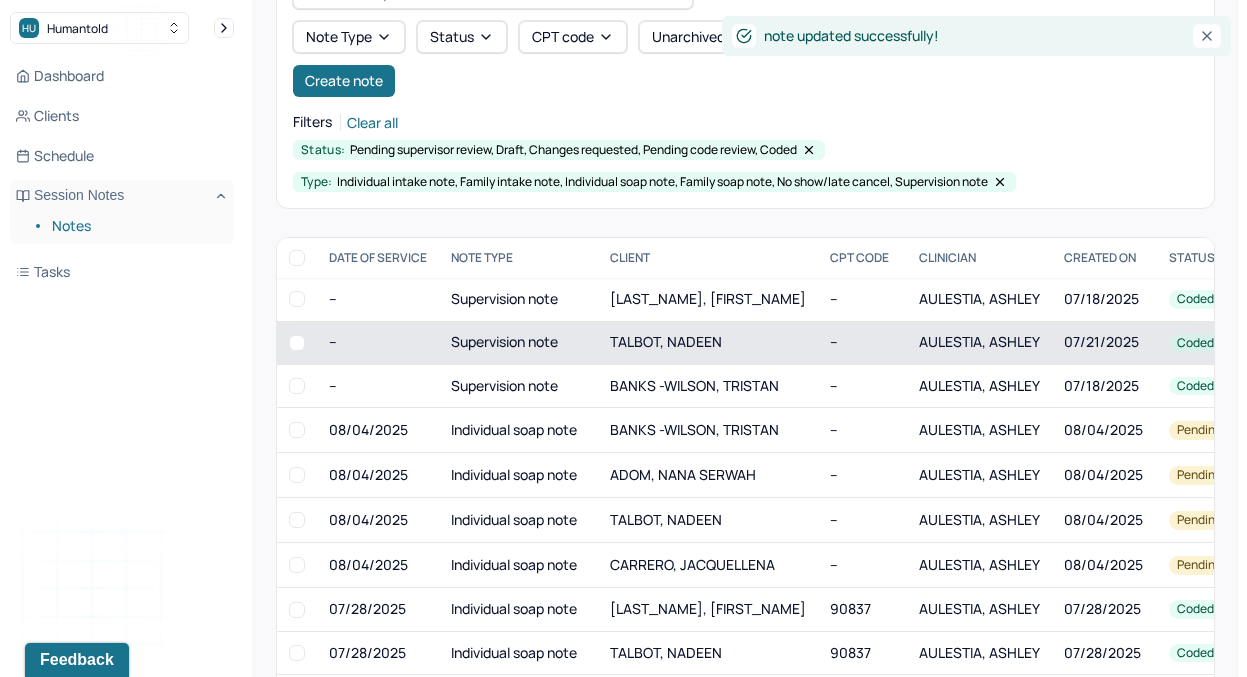 scroll, scrollTop: 94, scrollLeft: 0, axis: vertical 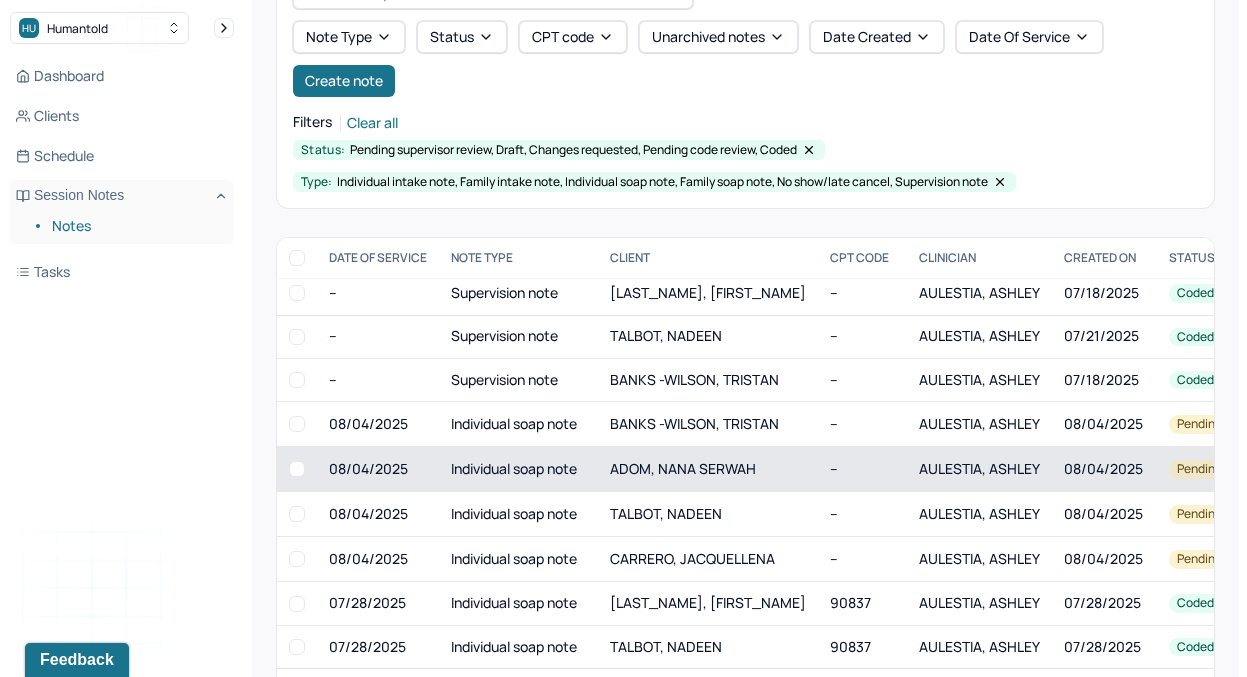 click on "Individual soap note" at bounding box center (518, 469) 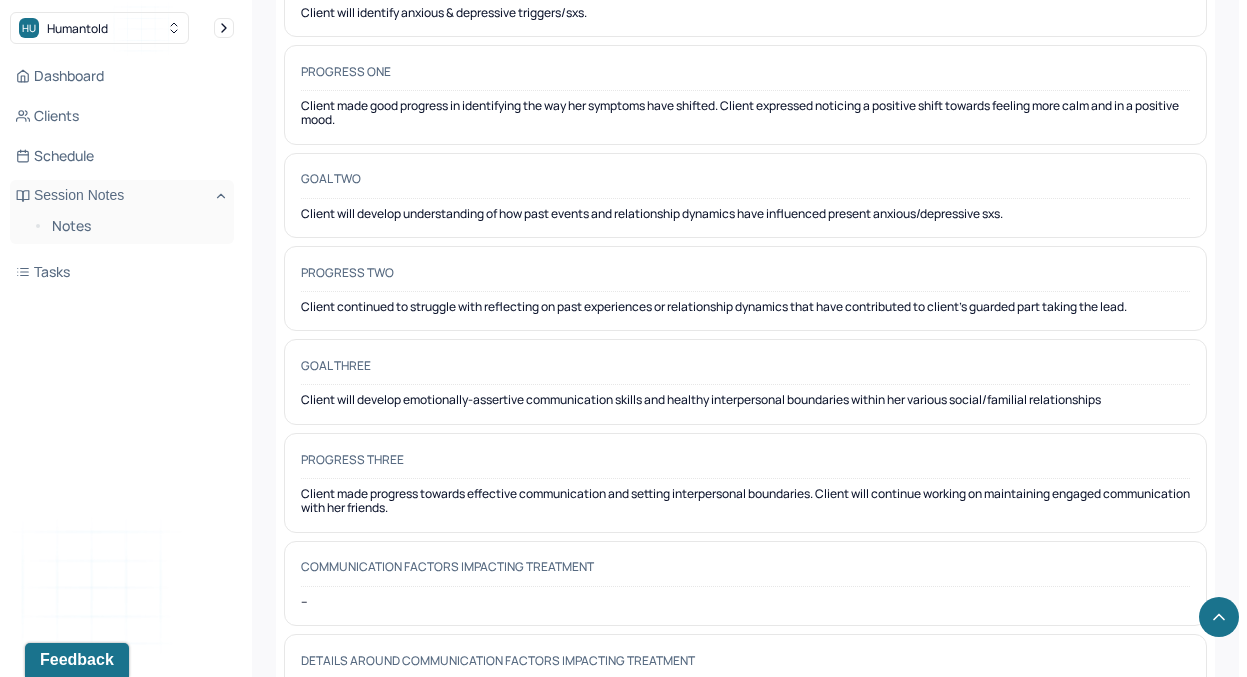 scroll, scrollTop: 3319, scrollLeft: 0, axis: vertical 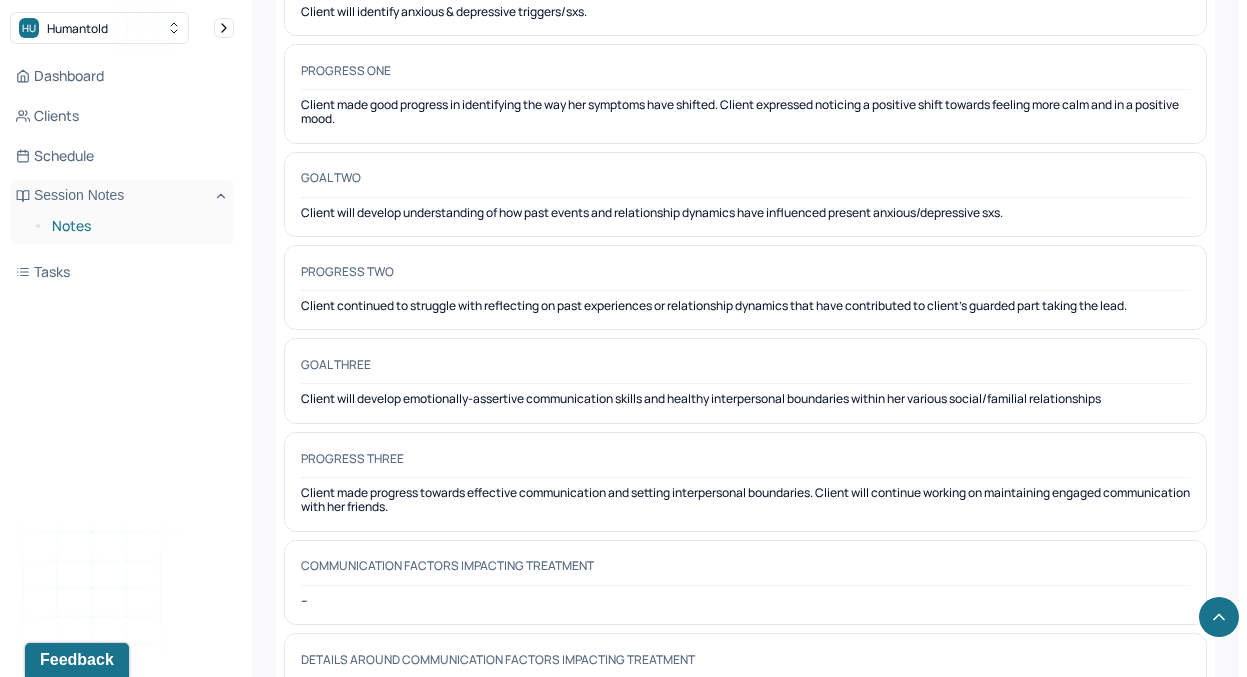 click on "Notes" at bounding box center [135, 226] 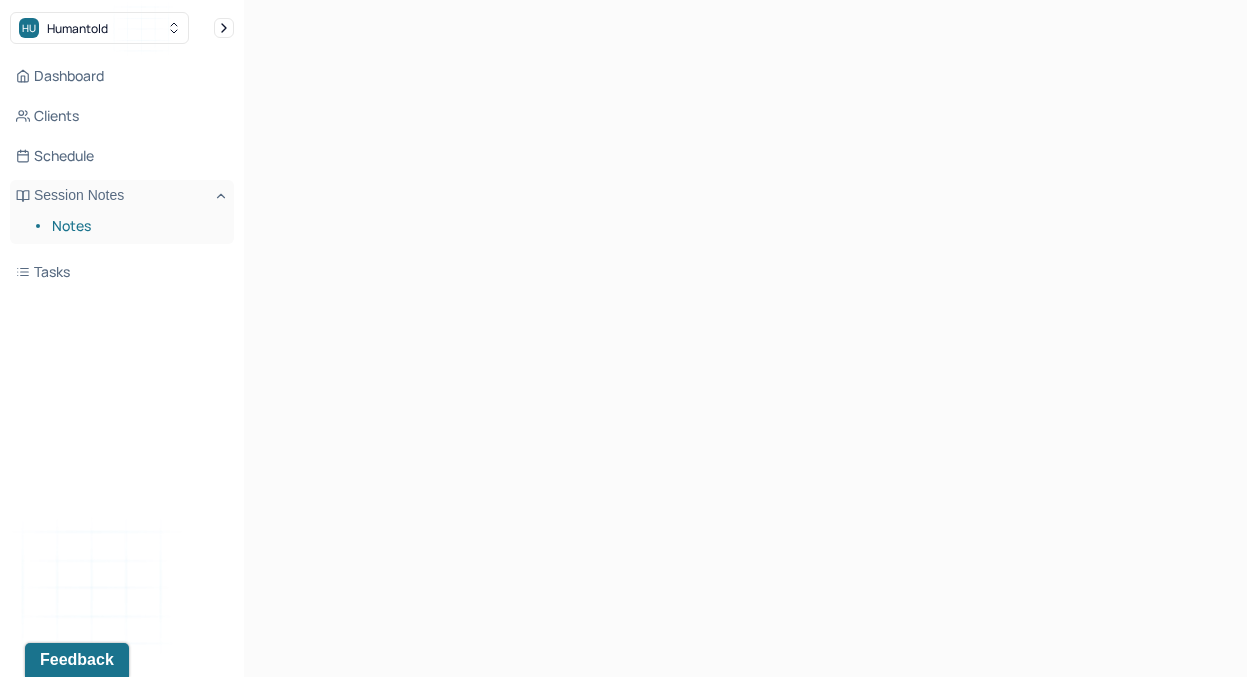 scroll, scrollTop: 281, scrollLeft: 0, axis: vertical 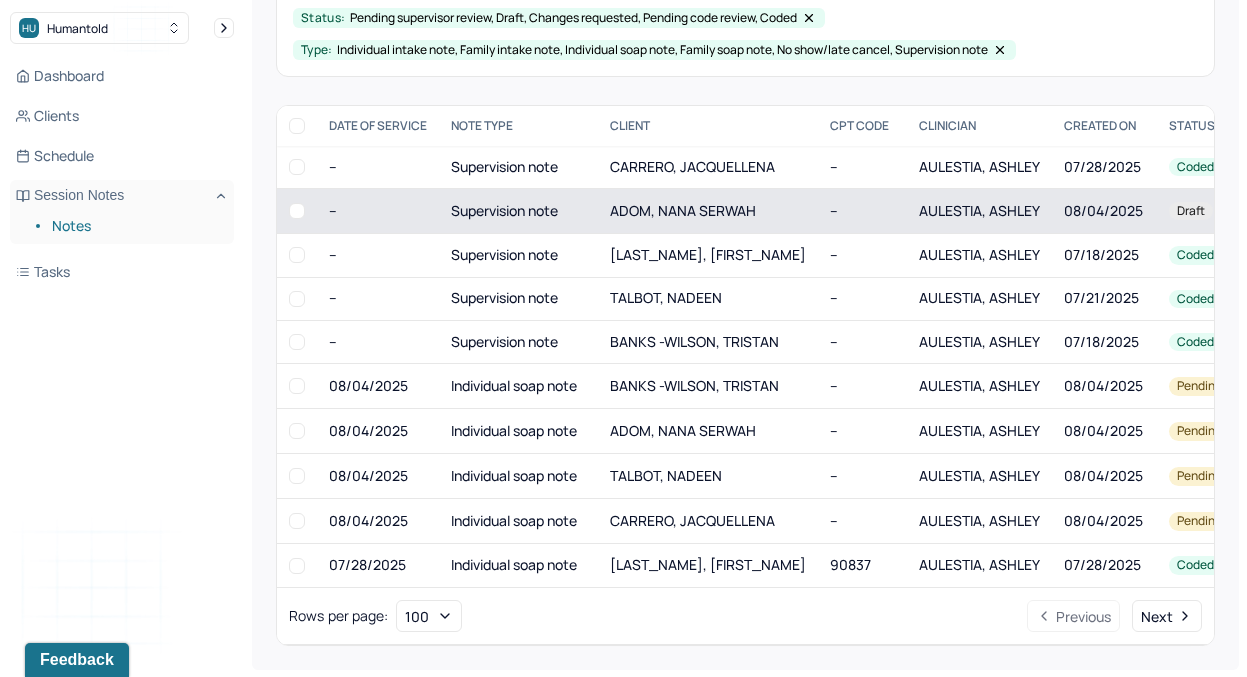click on "ADOM, NANA SERWAH" at bounding box center [708, 211] 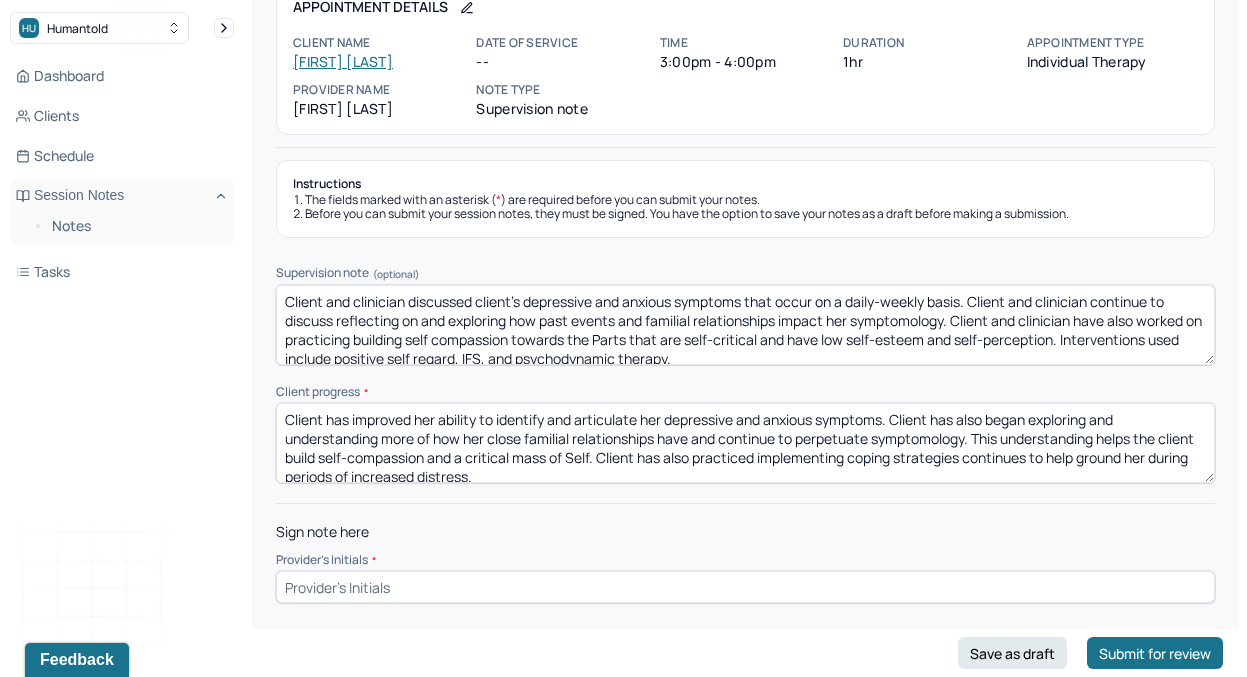 drag, startPoint x: 278, startPoint y: 321, endPoint x: 398, endPoint y: 320, distance: 120.004166 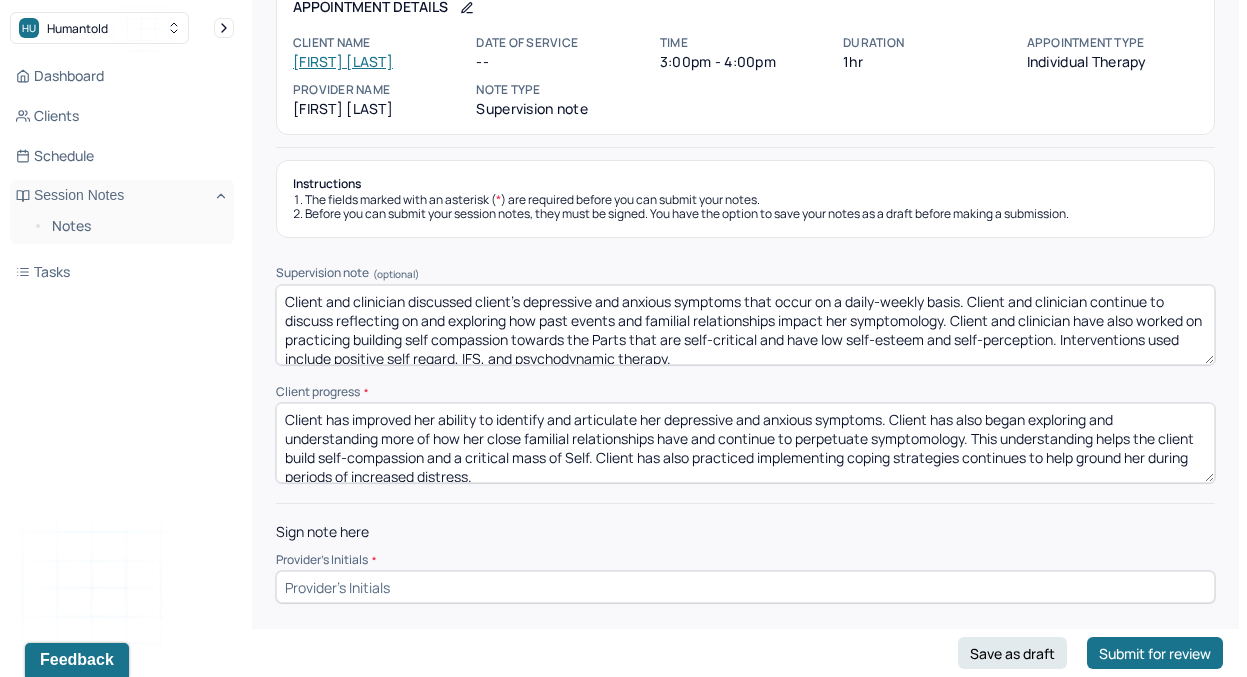 click on "Client and clinician discussed client's depressive and anxious symptoms that occur on a daily-weekly basis. Client and clinician continue to discuss reflecting on and exploring how past events and familial relationships impact her symptomology. Client and clinician have also worked on practicing building self compassion towards the Parts that are self-critical and have low self-esteem and self-perception. Interventions used include positive self regard, IFS, and psychodynamic therapy." at bounding box center (745, 325) 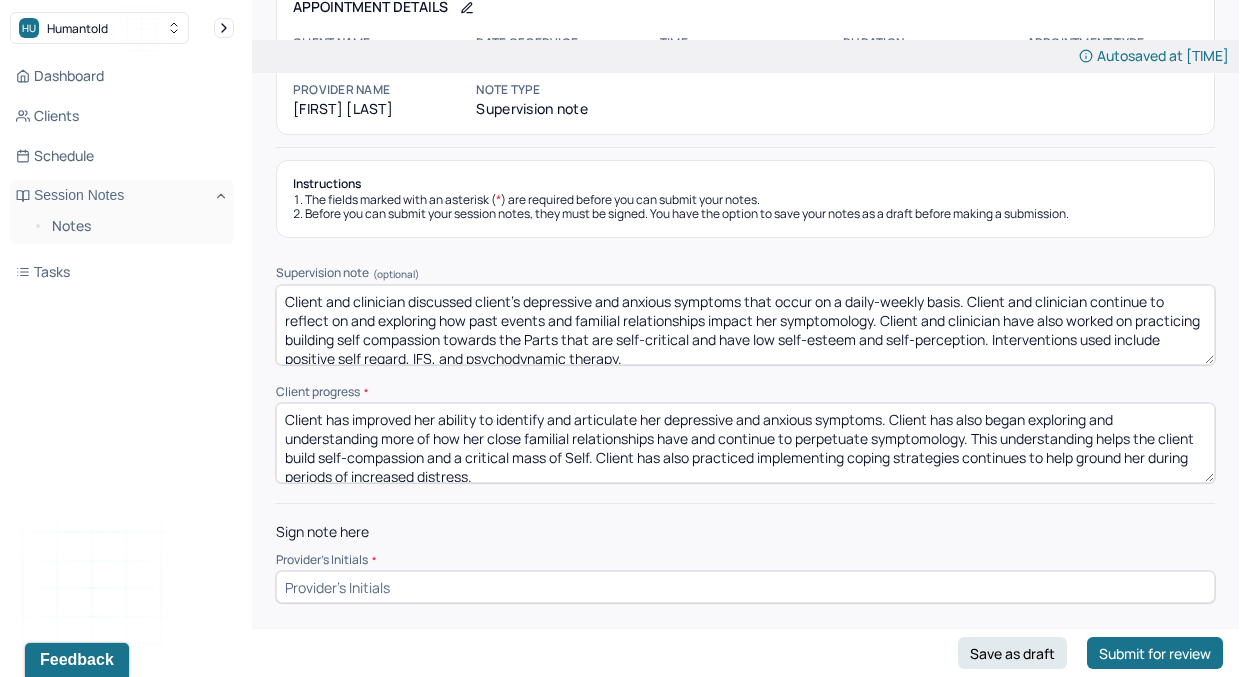 drag, startPoint x: 351, startPoint y: 322, endPoint x: 439, endPoint y: 323, distance: 88.005684 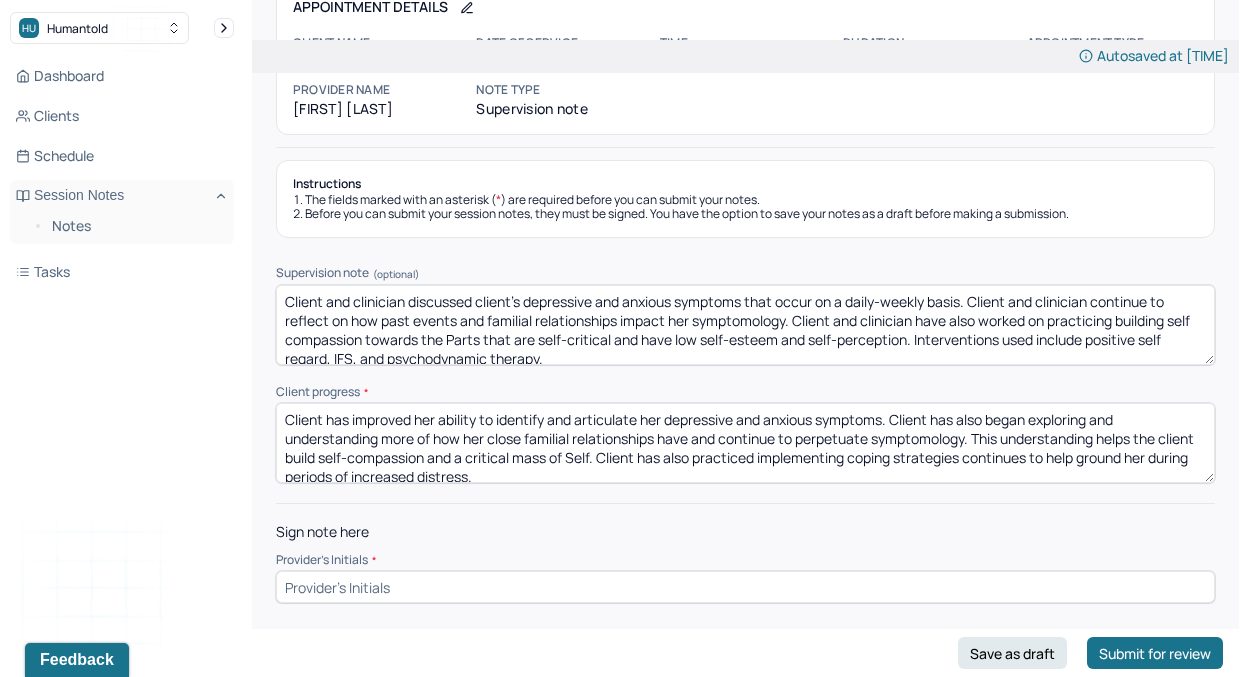 click on "Client and clinician discussed client's depressive and anxious symptoms that occur on a daily-weekly basis. Client and clinician continue to reflect on how past events and familial relationships impact her symptomology. Client and clinician have also worked on practicing building self compassion towards the Parts that are self-critical and have low self-esteem and self-perception. Interventions used include positive self regard, IFS, and psychodynamic therapy." at bounding box center [745, 325] 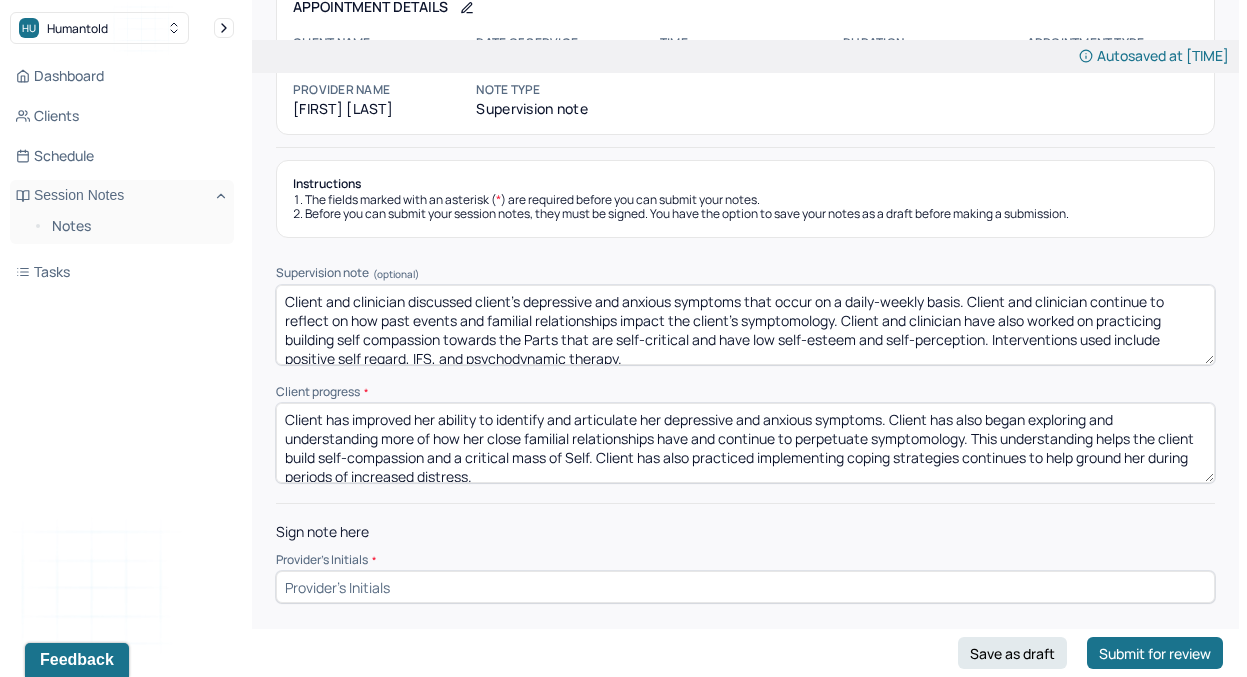 scroll, scrollTop: 28, scrollLeft: 0, axis: vertical 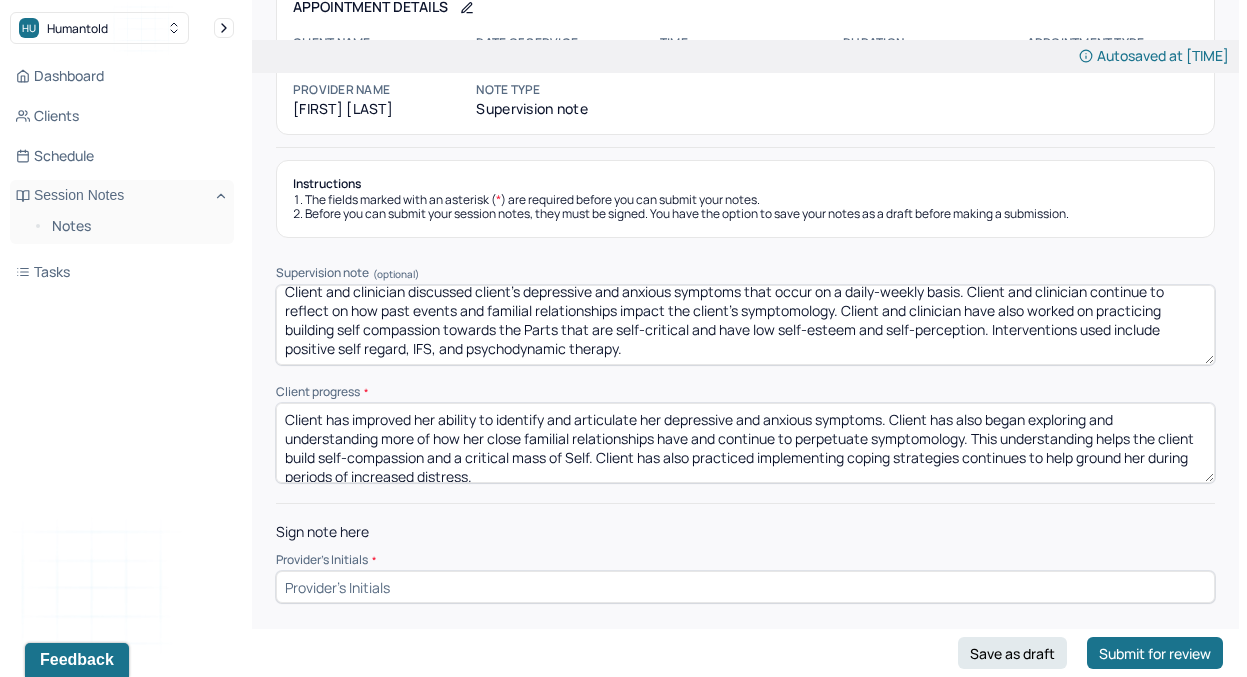 drag, startPoint x: 283, startPoint y: 339, endPoint x: 845, endPoint y: 388, distance: 564.1321 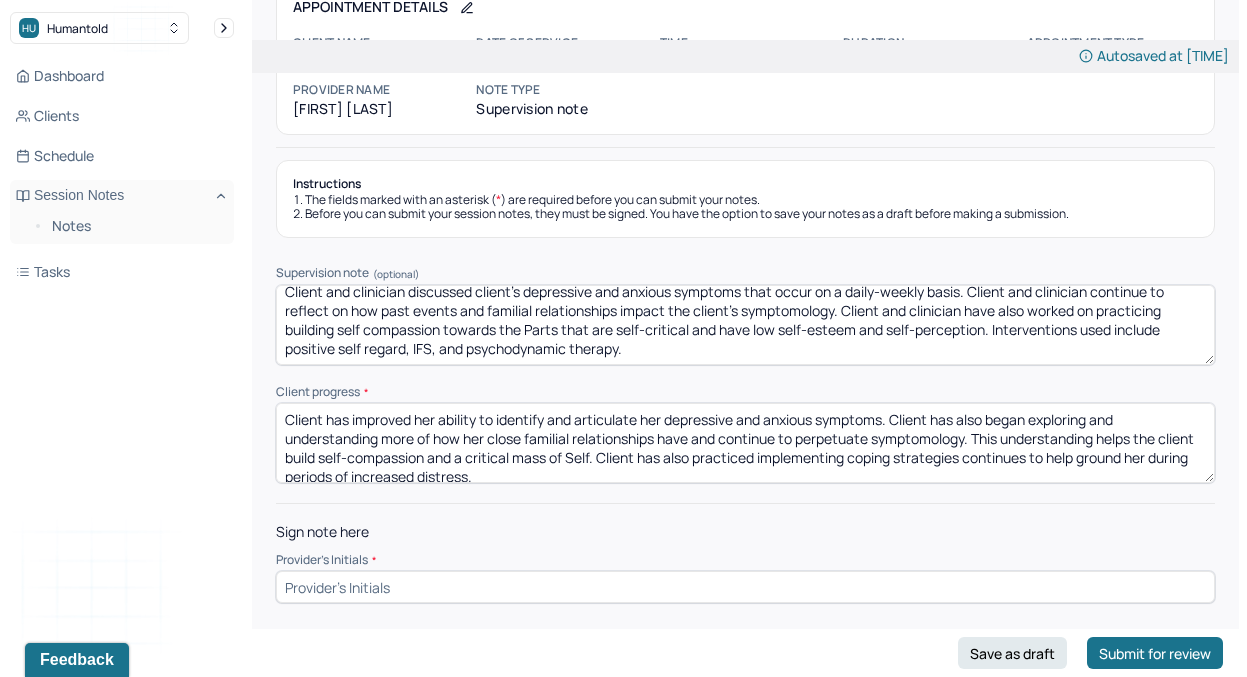 click on "Instructions The fields marked with an asterisk ( * ) are required before you can submit your notes. Before you can submit your session notes, they must be signed. You have the option to save your notes as a draft before making a submission. Supervision note (optional) Client and clinician discussed client's depressive and anxious symptoms that occur on a daily-weekly basis. Client and clinician continue to reflect on how past events and familial relationships impact the client's symptomology. Client and clinician have also worked on practicing building self compassion towards the Parts that are self-critical and have low self-esteem and self-perception. Interventions used include positive self regard, IFS, and psychodynamic therapy.
Client progress * Sign note here Provider's Initials * Save as draft Submit for review" at bounding box center [745, 381] 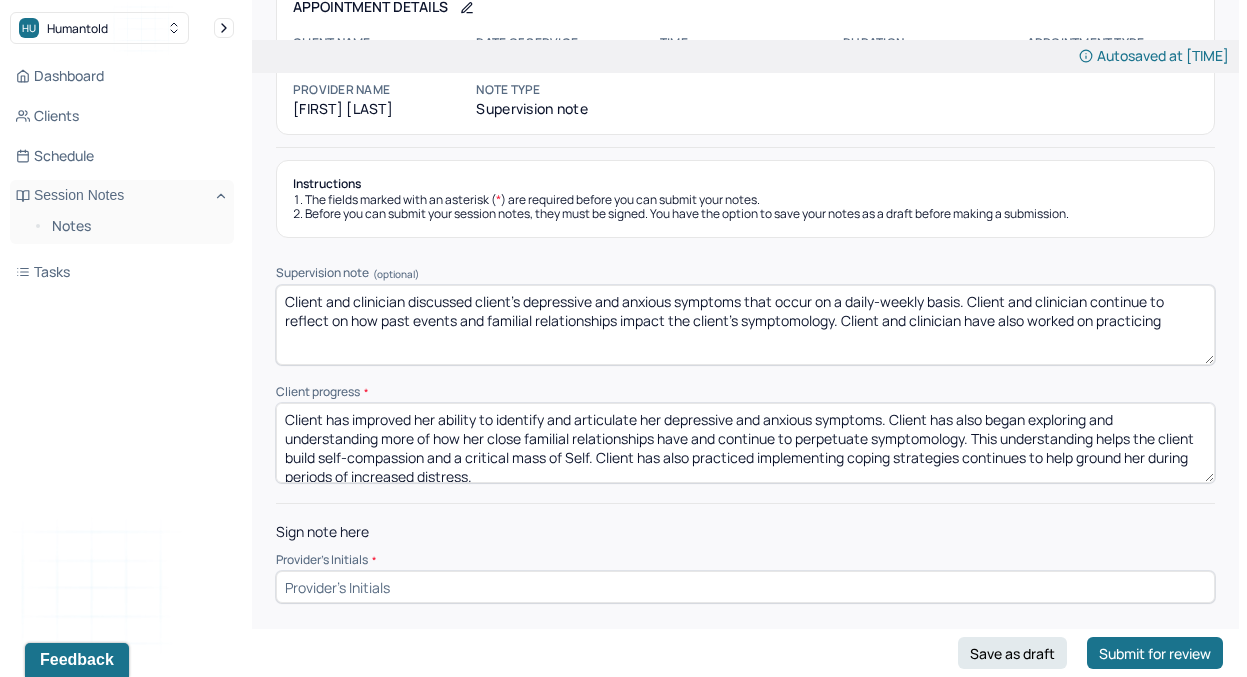 scroll, scrollTop: 0, scrollLeft: 0, axis: both 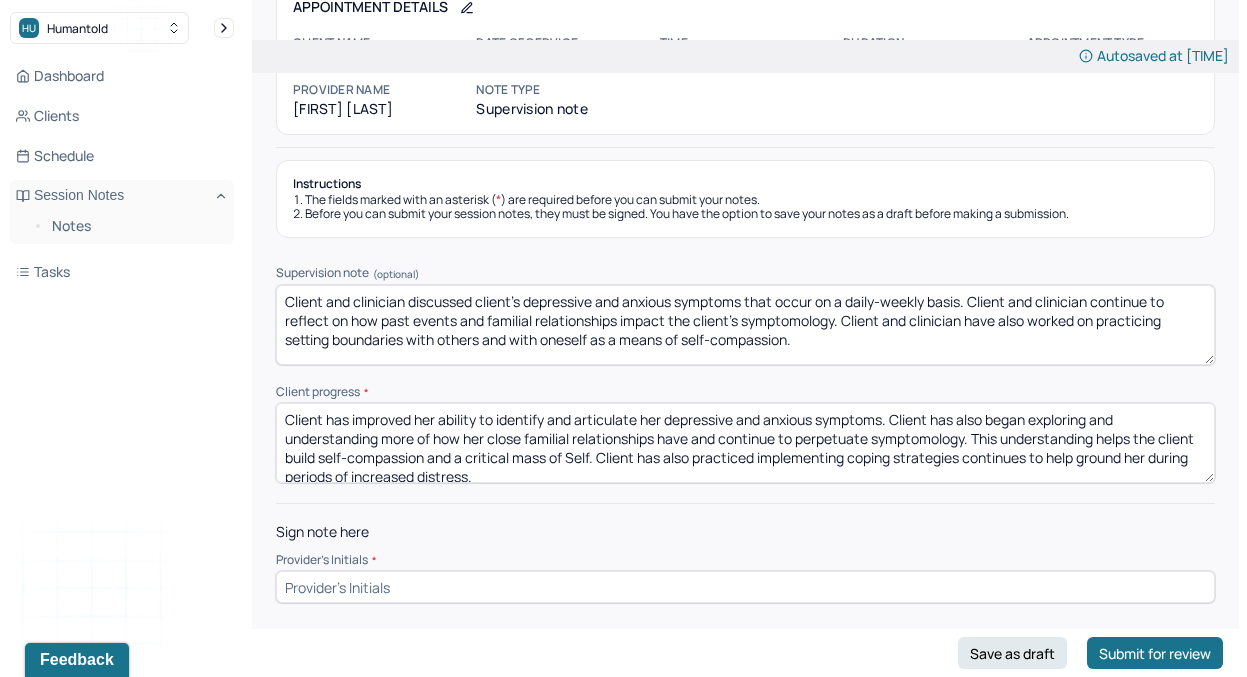 type on "Client and clinician discussed client's depressive and anxious symptoms that occur on a daily-weekly basis. Client and clinician continue to reflect on how past events and familial relationships impact the client's symptomology. Client and clinician have also worked on practicing setting boundaries with others and with oneself as a means of self-compassion." 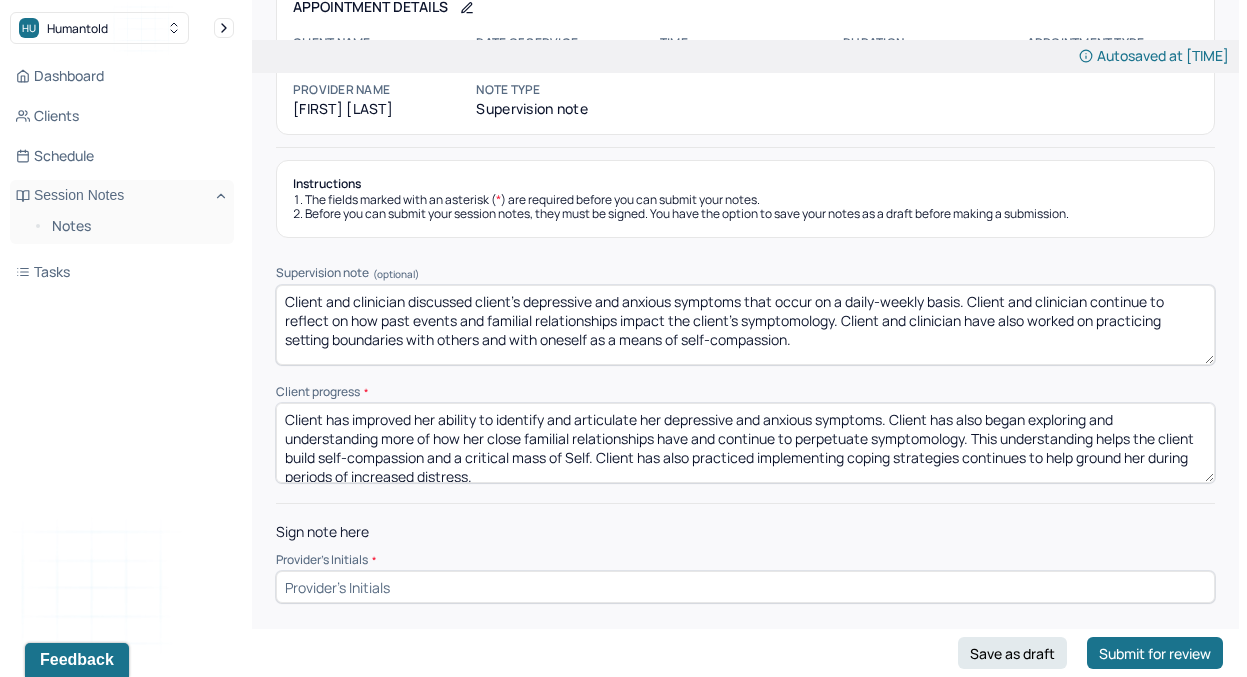 drag, startPoint x: 639, startPoint y: 423, endPoint x: 552, endPoint y: 421, distance: 87.02299 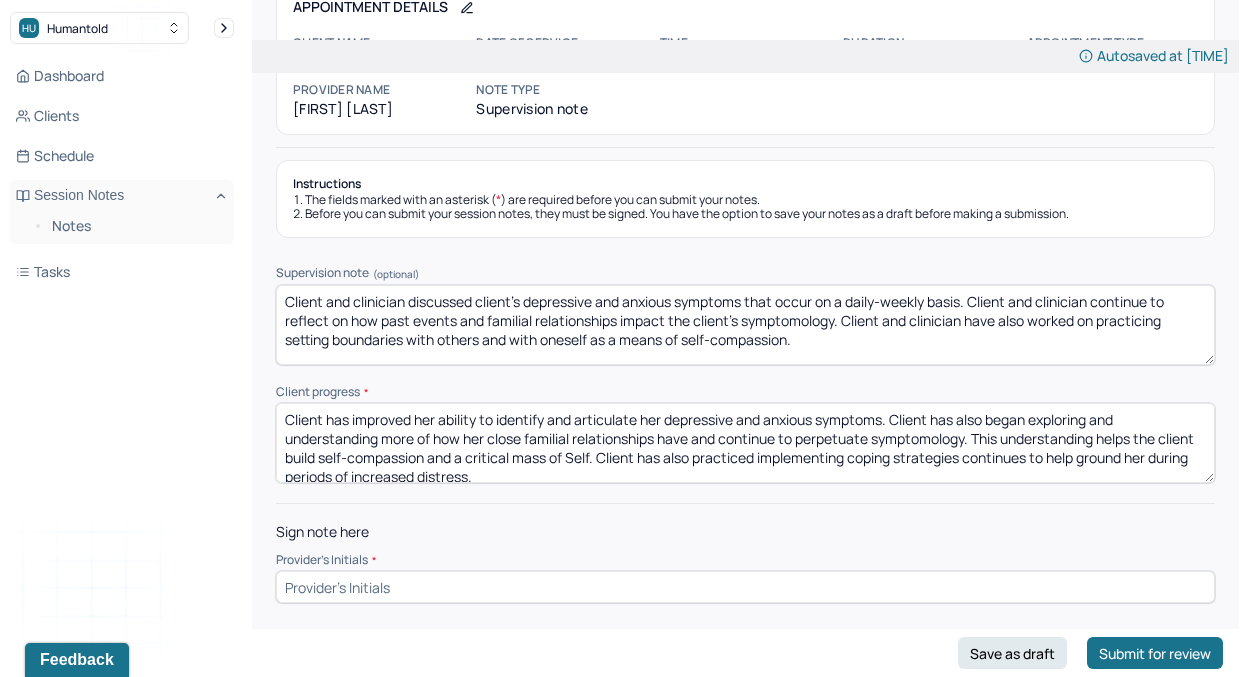 click on "Client has improved her ability to identify and articulate her depressive and anxious symptoms. Client has also began exploring and understanding more of how her close familial relationships have and continue to perpetuate symptomology. This understanding helps the client build self-compassion and a critical mass of Self. Client has also practiced implementing coping strategies continues to help ground her during periods of increased distress." at bounding box center (745, 443) 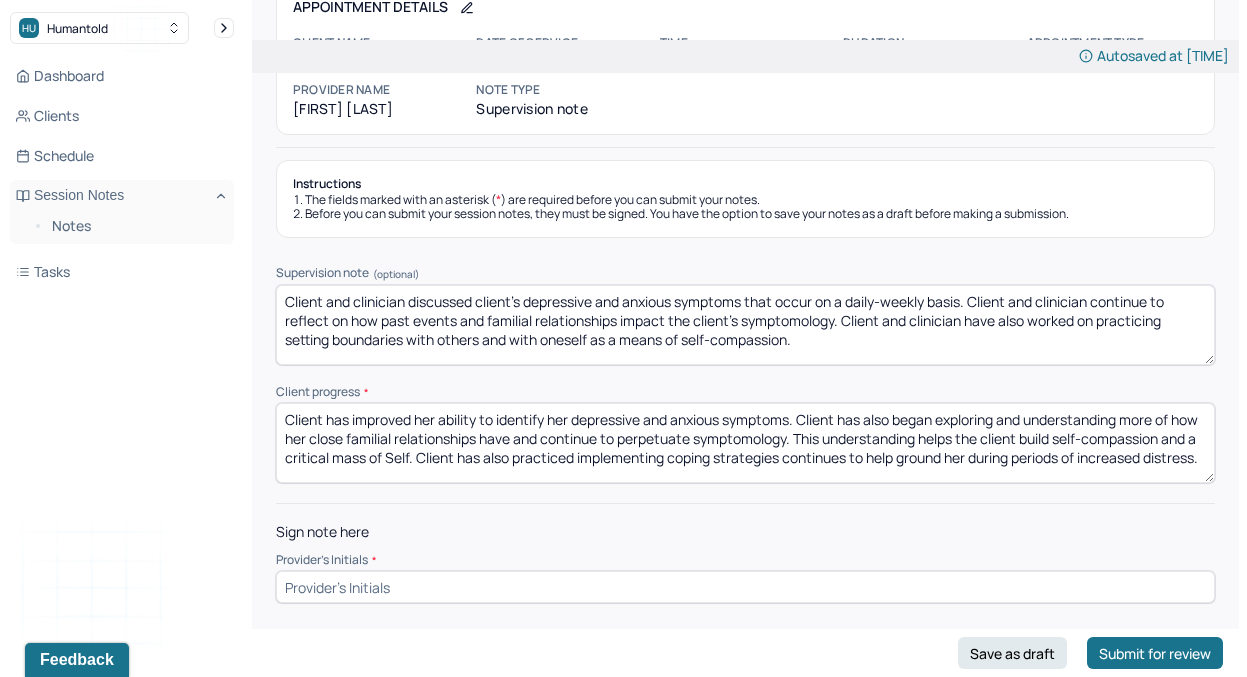 click on "Client has improved her ability to identify her depressive and anxious symptoms. Client has also began exploring and understanding more of how her close familial relationships have and continue to perpetuate symptomology. This understanding helps the client build self-compassion and a critical mass of Self. Client has also practiced implementing coping strategies continues to help ground her during periods of increased distress." at bounding box center [745, 443] 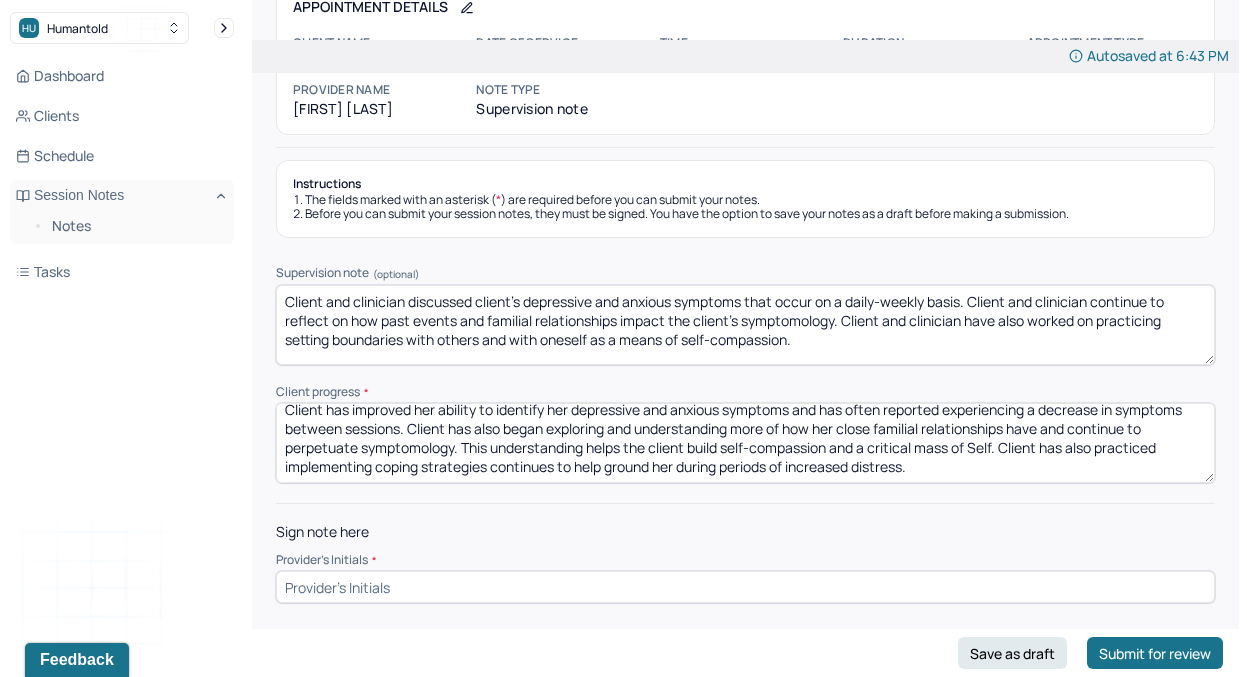 scroll, scrollTop: 0, scrollLeft: 0, axis: both 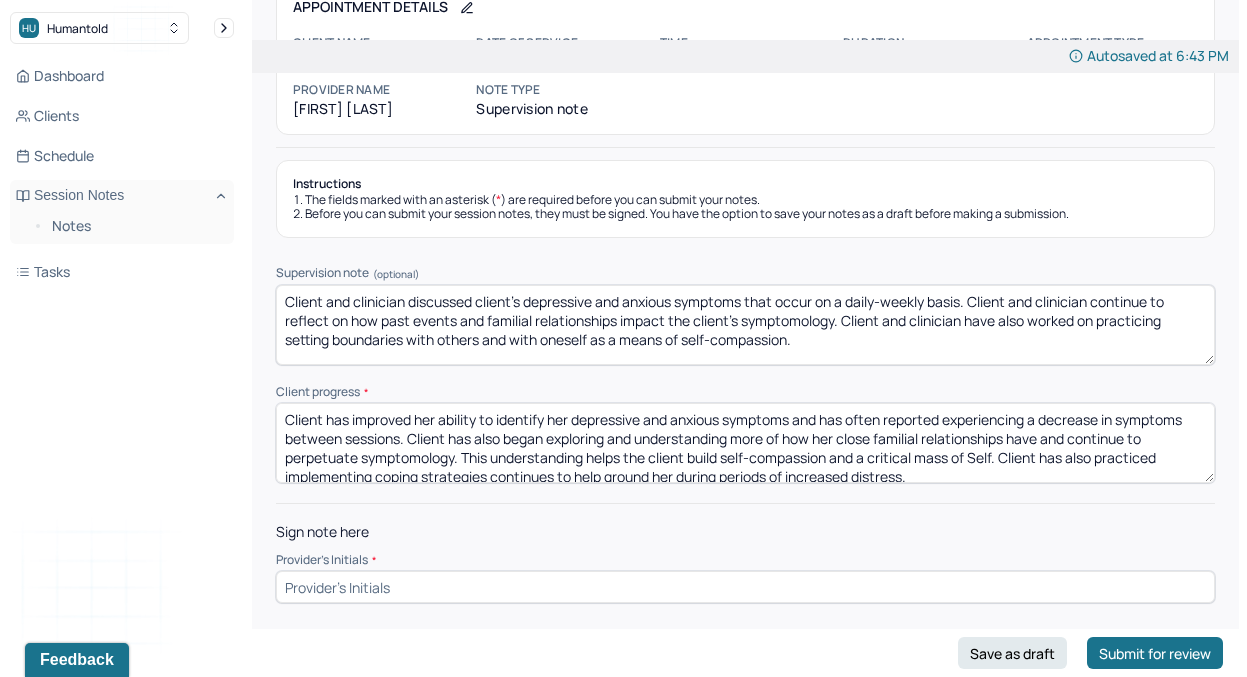 drag, startPoint x: 476, startPoint y: 437, endPoint x: 638, endPoint y: 442, distance: 162.07715 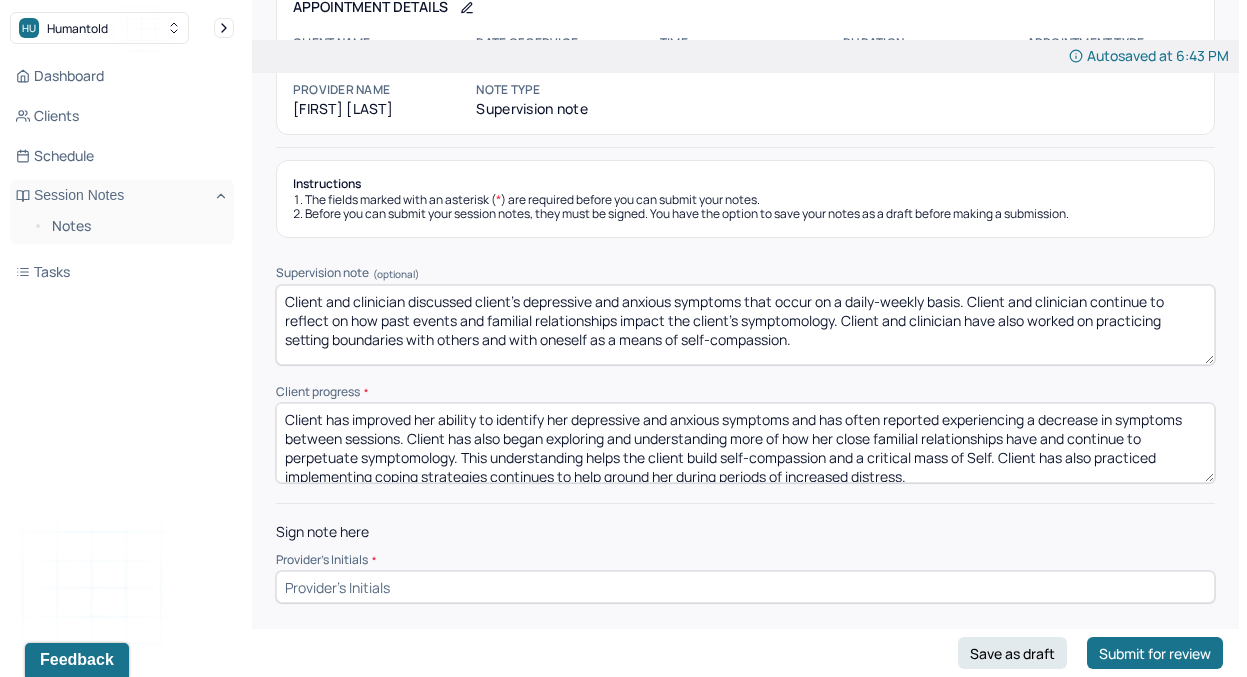 click on "Client has improved her ability to identify her depressive and anxious symptoms and has often reported experiencing a decrease in symptoms between sessions. Client has also began exploring and understanding more of how her close familial relationships have and continue to perpetuate symptomology. This understanding helps the client build self-compassion and a critical mass of Self. Client has also practiced implementing coping strategies continues to help ground her during periods of increased distress." at bounding box center (745, 443) 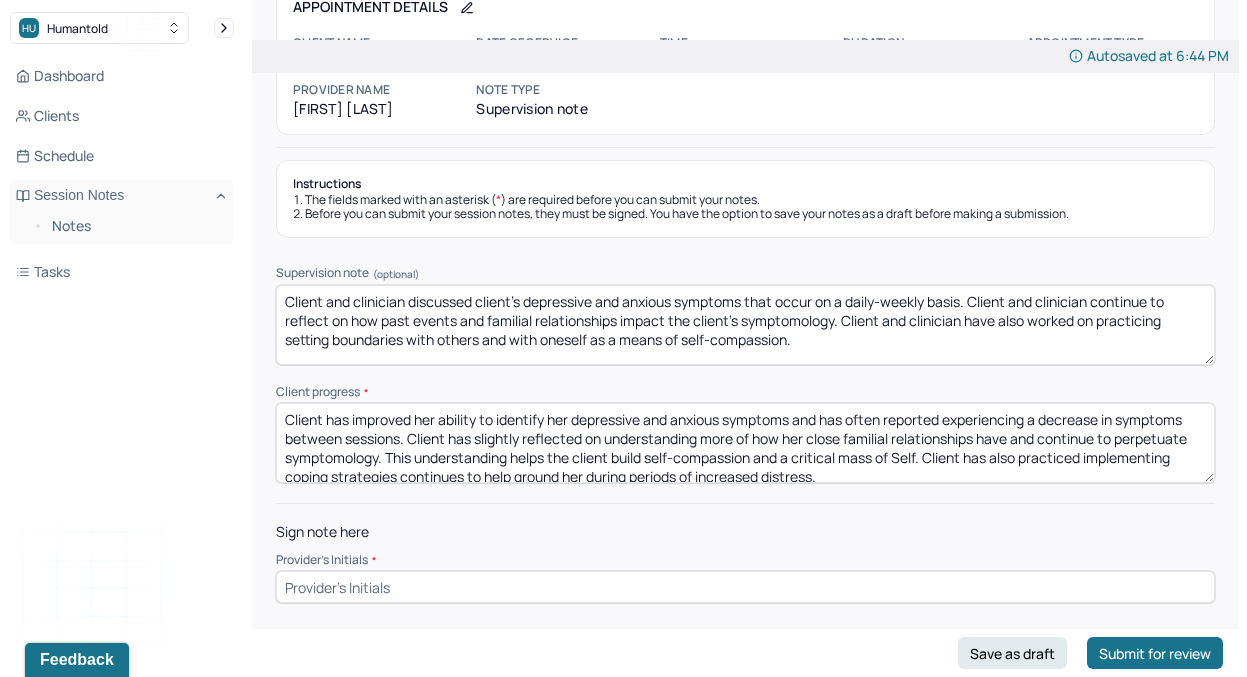 drag, startPoint x: 757, startPoint y: 439, endPoint x: 619, endPoint y: 432, distance: 138.17743 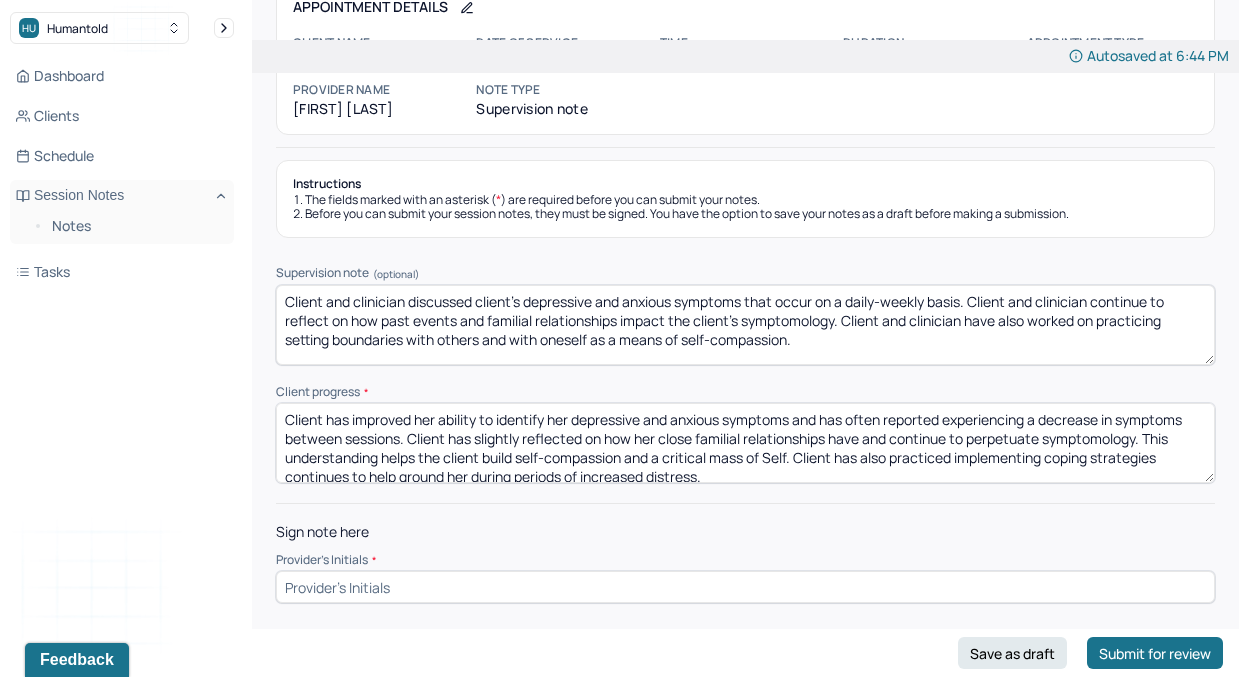 drag, startPoint x: 697, startPoint y: 436, endPoint x: 663, endPoint y: 439, distance: 34.132095 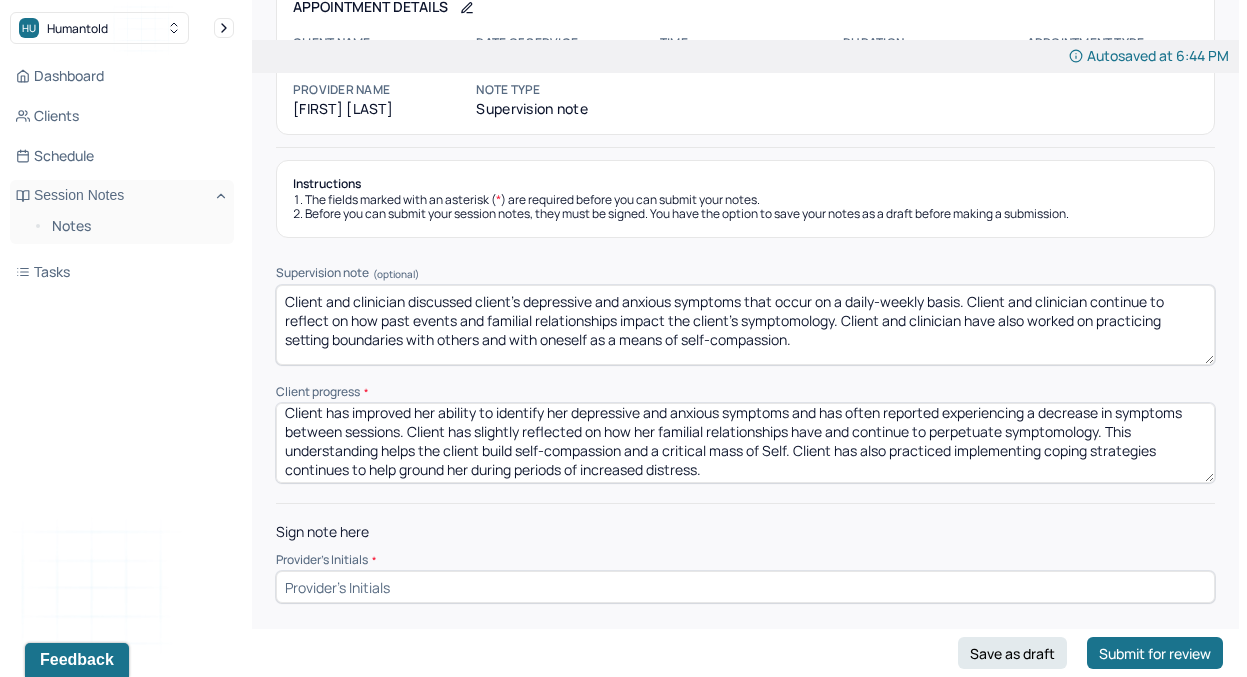 scroll, scrollTop: 0, scrollLeft: 0, axis: both 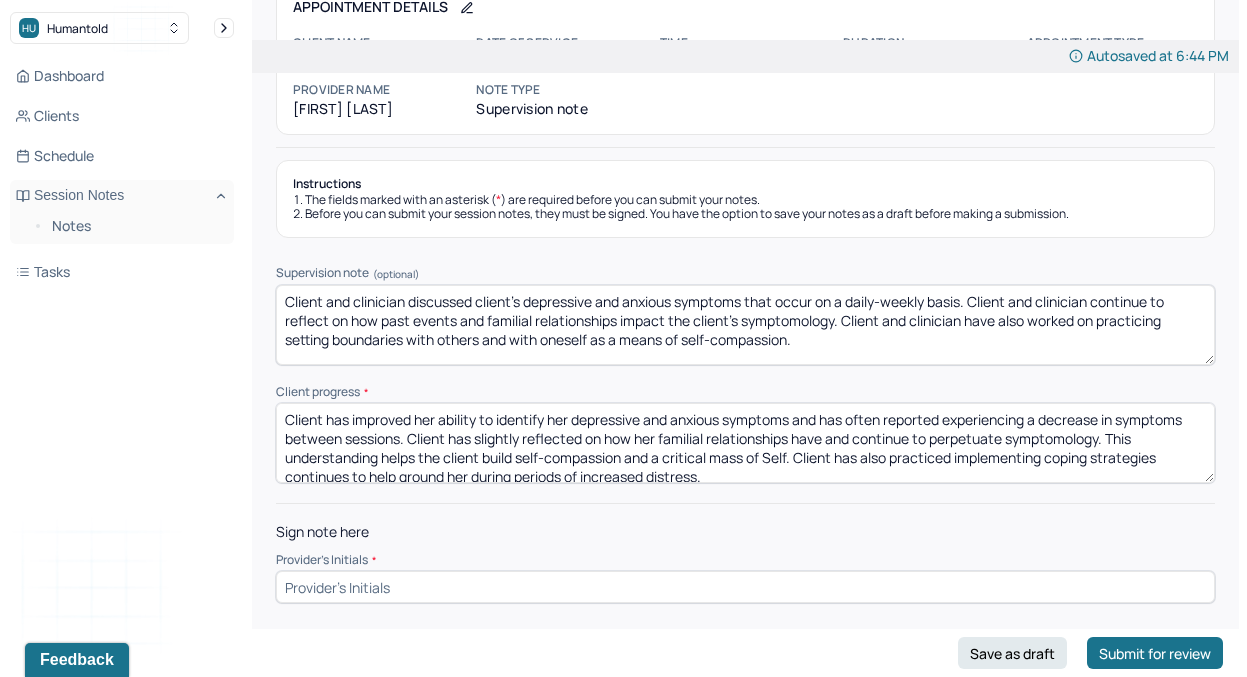 drag, startPoint x: 794, startPoint y: 435, endPoint x: 1108, endPoint y: 445, distance: 314.1592 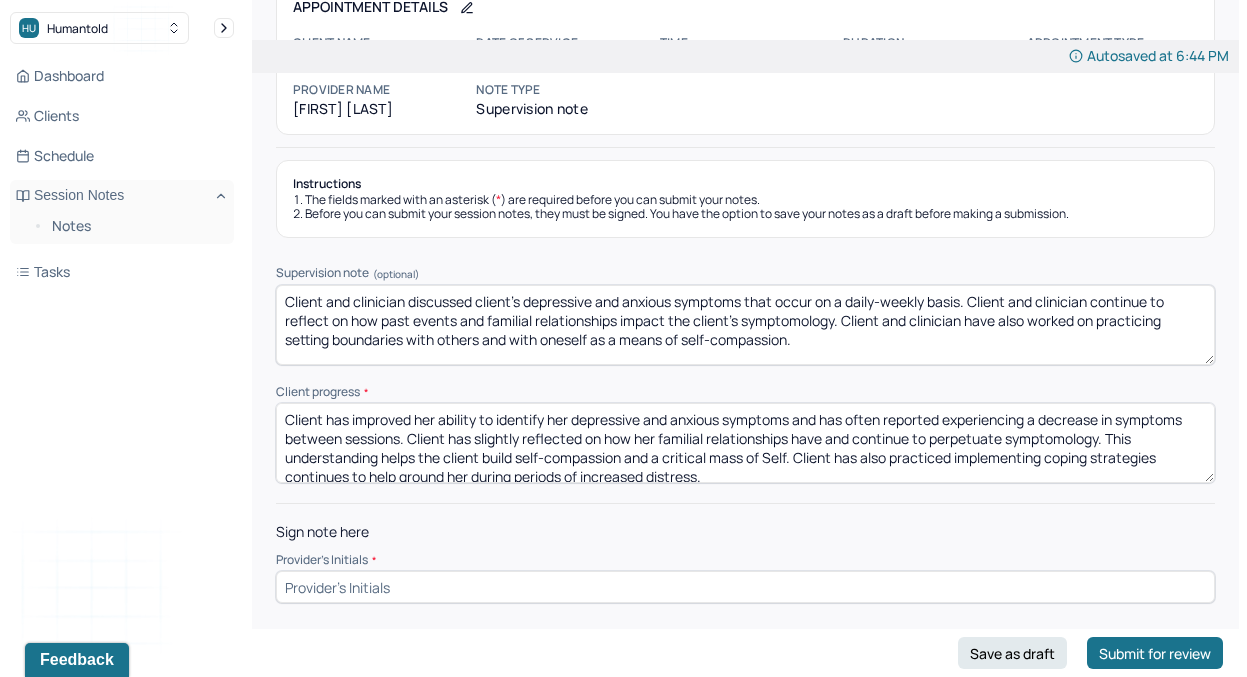 click on "Client has improved her ability to identify her depressive and anxious symptoms and has often reported experiencing a decrease in symptoms between sessions. Client has slightly reflected on how her familial relationships have and continue to perpetuate symptomology. This understanding helps the client build self-compassion and a critical mass of Self. Client has also practiced implementing coping strategies continues to help ground her during periods of increased distress." at bounding box center [745, 443] 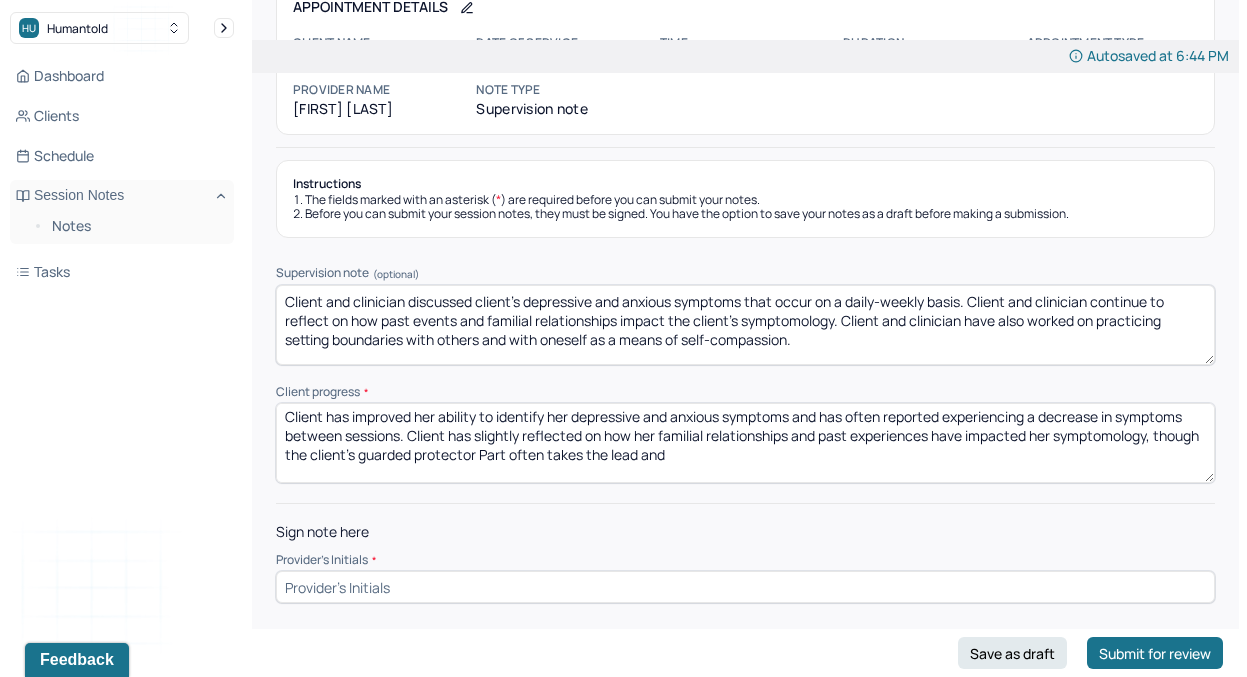 scroll, scrollTop: 22, scrollLeft: 0, axis: vertical 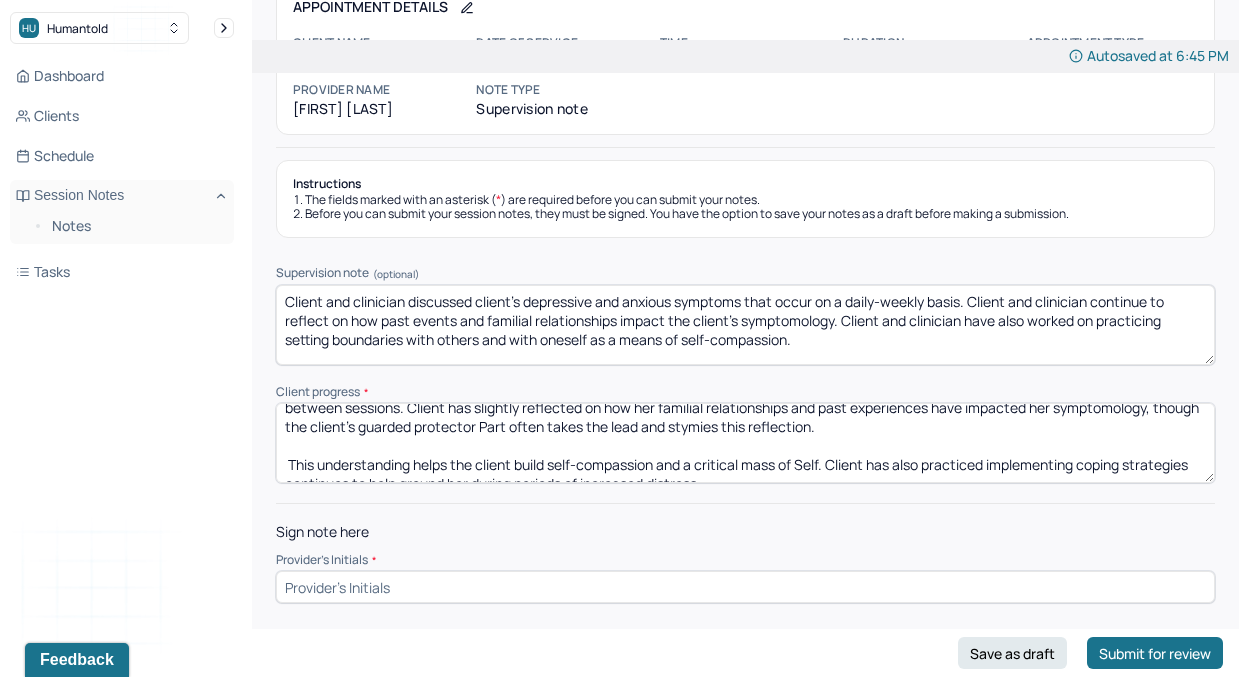 drag, startPoint x: 826, startPoint y: 464, endPoint x: 869, endPoint y: 428, distance: 56.0803 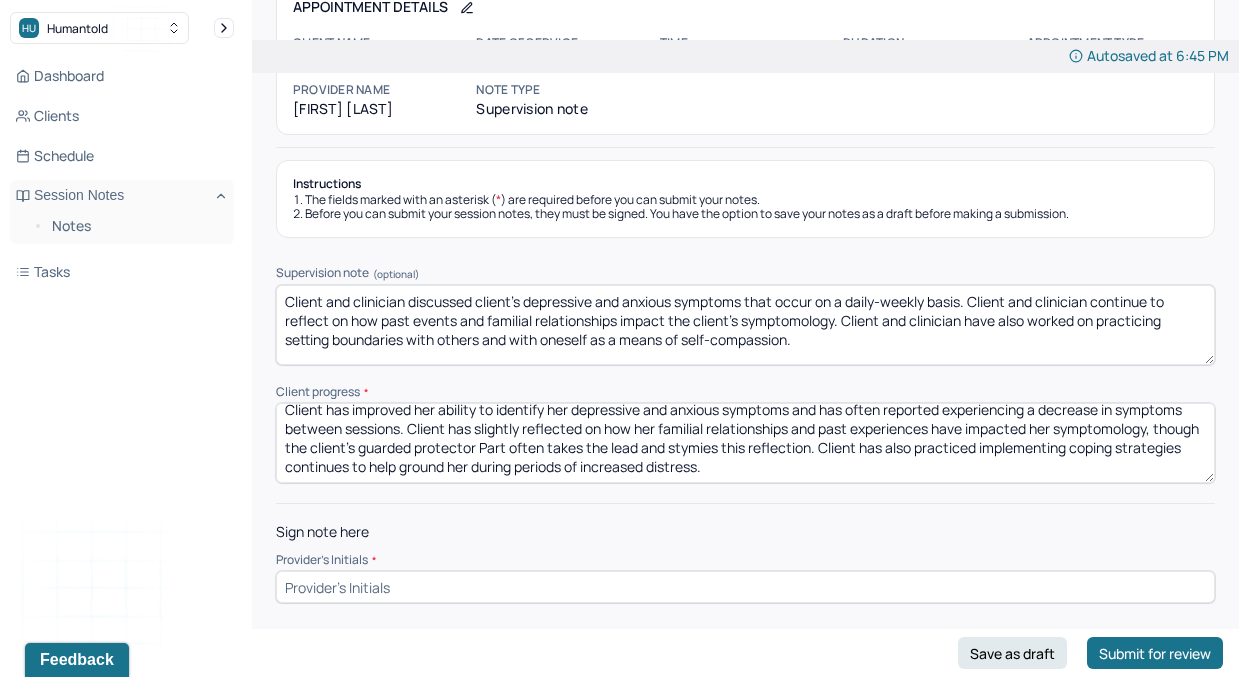 scroll, scrollTop: 20, scrollLeft: 0, axis: vertical 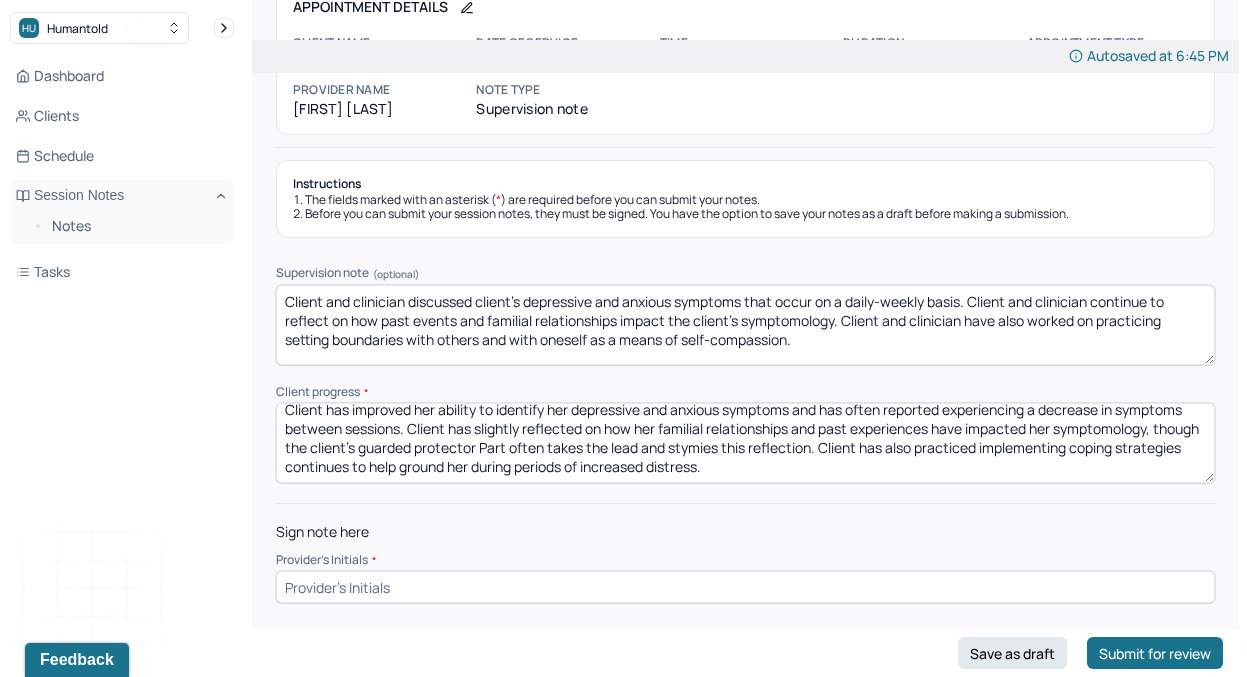 click on "Client has improved her ability to identify her depressive and anxious symptoms and has often reported experiencing a decrease in symptoms between sessions. Client has slightly reflected on how her familial relationships and past experiences have impacted her symptomology, though the client's guarded protector Part often takes the lead and stymies this reflection. Client has also practiced implementing coping strategies continues to help ground her during periods of increased distress." at bounding box center [745, 443] 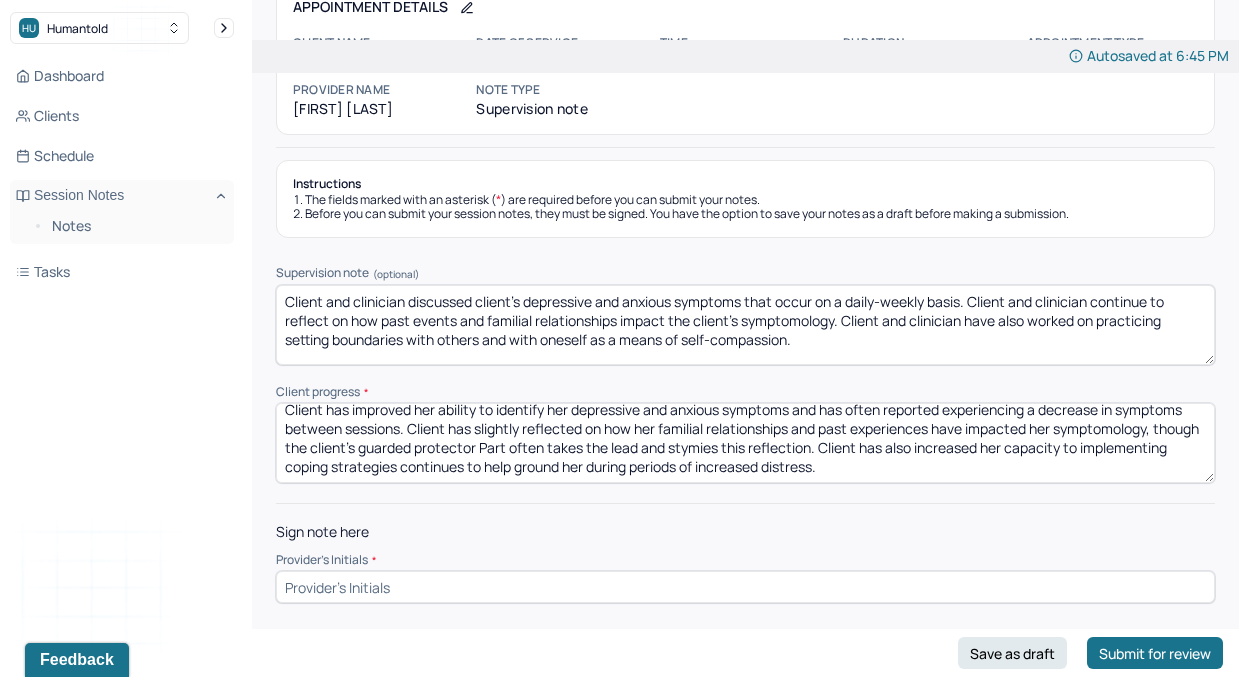 drag, startPoint x: 278, startPoint y: 457, endPoint x: 561, endPoint y: 456, distance: 283.00177 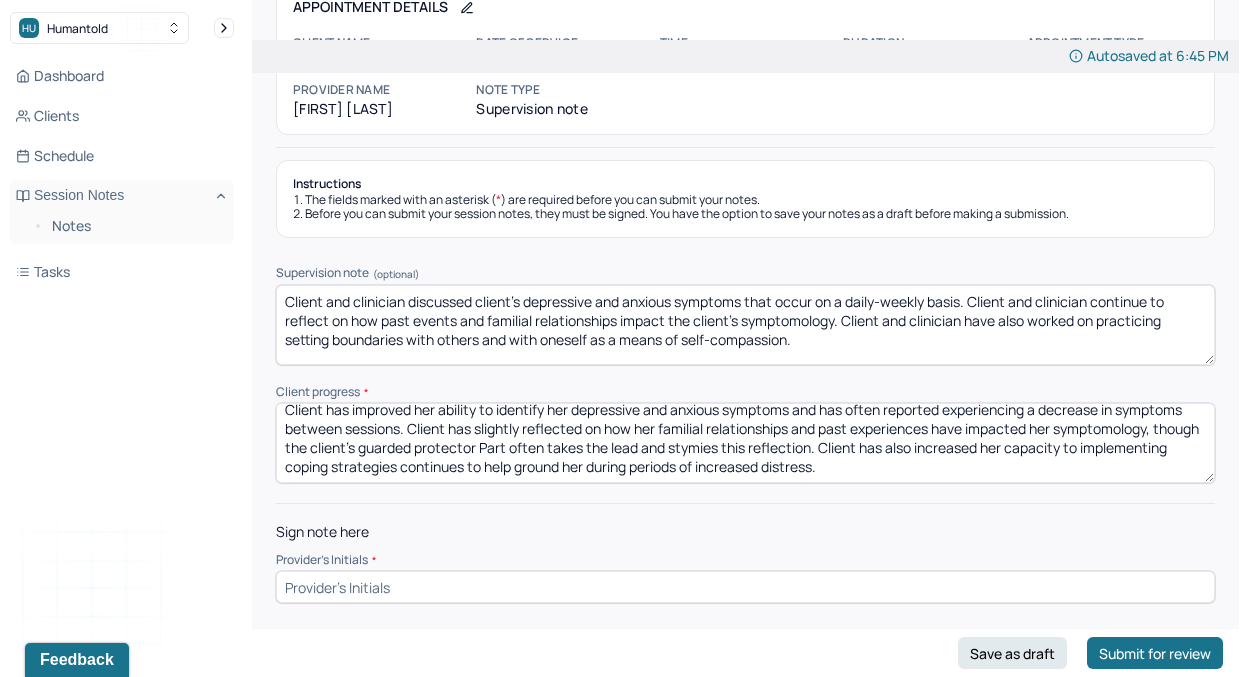 click on "Client has improved her ability to identify her depressive and anxious symptoms and has often reported experiencing a decrease in symptoms between sessions. Client has slightly reflected on how her familial relationships and past experiences have impacted her symptomology, though the client's guarded protector Part often takes the lead and stymies this reflection. Client has also increased her capacity to implementing coping strategies continues to help ground her during periods of increased distress." at bounding box center (745, 443) 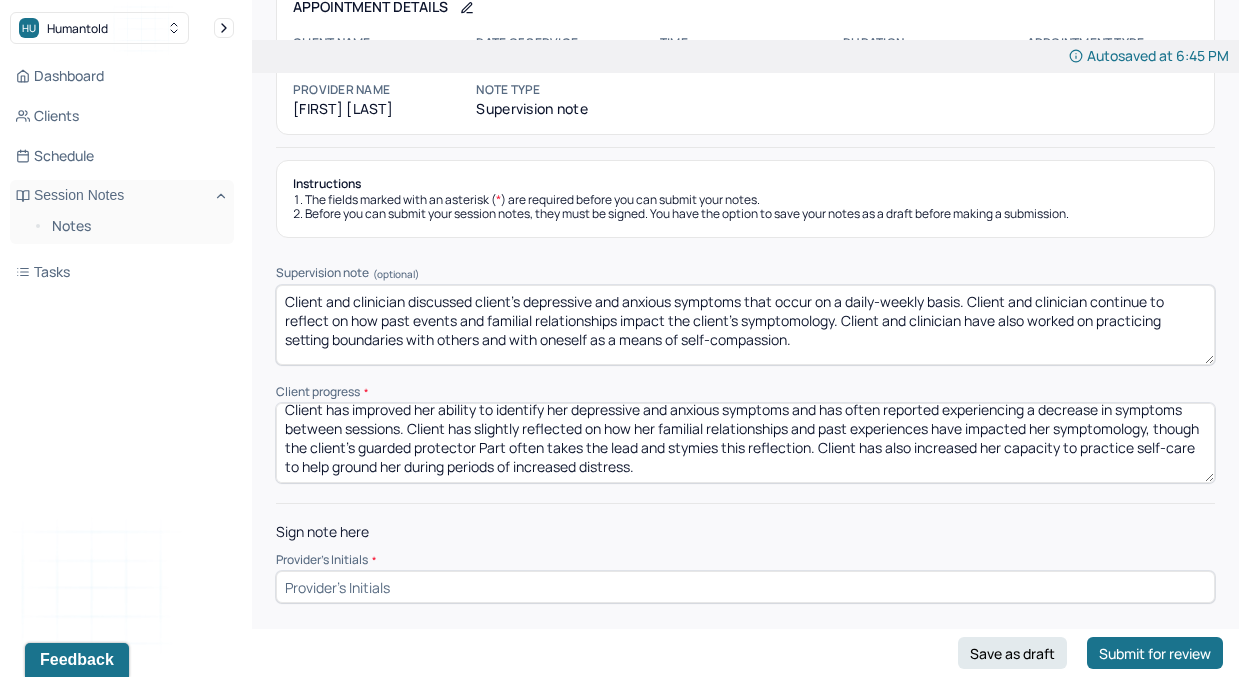 click on "Client has improved her ability to identify her depressive and anxious symptoms and has often reported experiencing a decrease in symptoms between sessions. Client has slightly reflected on how her familial relationships and past experiences have impacted her symptomology, though the client's guarded protector Part often takes the lead and stymies this reflection. Client has also increased her capacity to practice self-care to help ground her during periods of increased distress." at bounding box center [745, 443] 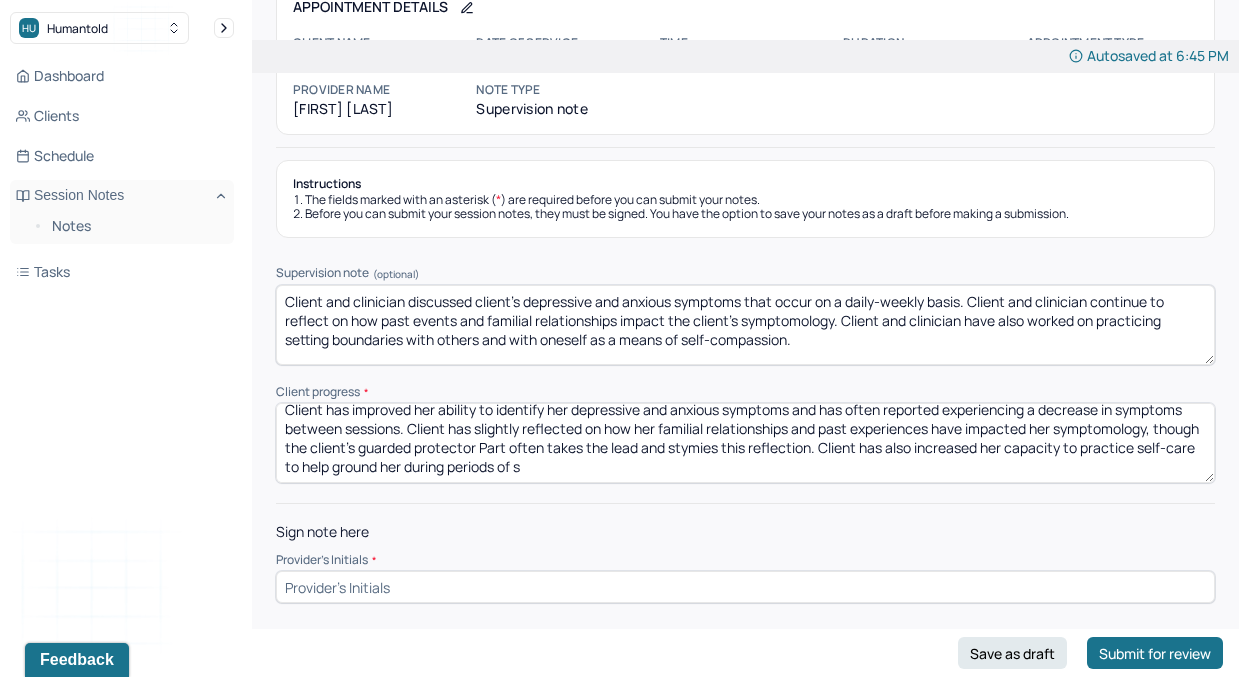 scroll, scrollTop: 9, scrollLeft: 0, axis: vertical 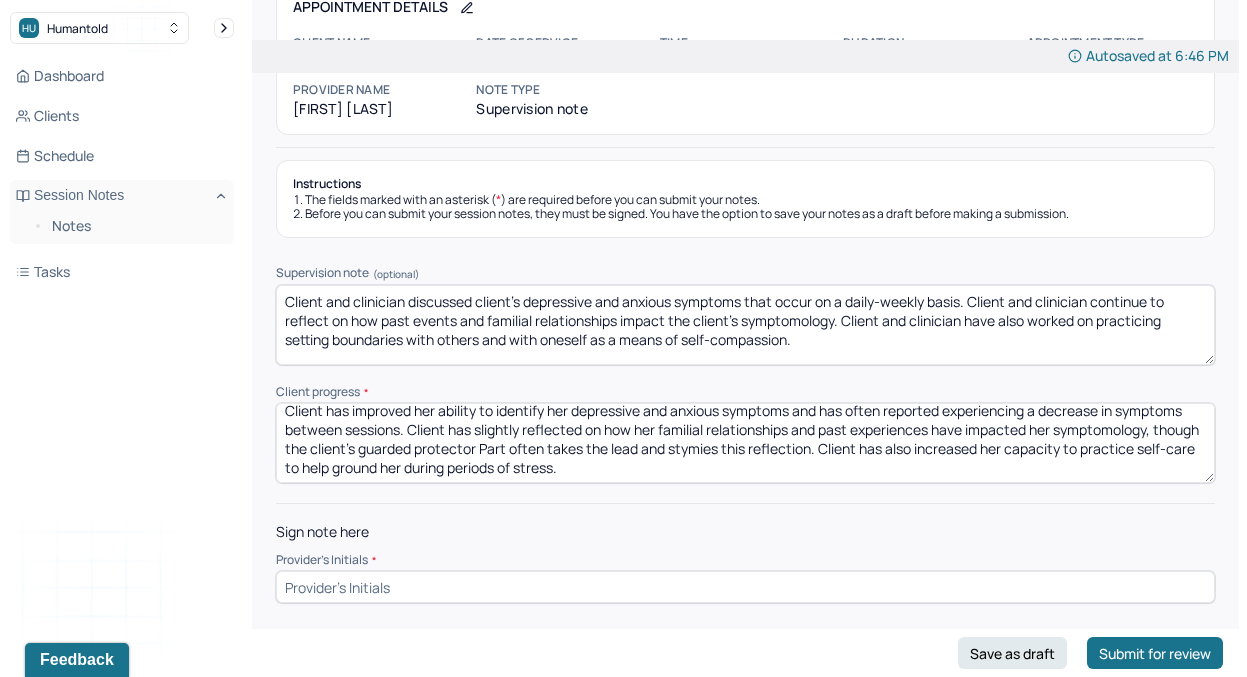 type on "Client has improved her ability to identify her depressive and anxious symptoms and has often reported experiencing a decrease in symptoms between sessions. Client has slightly reflected on how her familial relationships and past experiences have impacted her symptomology, though the client's guarded protector Part often takes the lead and stymies this reflection. Client has also increased her capacity to practice self-care to help ground her during periods of stress." 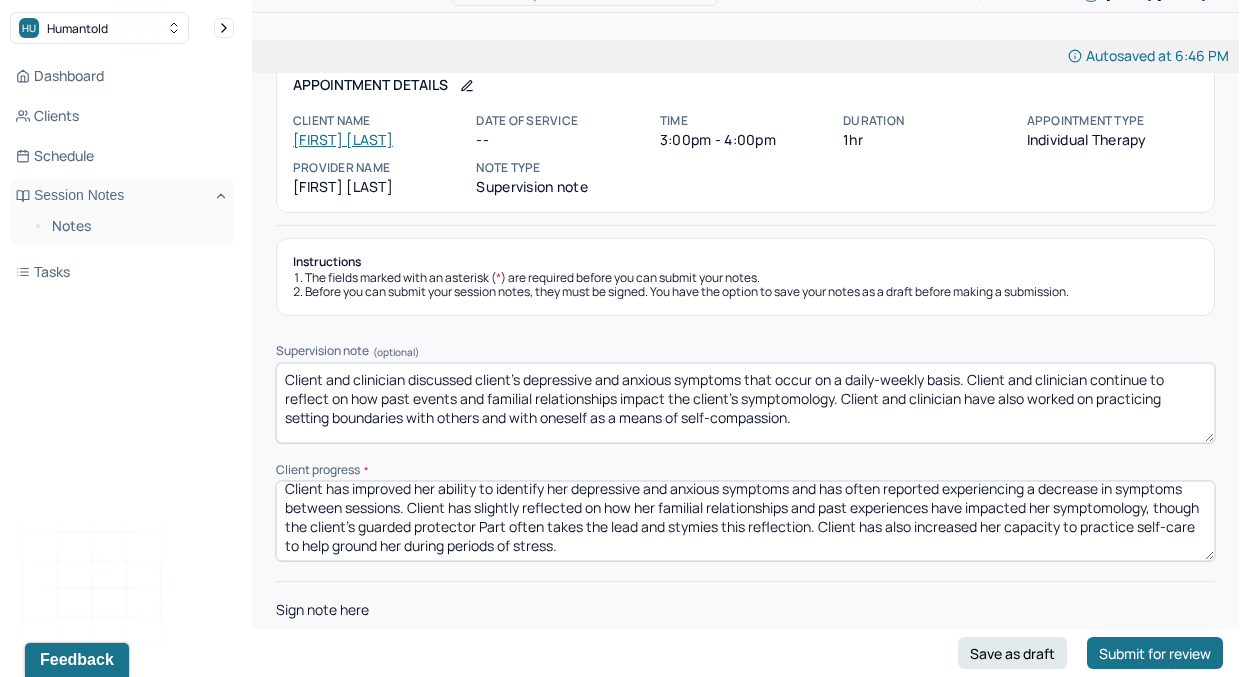 scroll, scrollTop: 65, scrollLeft: 0, axis: vertical 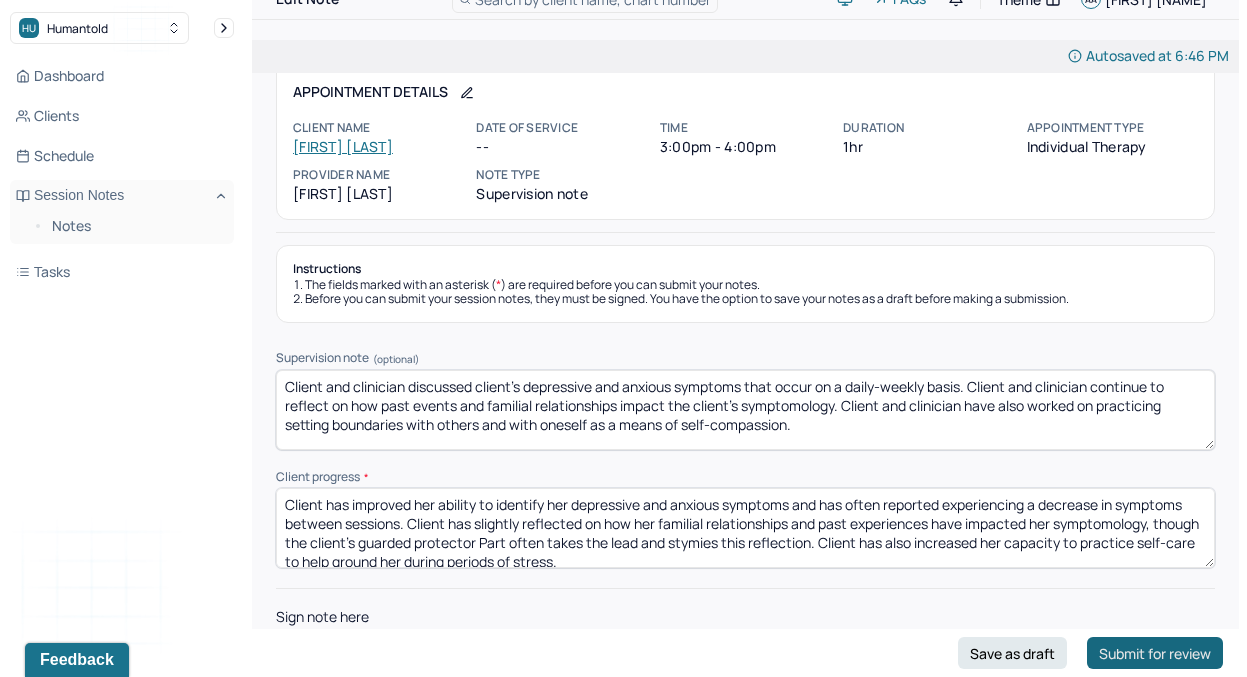 type on "AA" 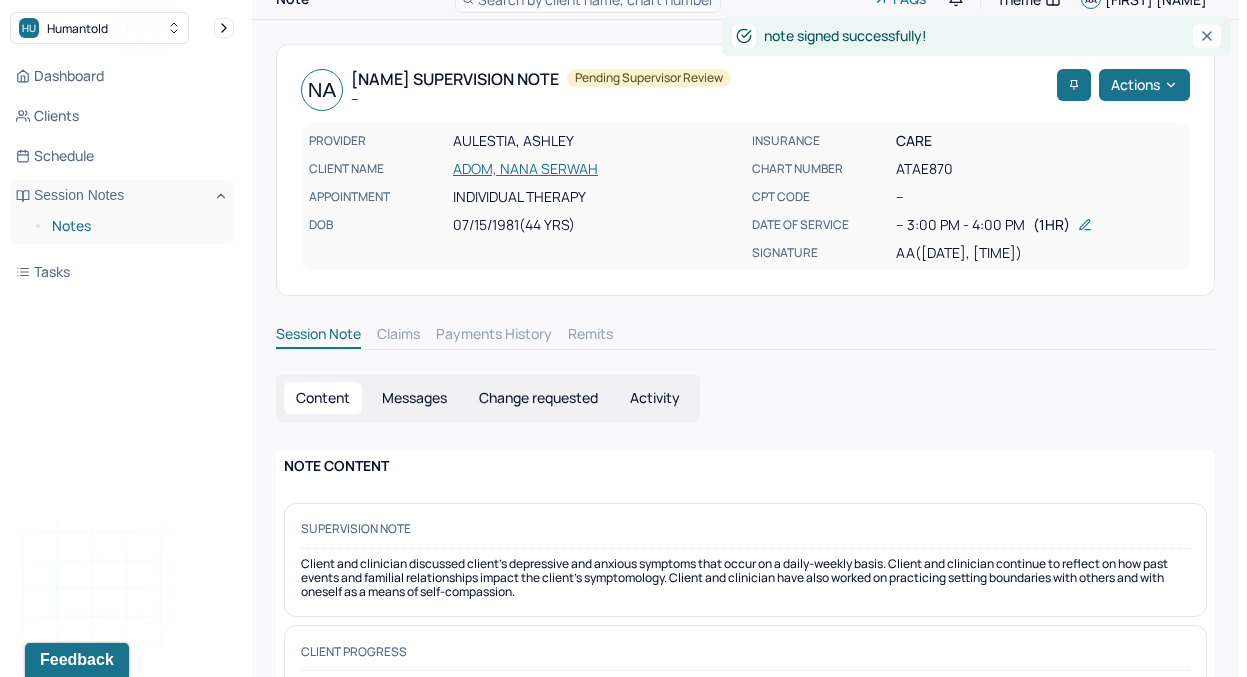 click on "Notes" at bounding box center (135, 226) 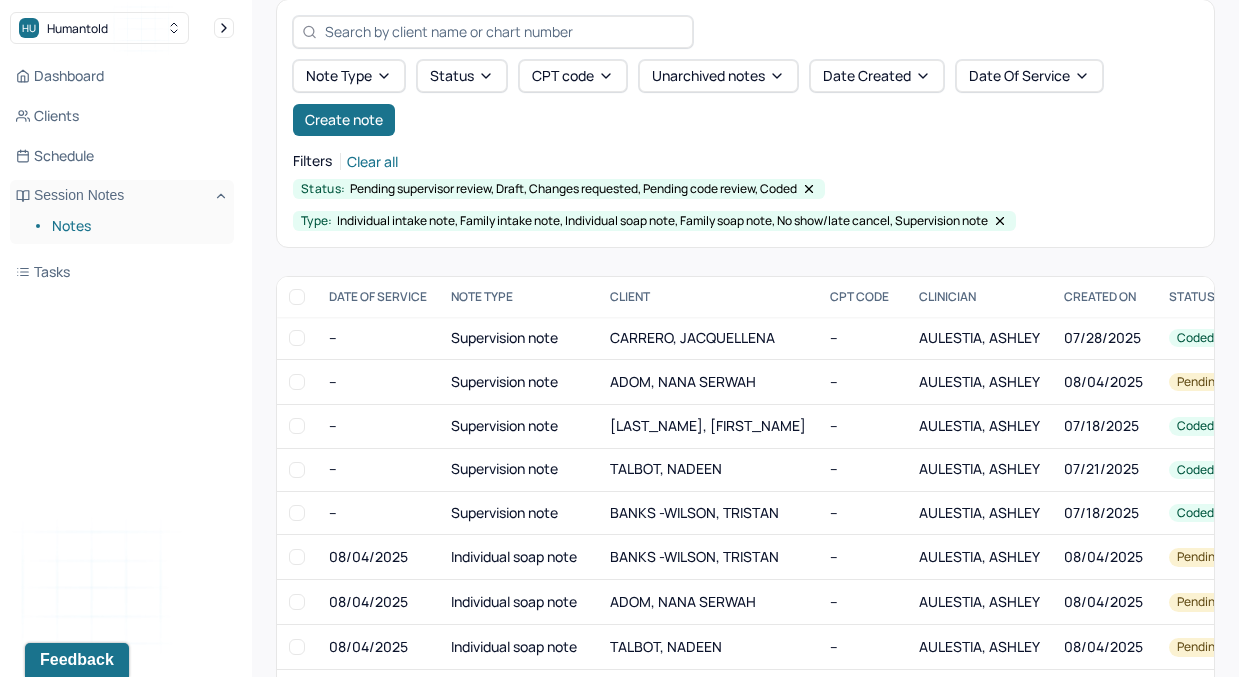 scroll, scrollTop: 116, scrollLeft: 0, axis: vertical 